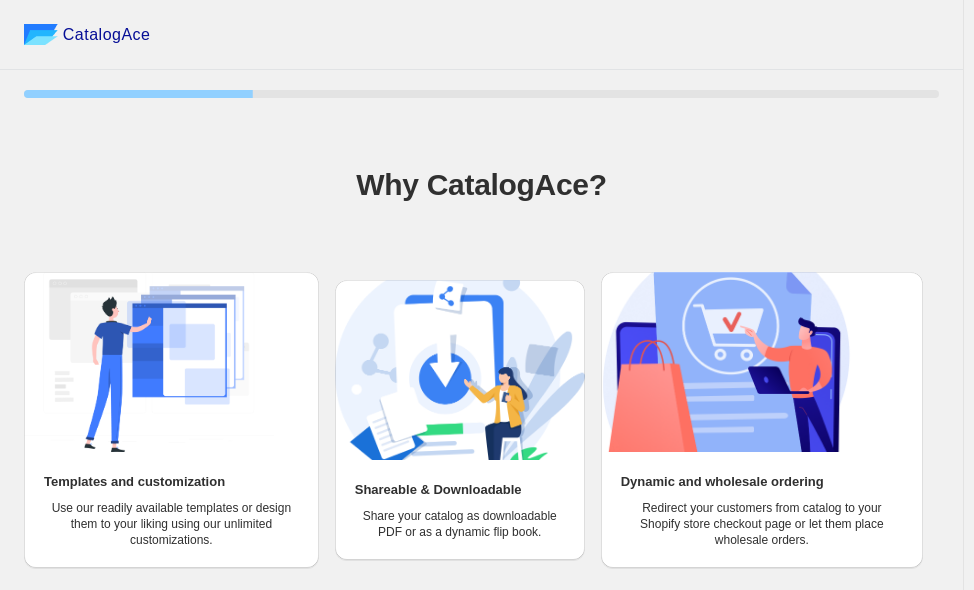scroll, scrollTop: 0, scrollLeft: 0, axis: both 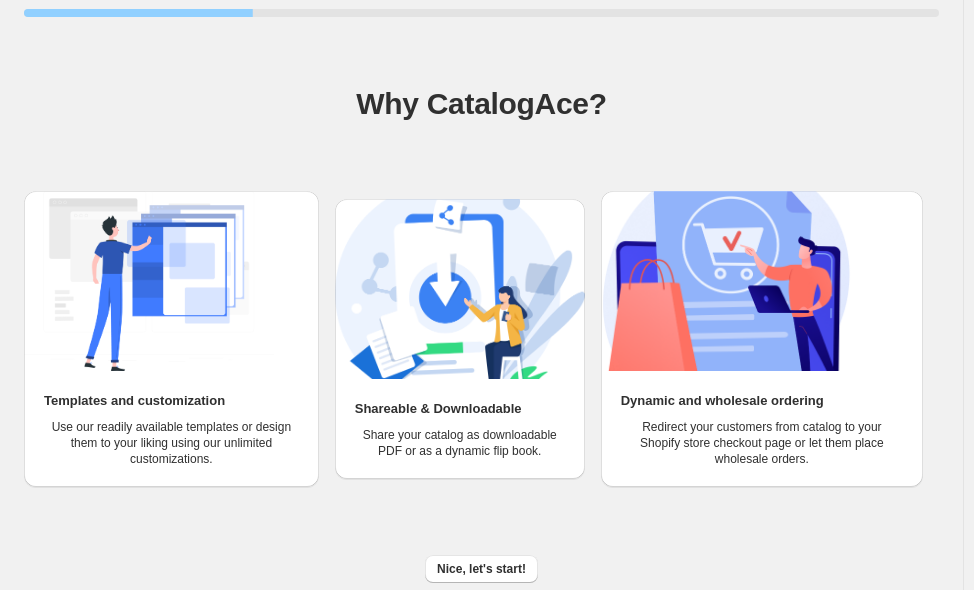 click on "Shareable & Downloadable Share your catalog as downloadable PDF or as a dynamic flip book." at bounding box center (460, 429) 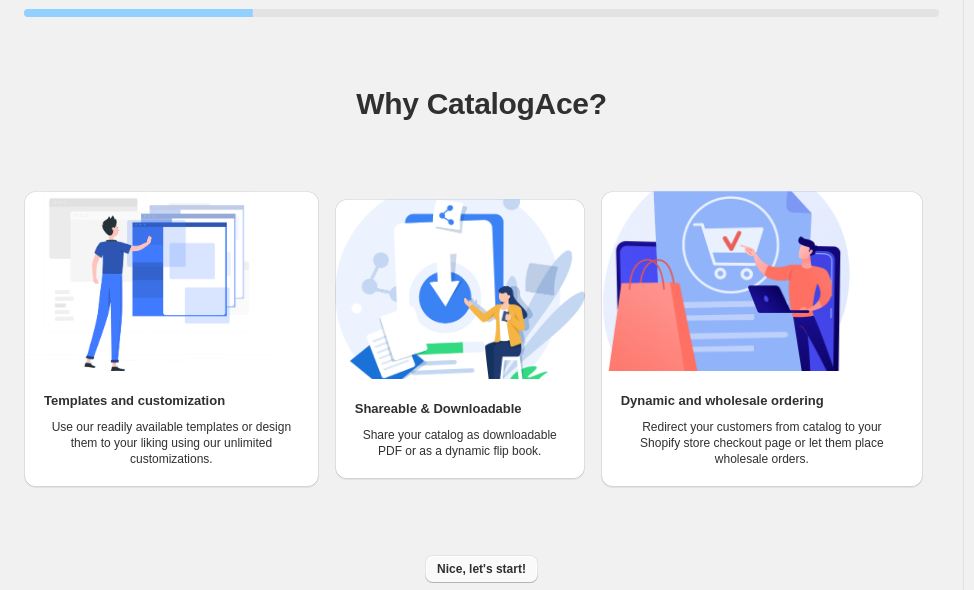 click on "Nice, let's start!" at bounding box center (481, 569) 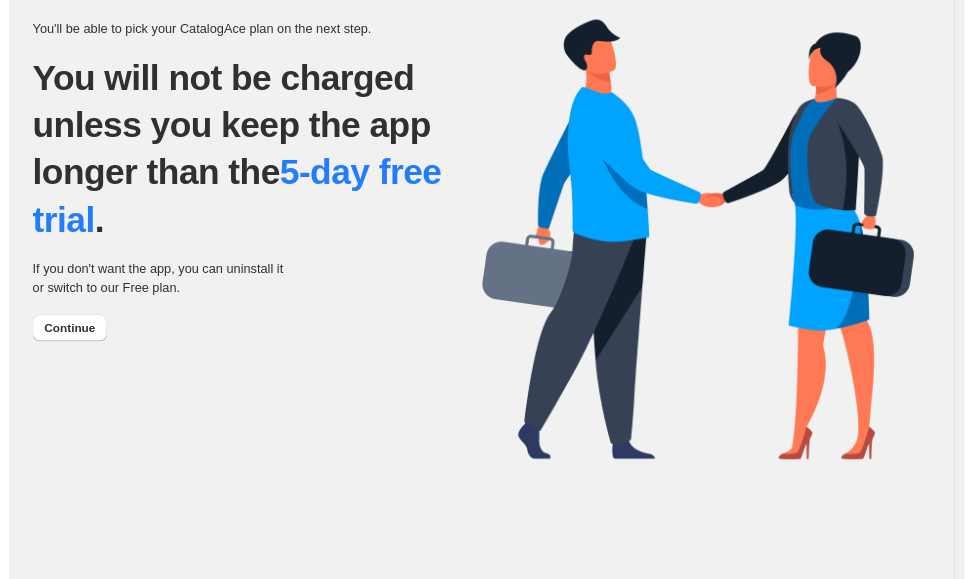 scroll, scrollTop: 0, scrollLeft: 0, axis: both 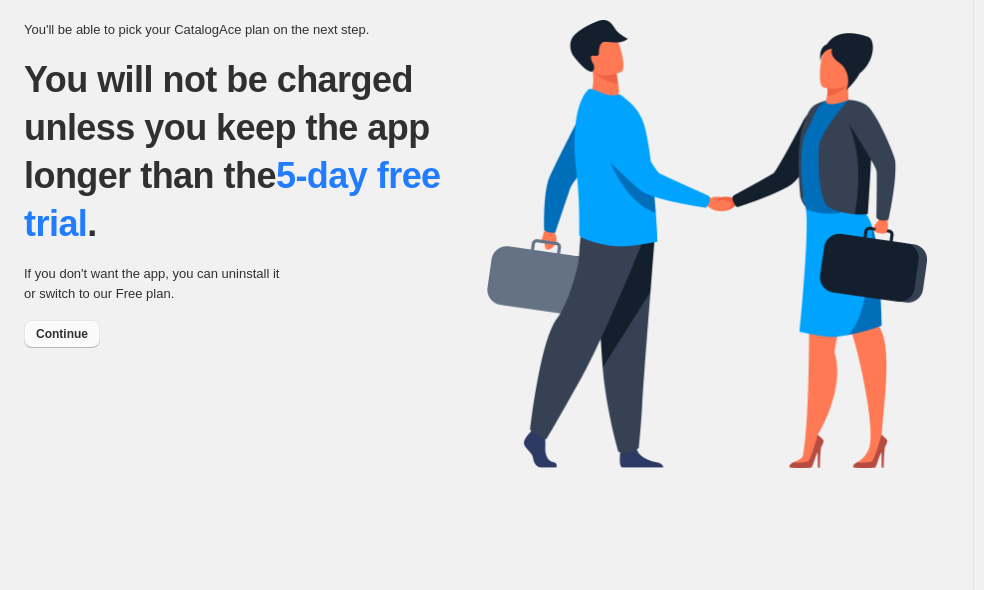 click on "Continue" at bounding box center [62, 334] 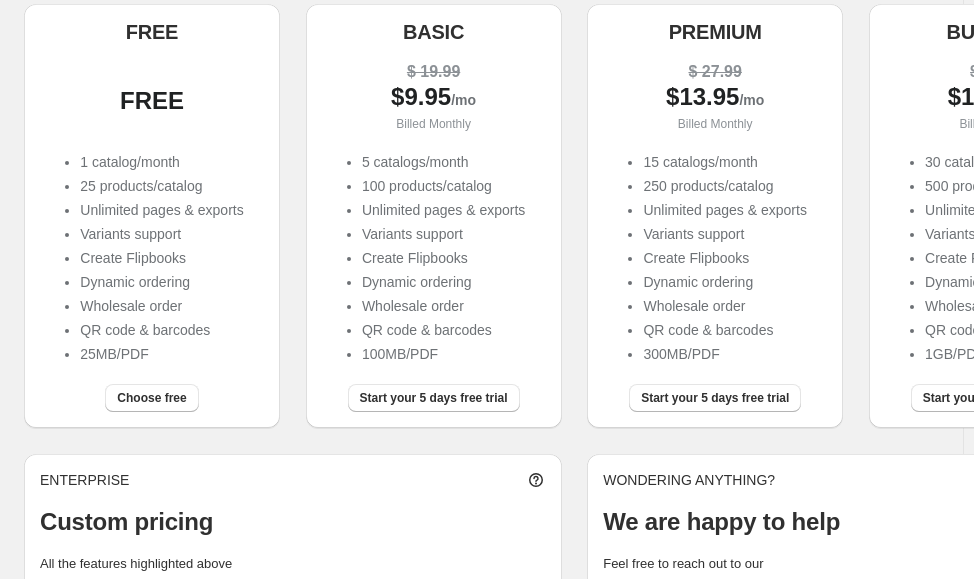 scroll, scrollTop: 224, scrollLeft: 0, axis: vertical 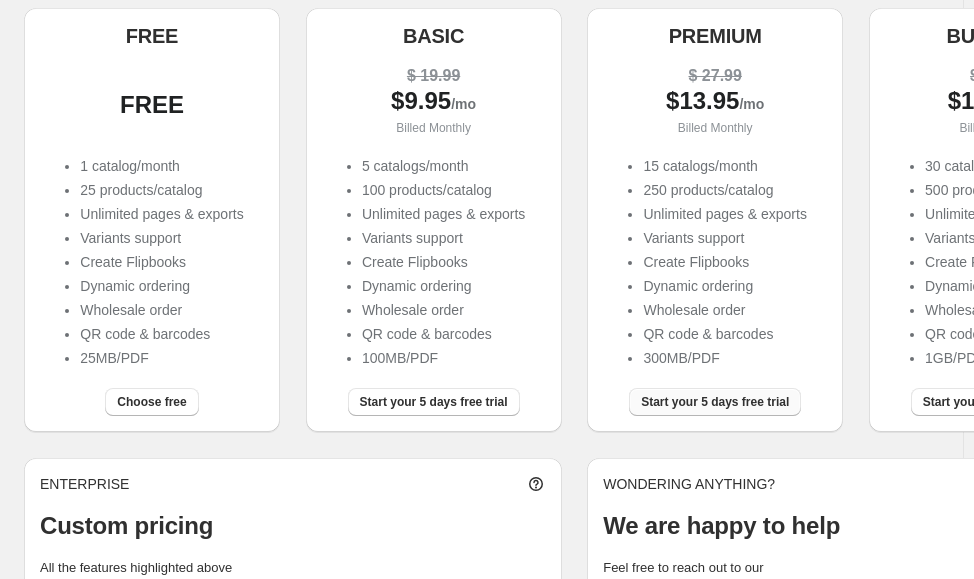 click on "Start your 5 days free trial" at bounding box center (715, 402) 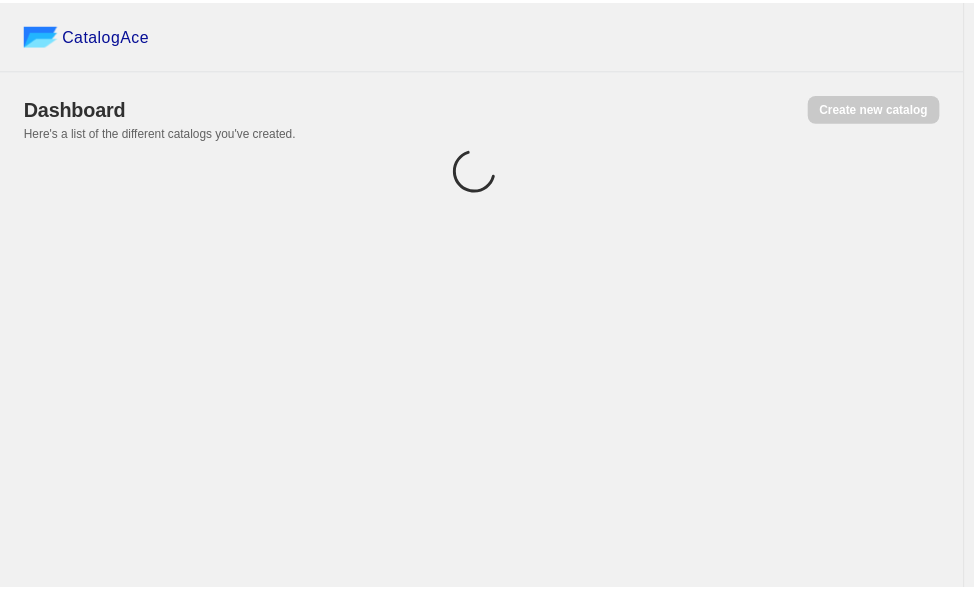 scroll, scrollTop: 0, scrollLeft: 0, axis: both 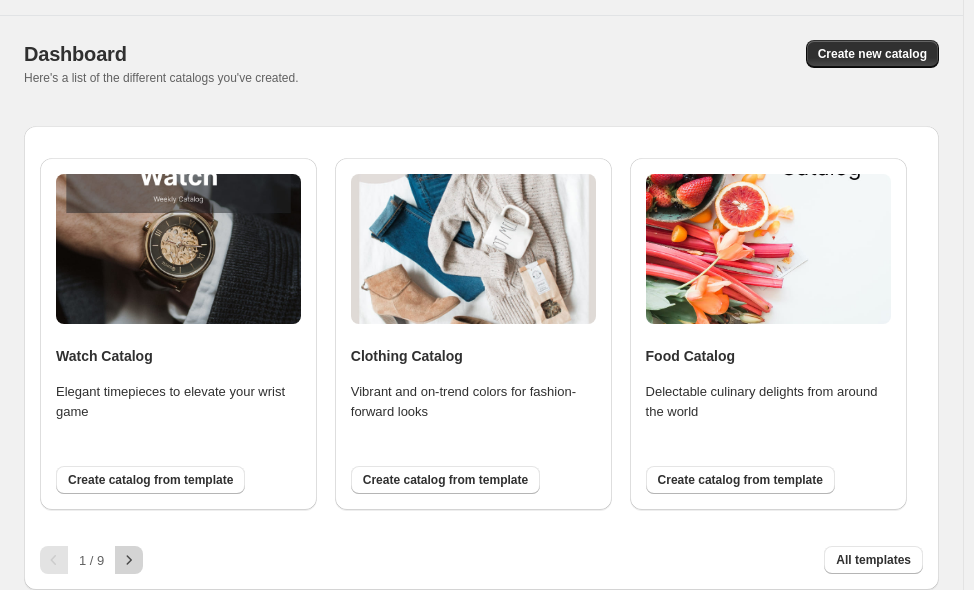 click 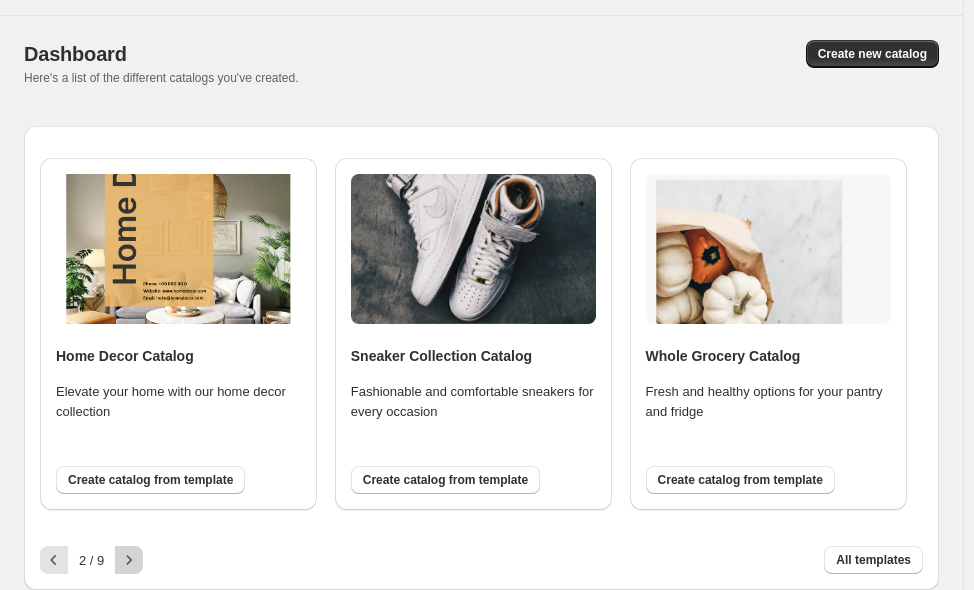 click 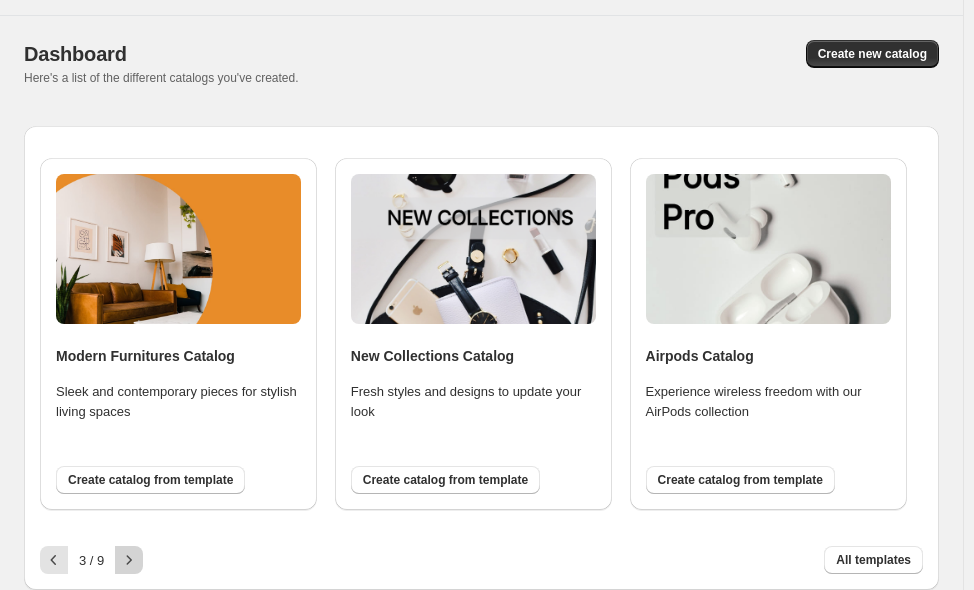 click 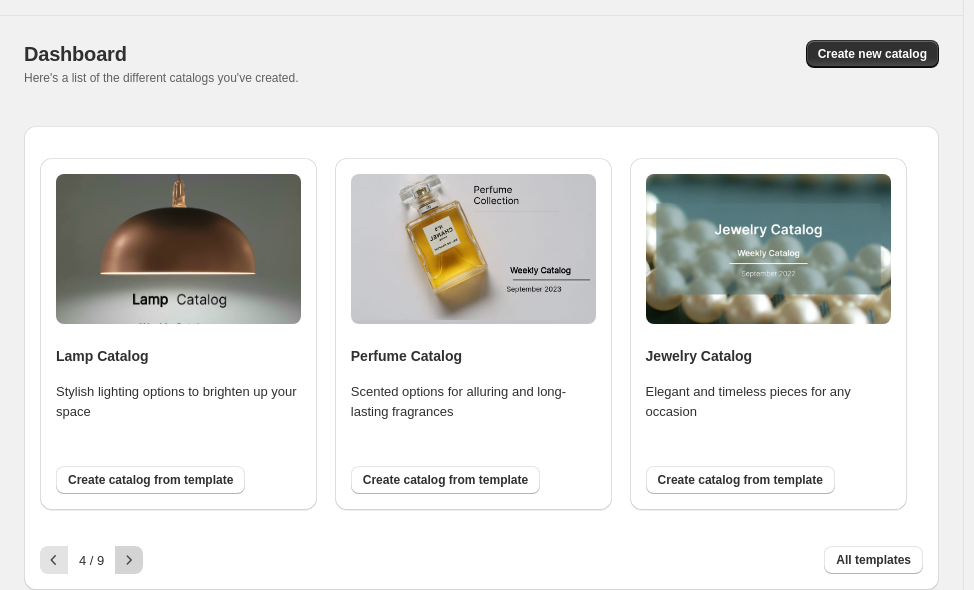 click 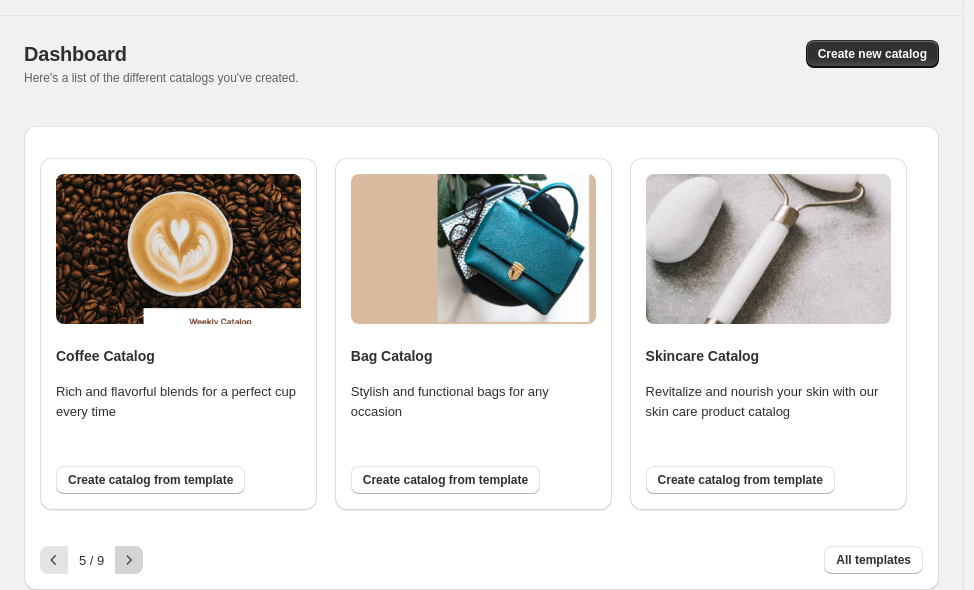 click 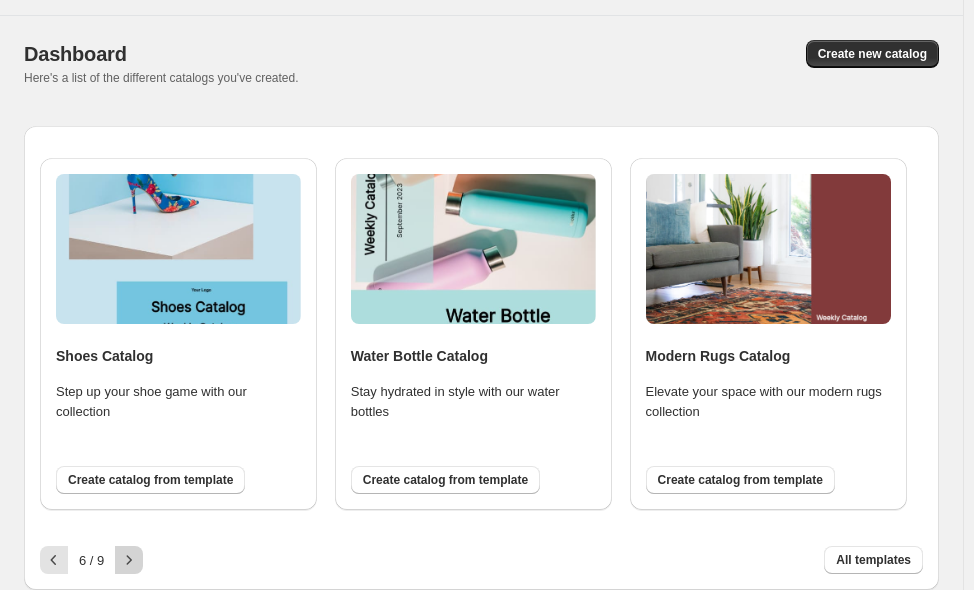click 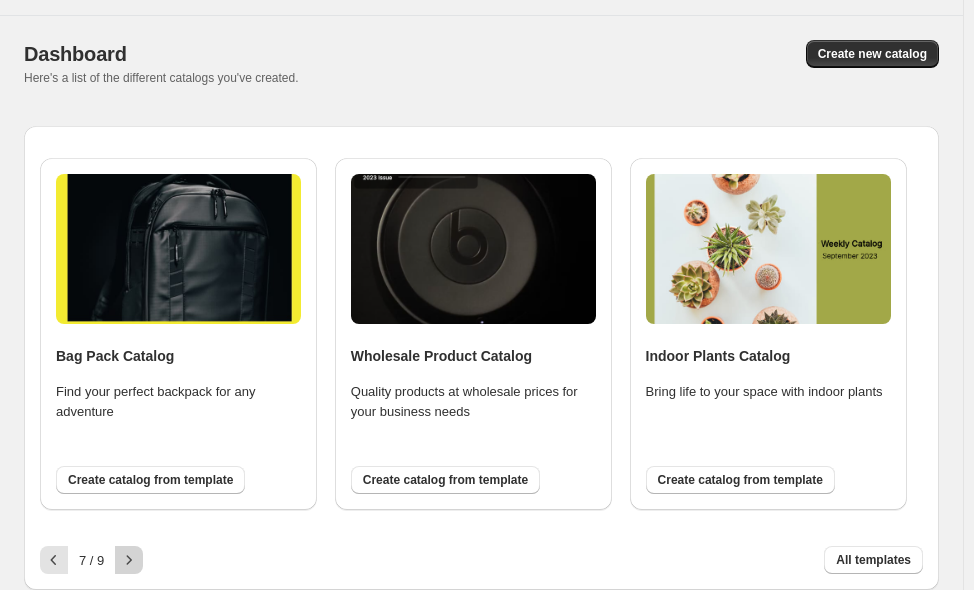 click 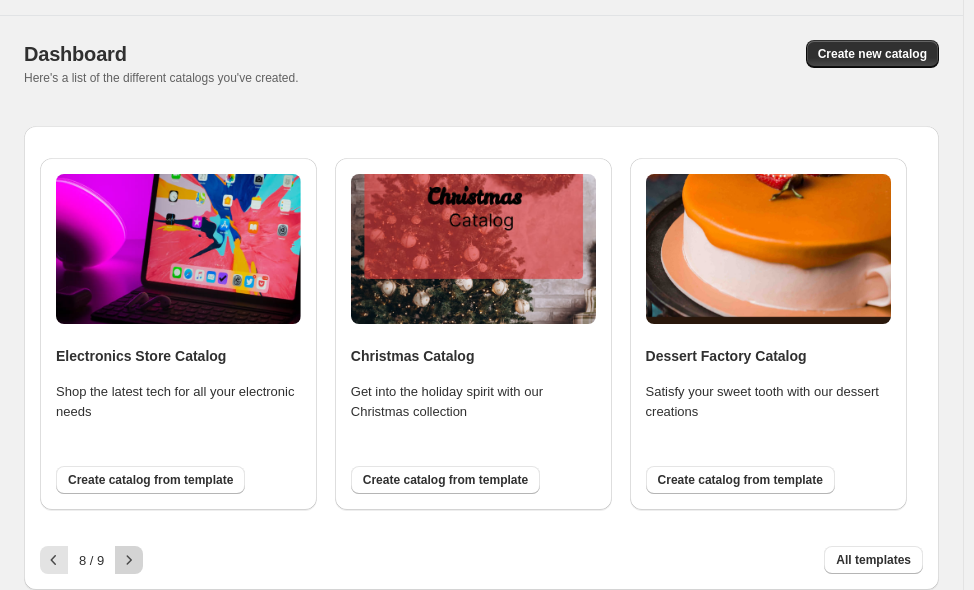 click at bounding box center (129, 560) 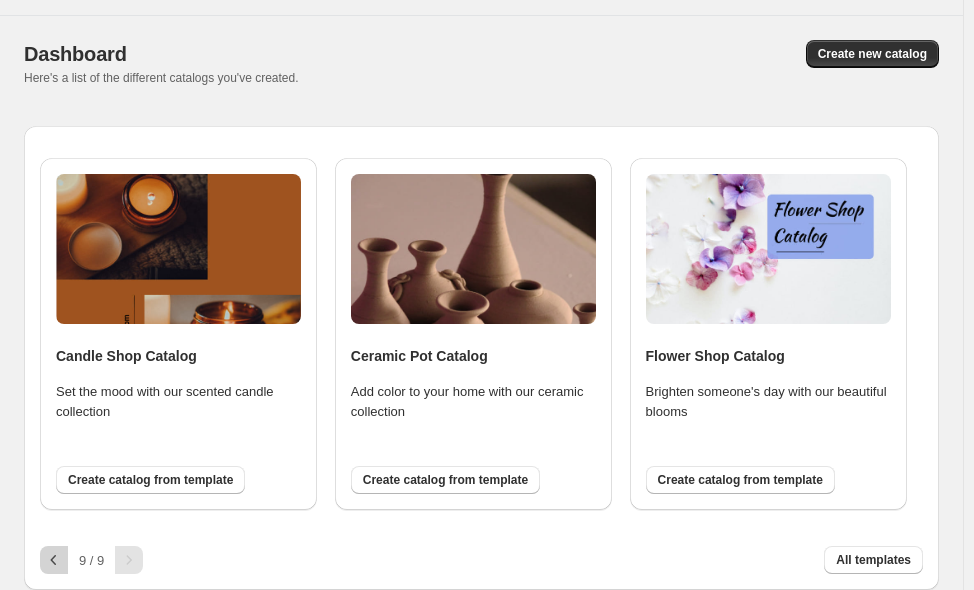 click 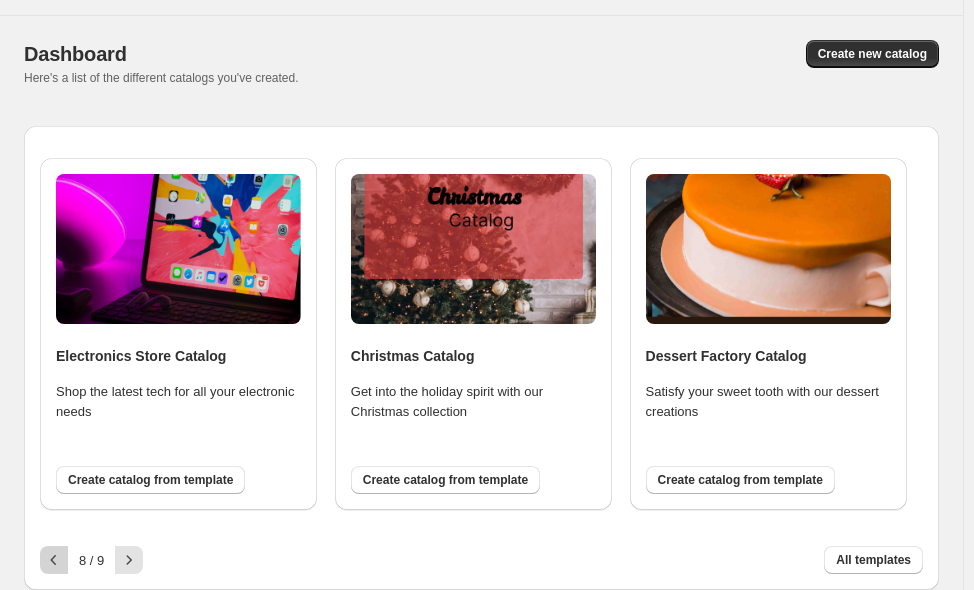 click 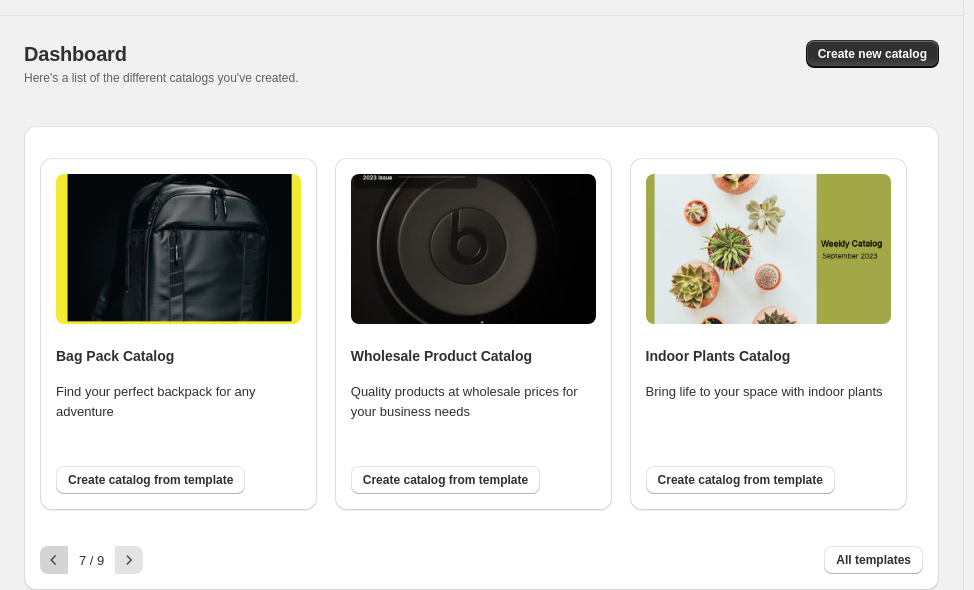 click at bounding box center (54, 560) 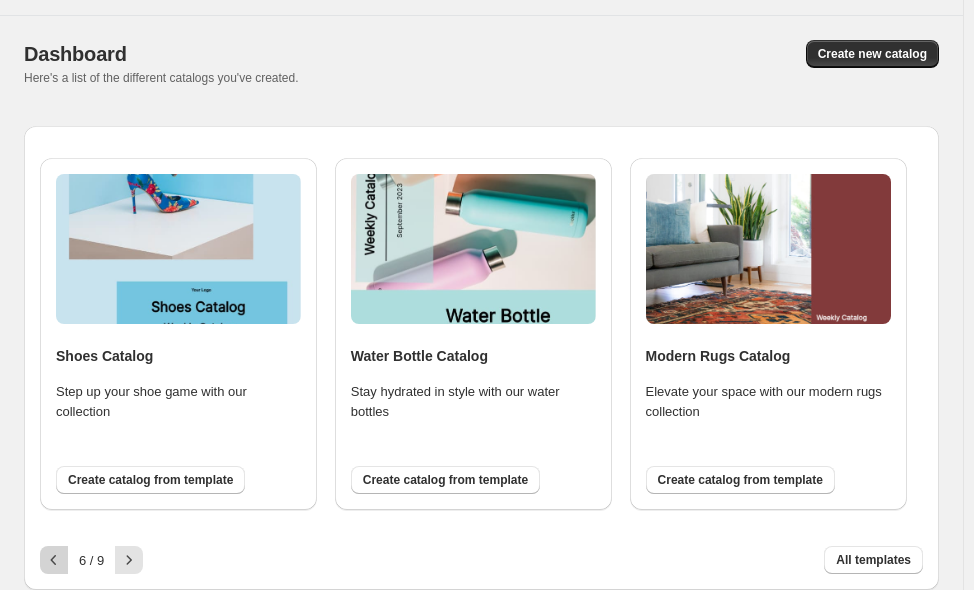 click 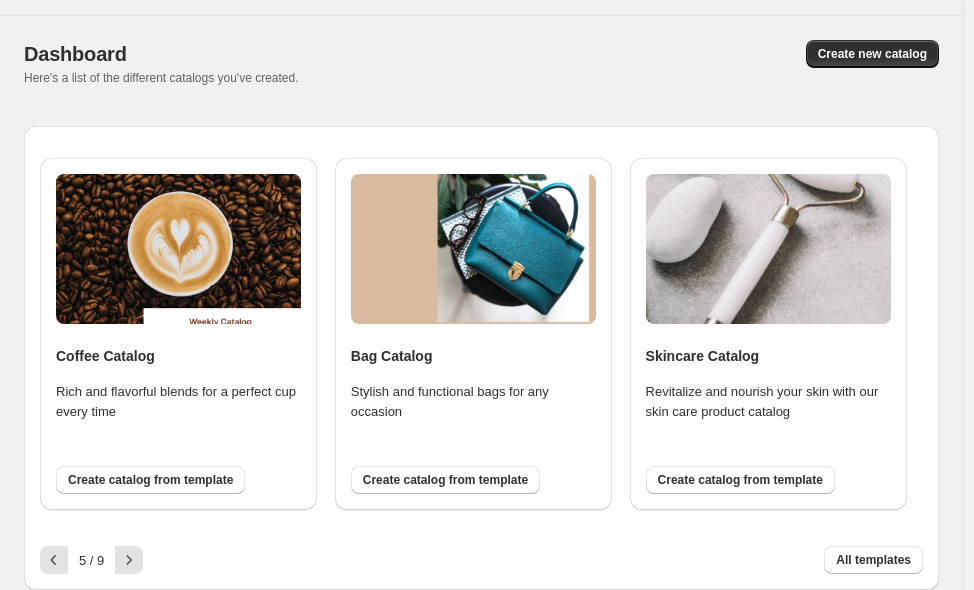 click on "5 / 9" at bounding box center [91, 560] 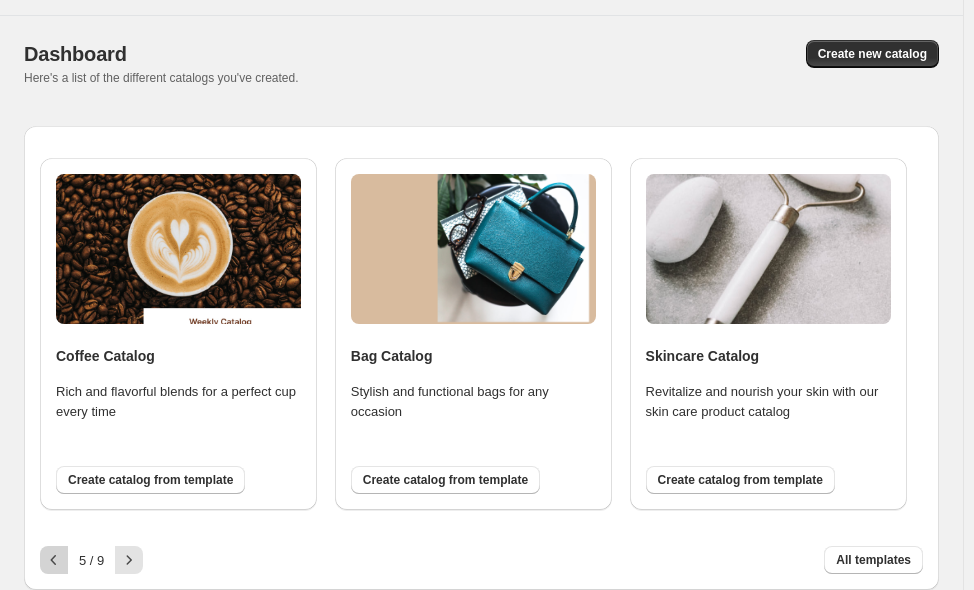 click 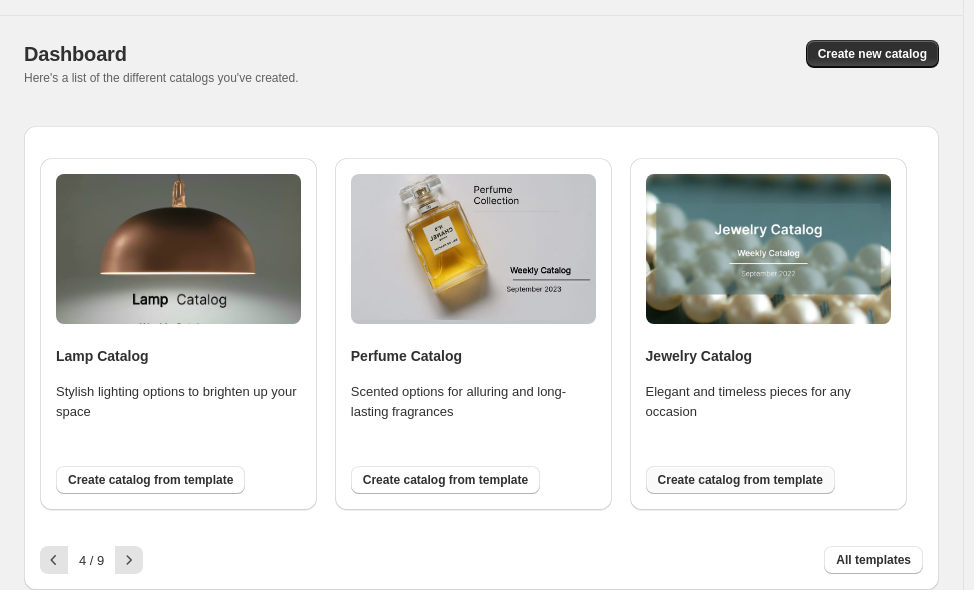 click on "Create catalog from template" at bounding box center (740, 480) 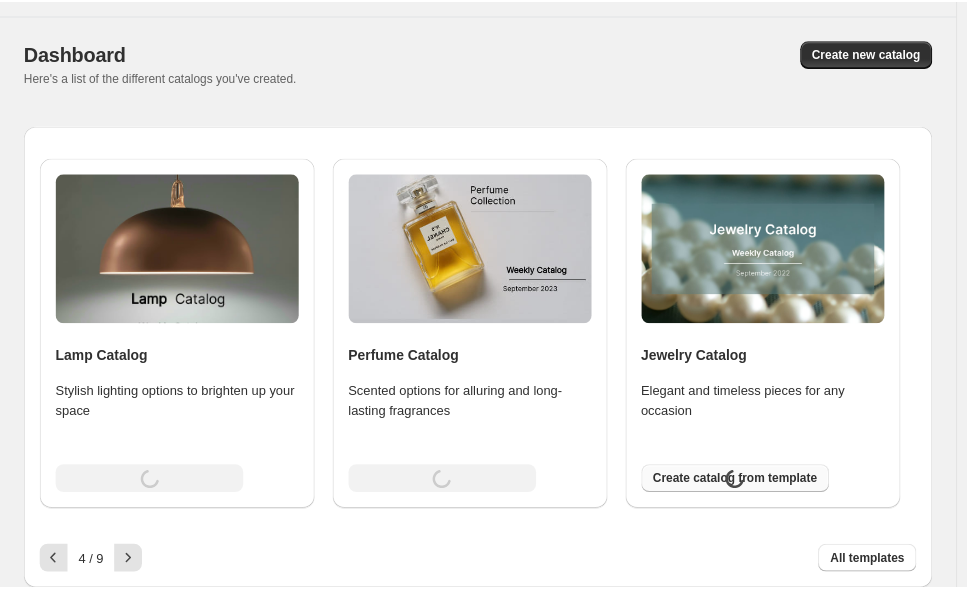 scroll, scrollTop: 0, scrollLeft: 0, axis: both 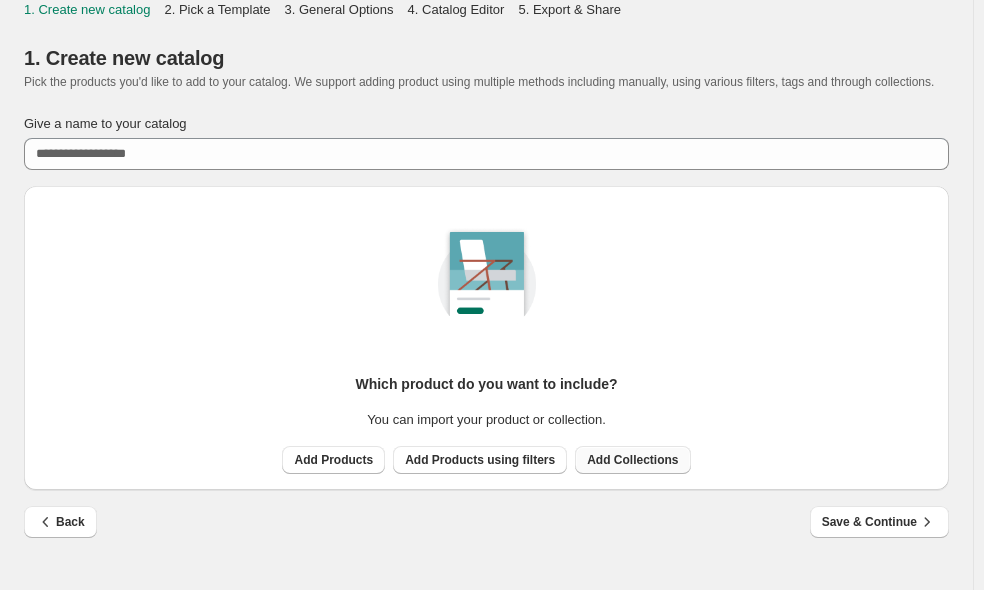 click on "Add Collections" at bounding box center [632, 460] 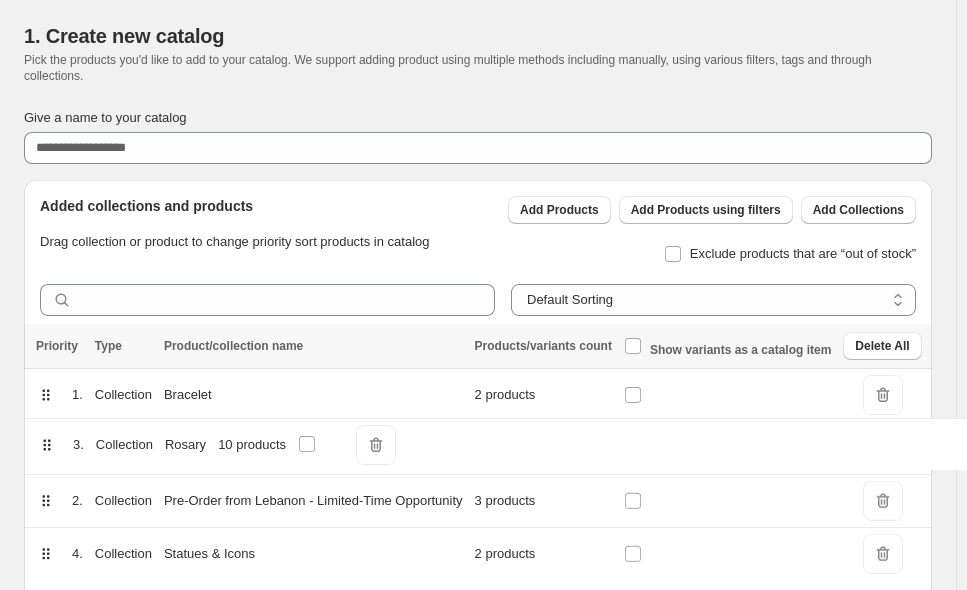 scroll, scrollTop: 26, scrollLeft: 0, axis: vertical 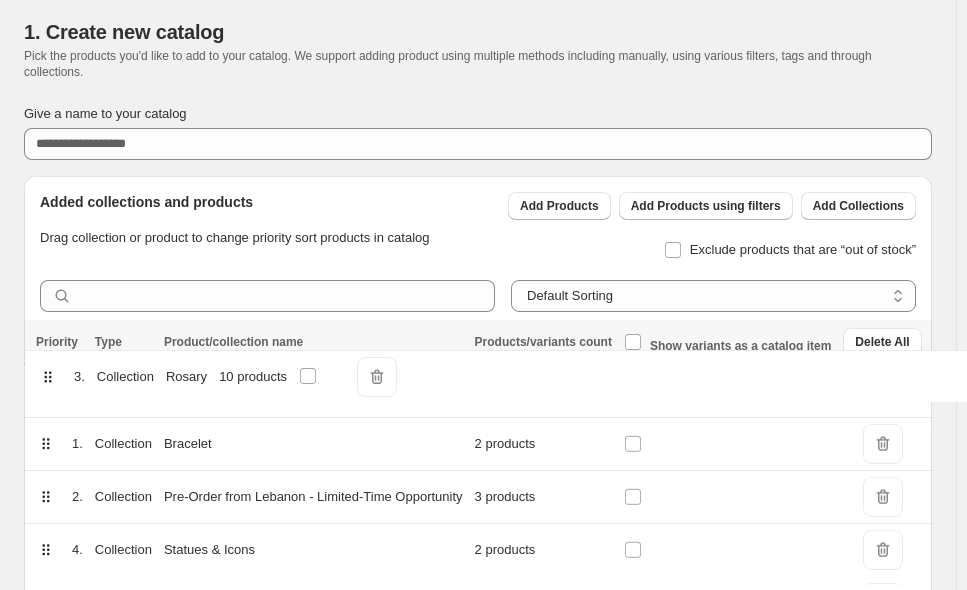 drag, startPoint x: 45, startPoint y: 533, endPoint x: 53, endPoint y: 327, distance: 206.15529 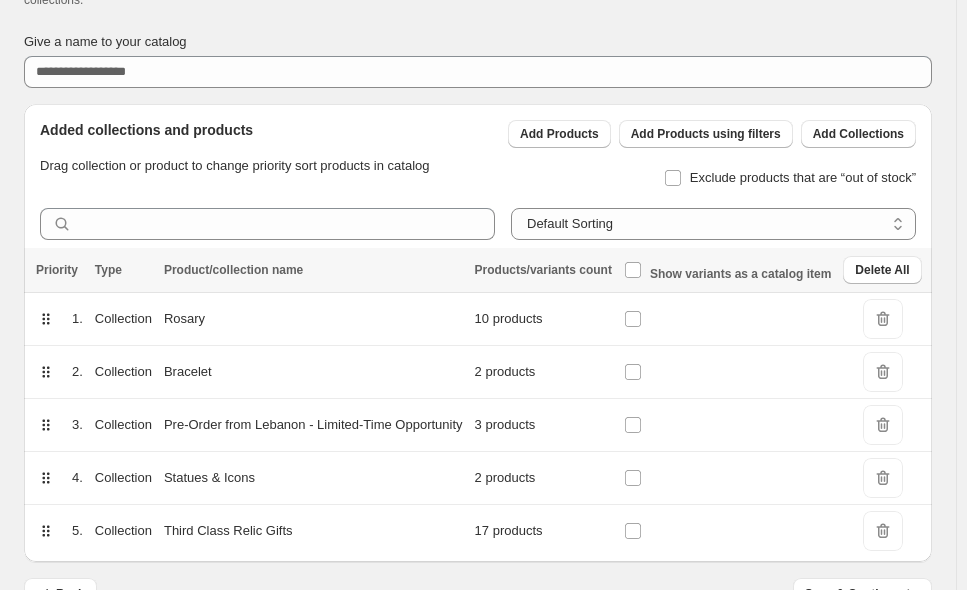scroll, scrollTop: 152, scrollLeft: 0, axis: vertical 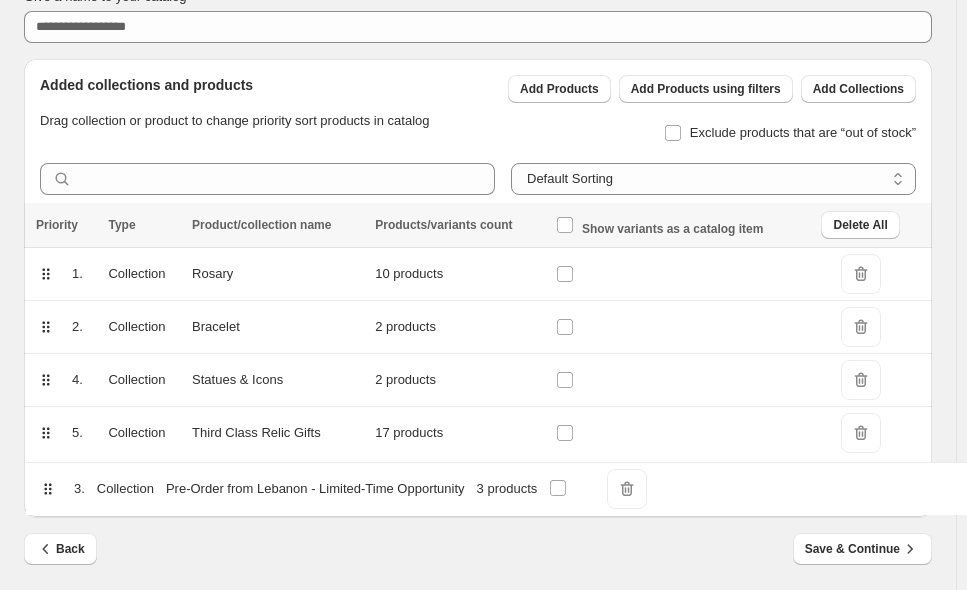drag, startPoint x: 47, startPoint y: 373, endPoint x: 48, endPoint y: 509, distance: 136.00368 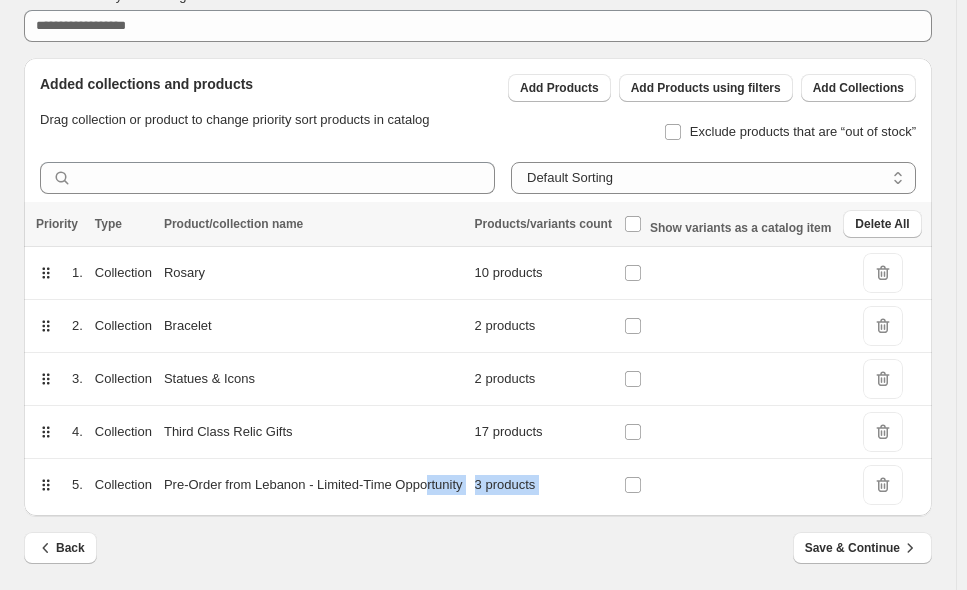 drag, startPoint x: 452, startPoint y: 501, endPoint x: 537, endPoint y: 514, distance: 85.98837 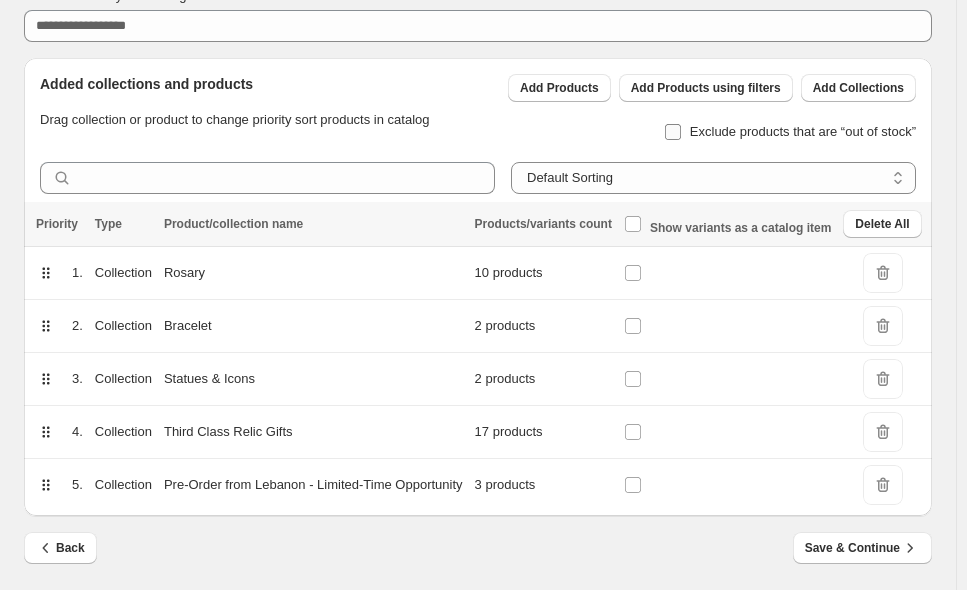 click on "Exclude products that are “out of stock”" at bounding box center (790, 132) 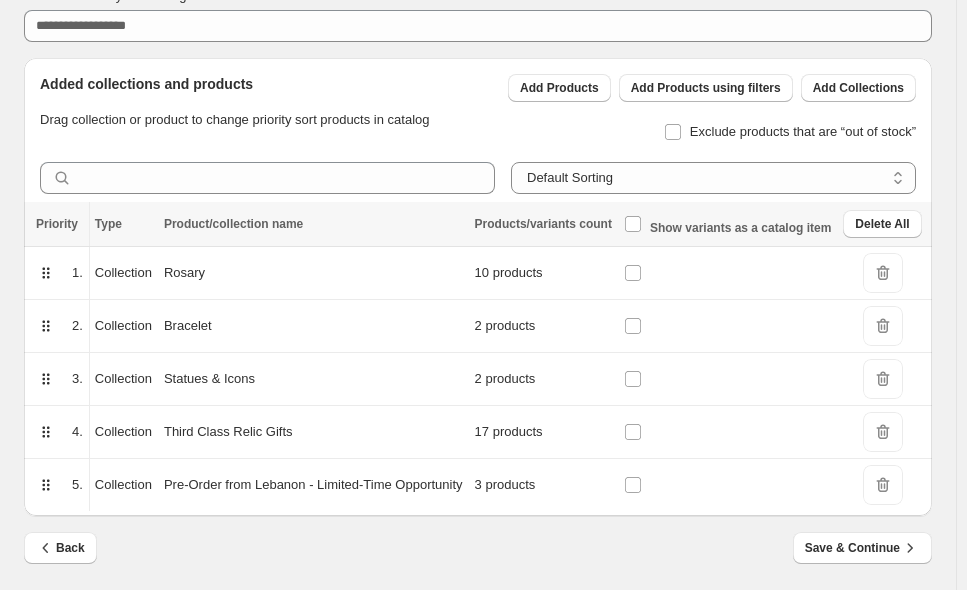 scroll, scrollTop: 0, scrollLeft: 29, axis: horizontal 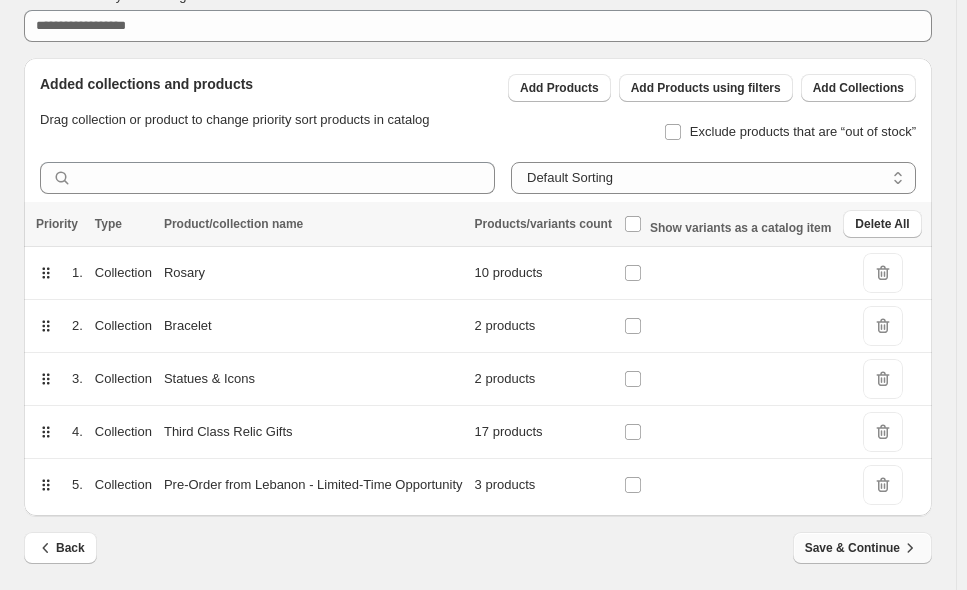 click on "Save & Continue" at bounding box center (862, 548) 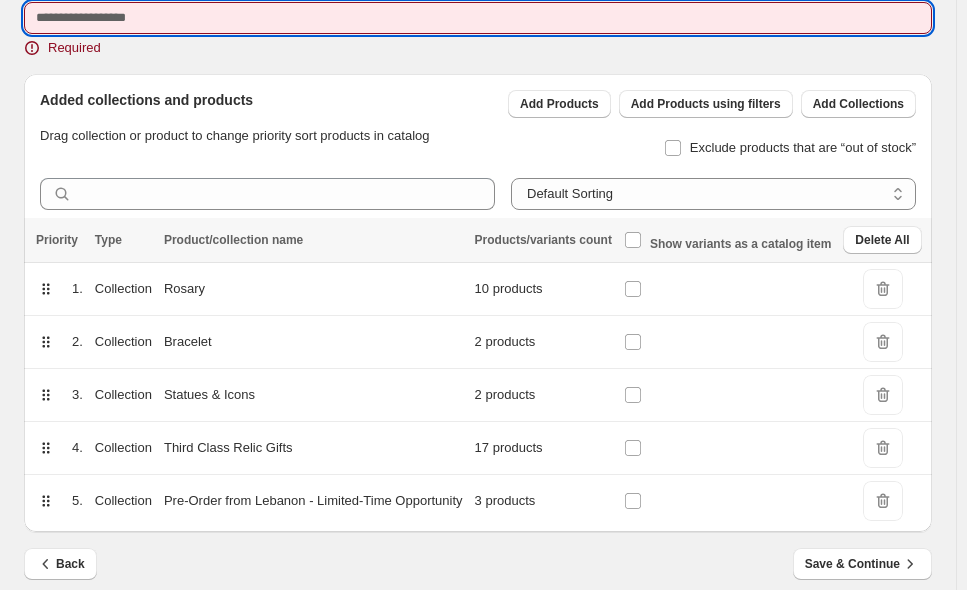 click on "Give a name to your catalog" at bounding box center (478, 18) 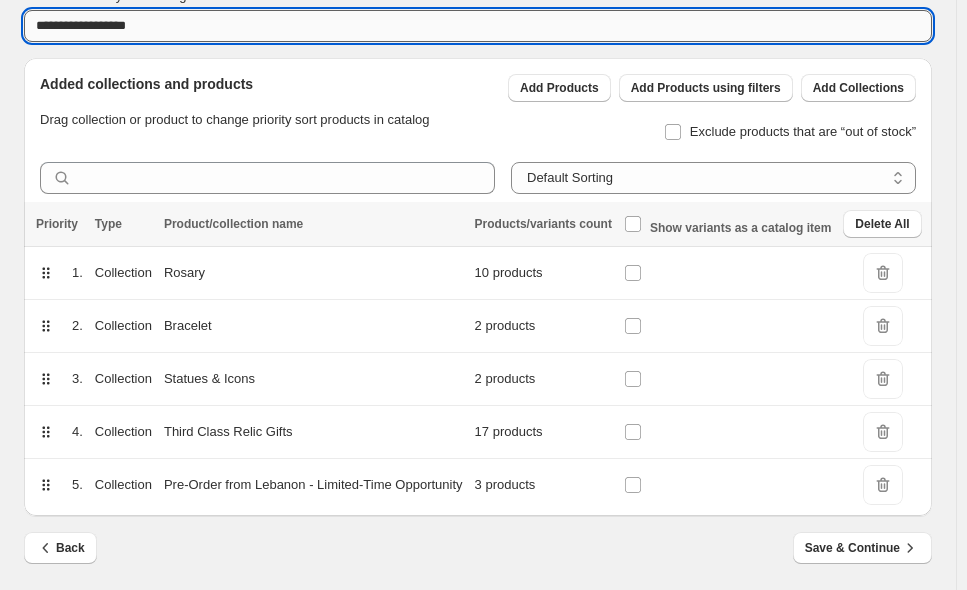 type on "**********" 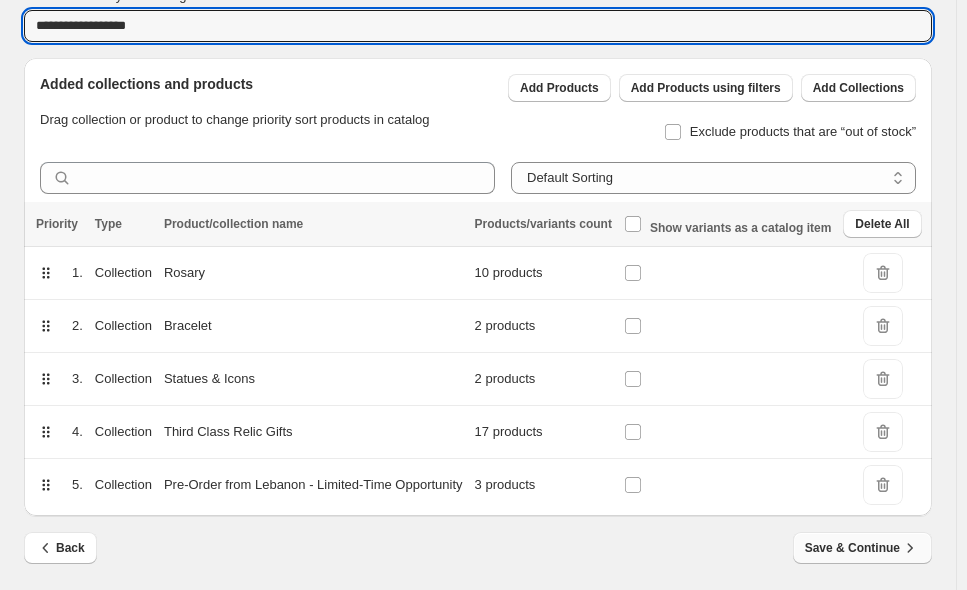 click on "Save & Continue" at bounding box center (862, 548) 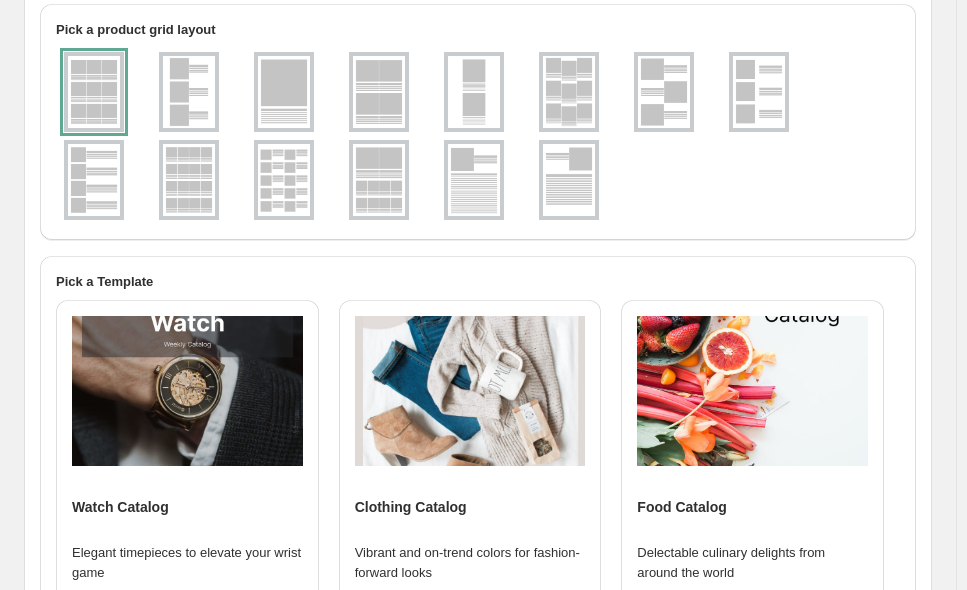 scroll, scrollTop: 0, scrollLeft: 0, axis: both 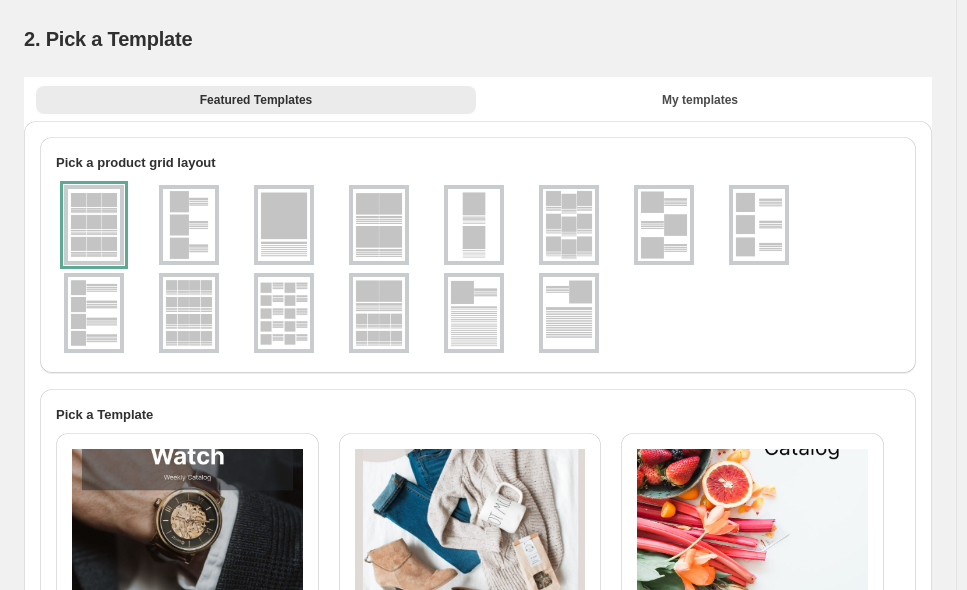 click at bounding box center [664, 225] 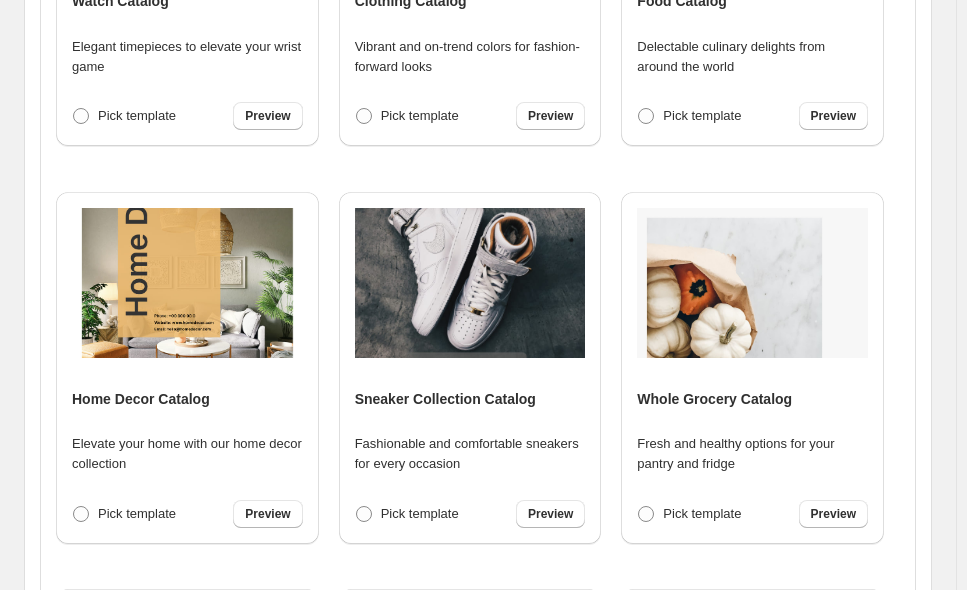 scroll, scrollTop: 788, scrollLeft: 0, axis: vertical 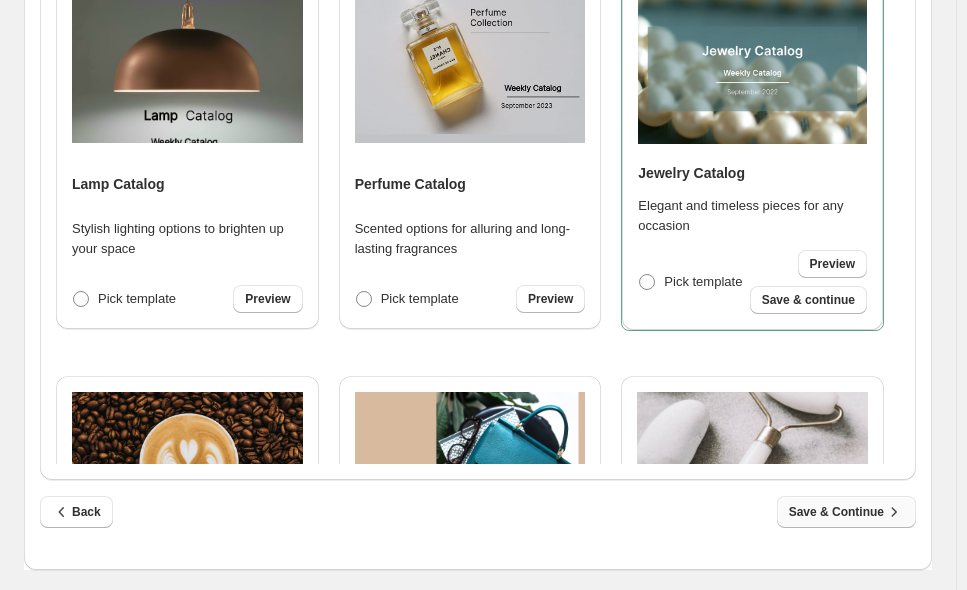 click on "Save & Continue" at bounding box center (846, 512) 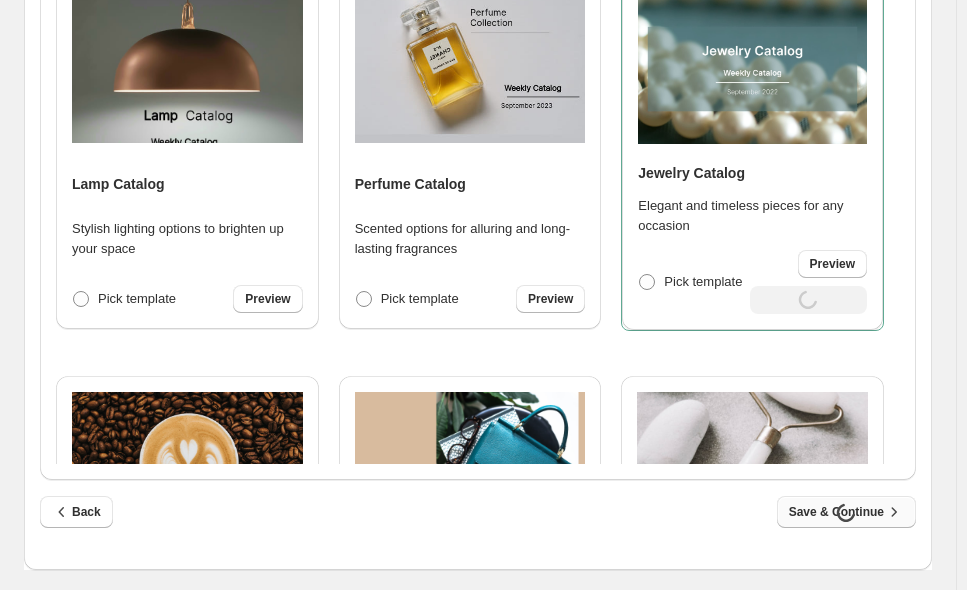 scroll, scrollTop: 130, scrollLeft: 0, axis: vertical 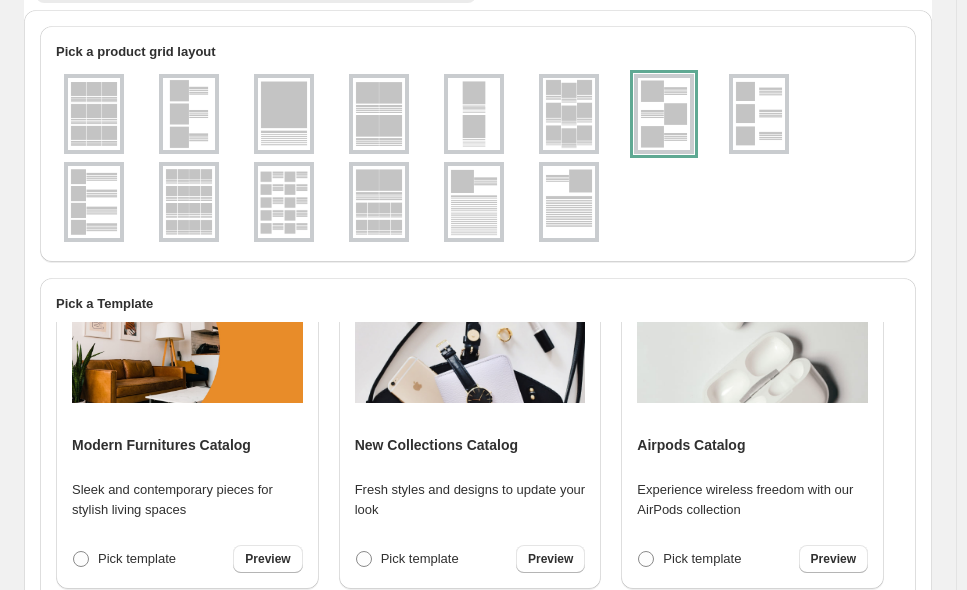 select on "**********" 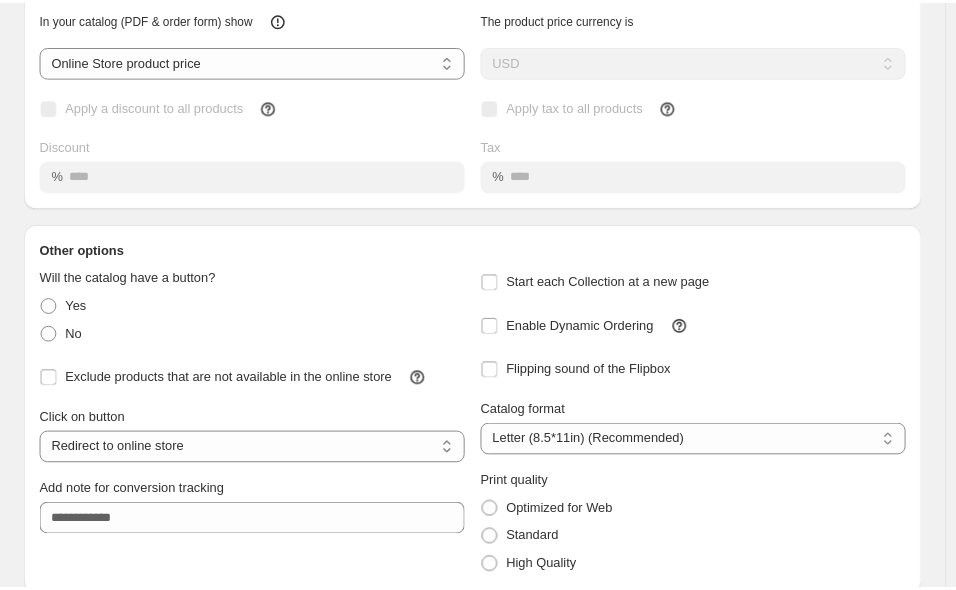 scroll, scrollTop: 0, scrollLeft: 0, axis: both 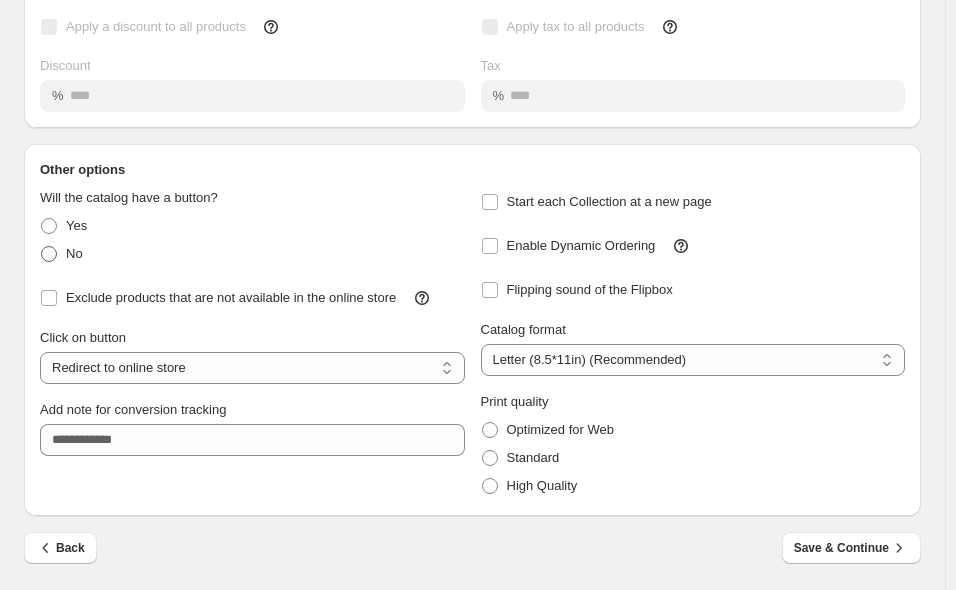 click at bounding box center (49, 254) 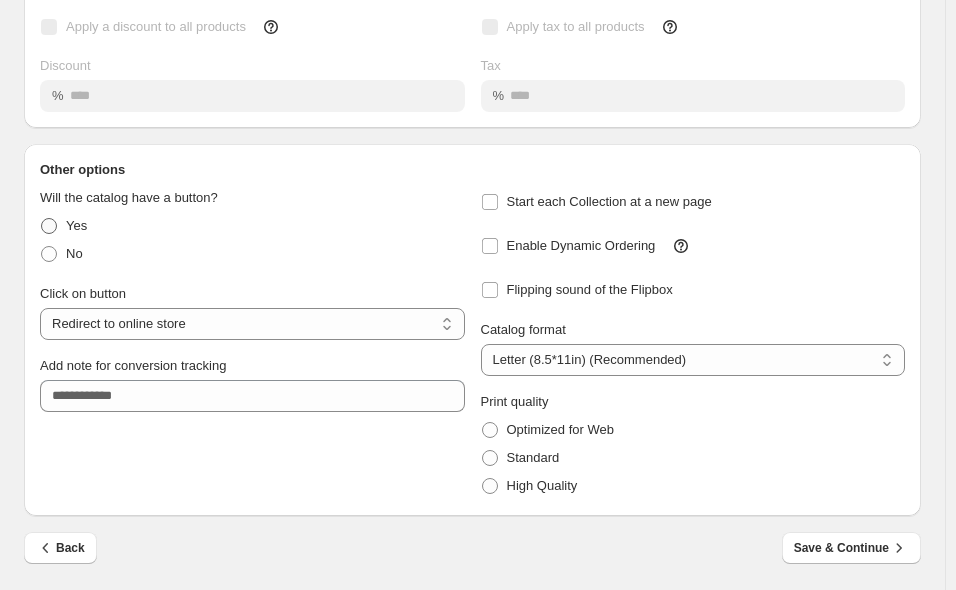 click at bounding box center [49, 226] 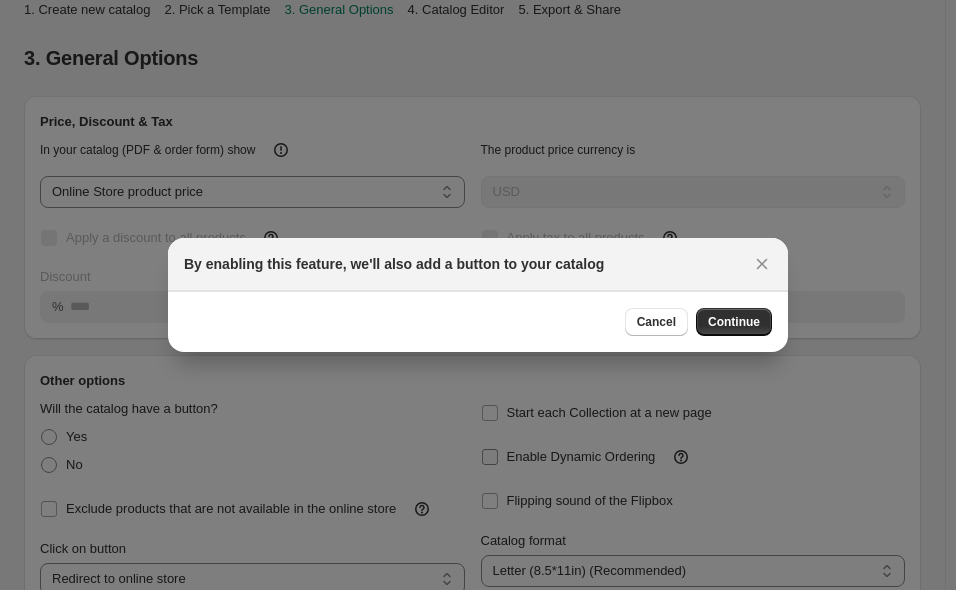 scroll, scrollTop: 0, scrollLeft: 0, axis: both 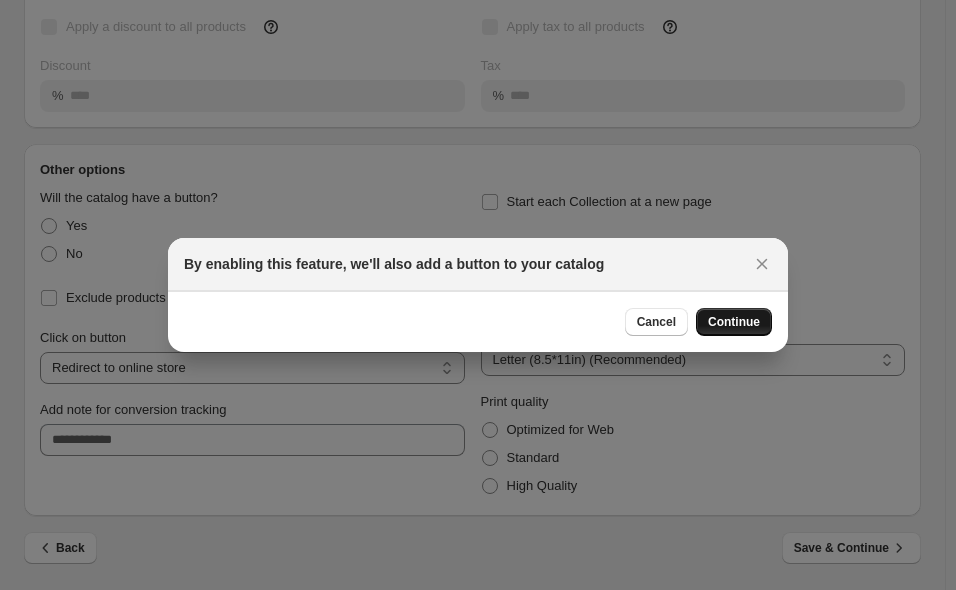 click on "Continue" at bounding box center (734, 322) 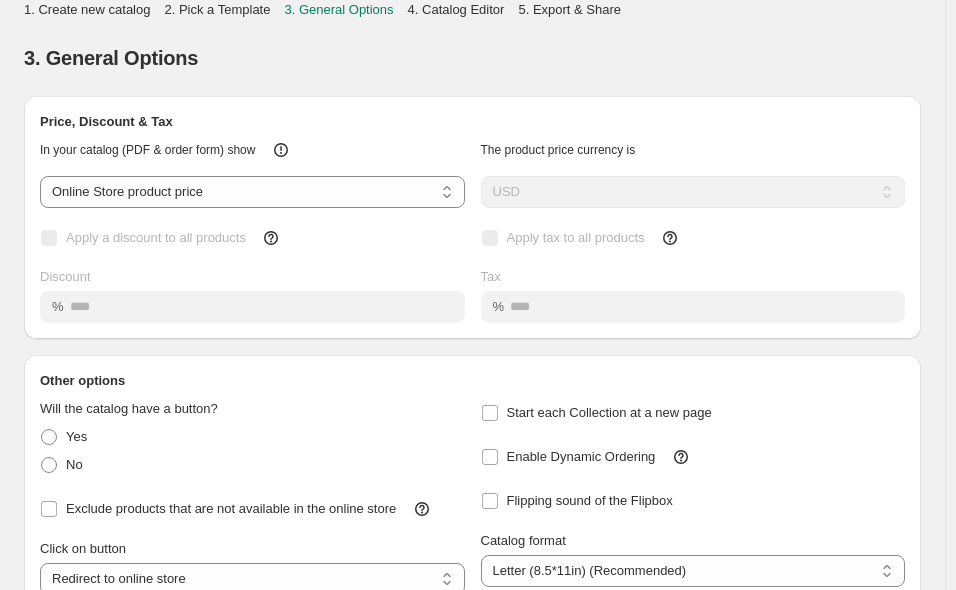 scroll, scrollTop: 211, scrollLeft: 0, axis: vertical 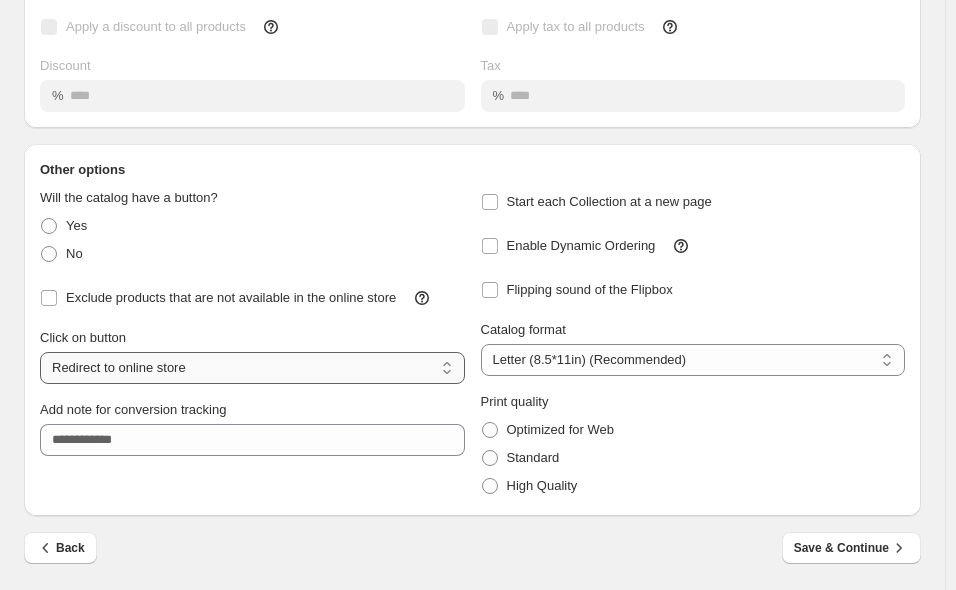 click on "**********" at bounding box center (252, 368) 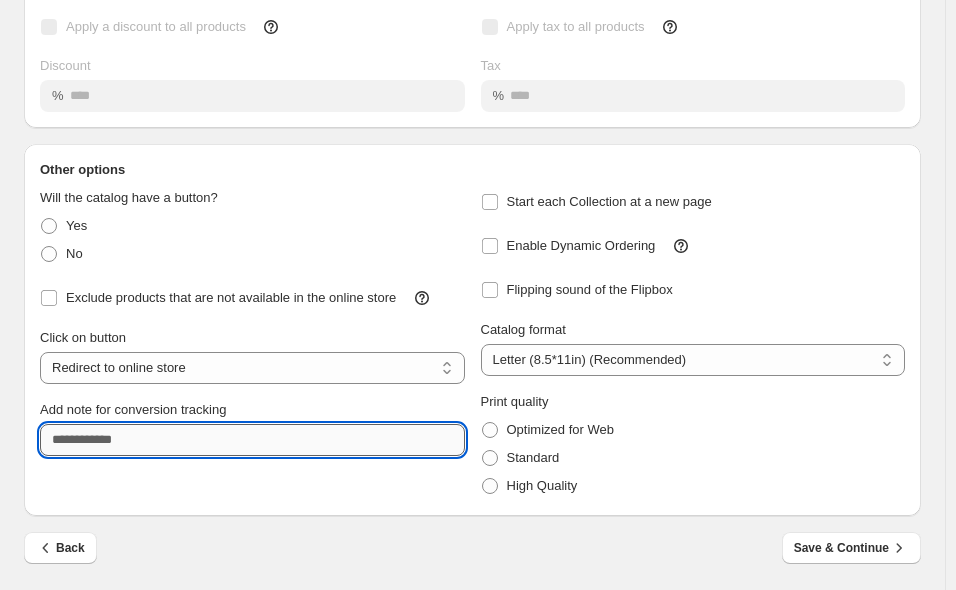 click on "Add note for conversion tracking" at bounding box center [252, 440] 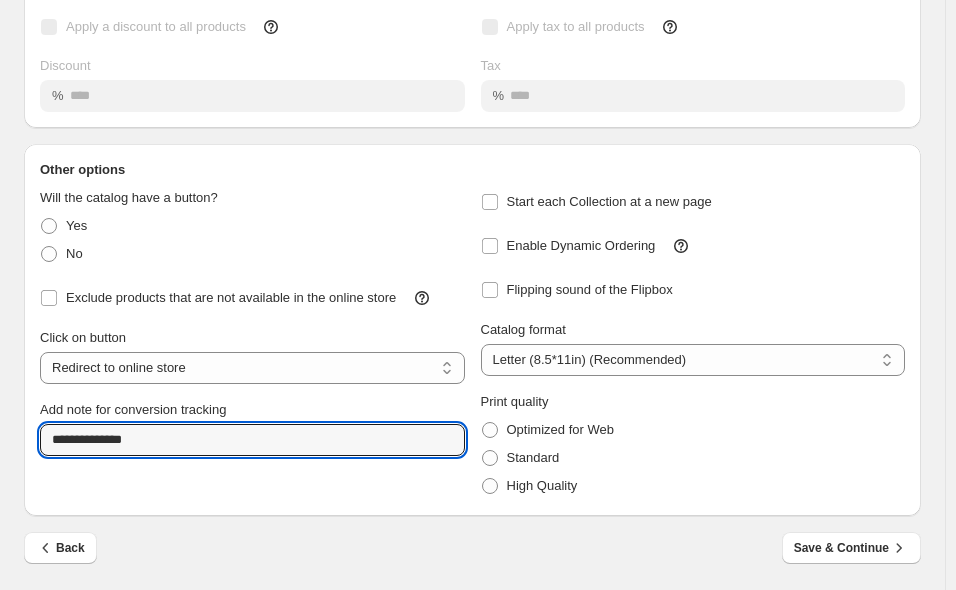 type on "**********" 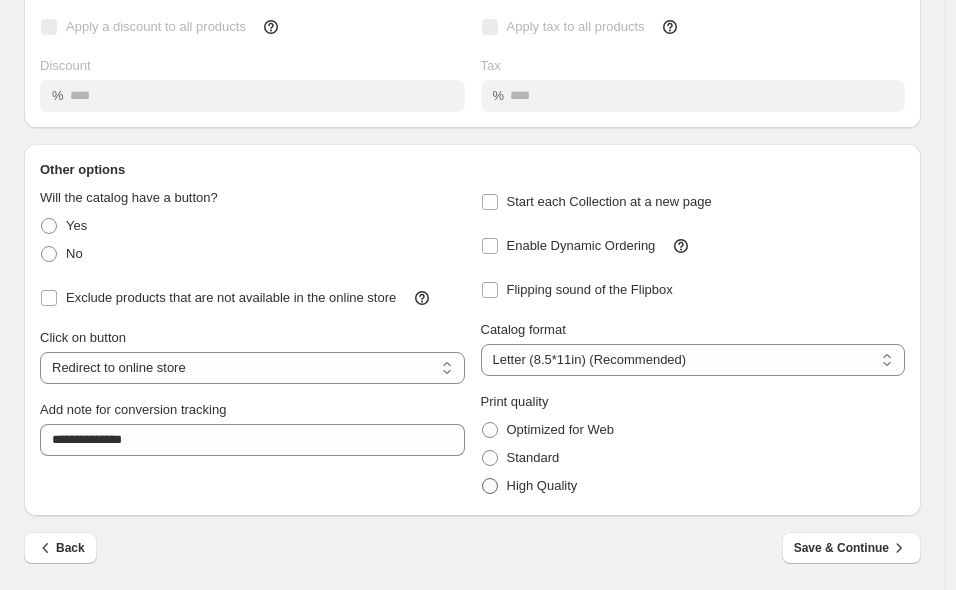 click on "High Quality" at bounding box center [529, 486] 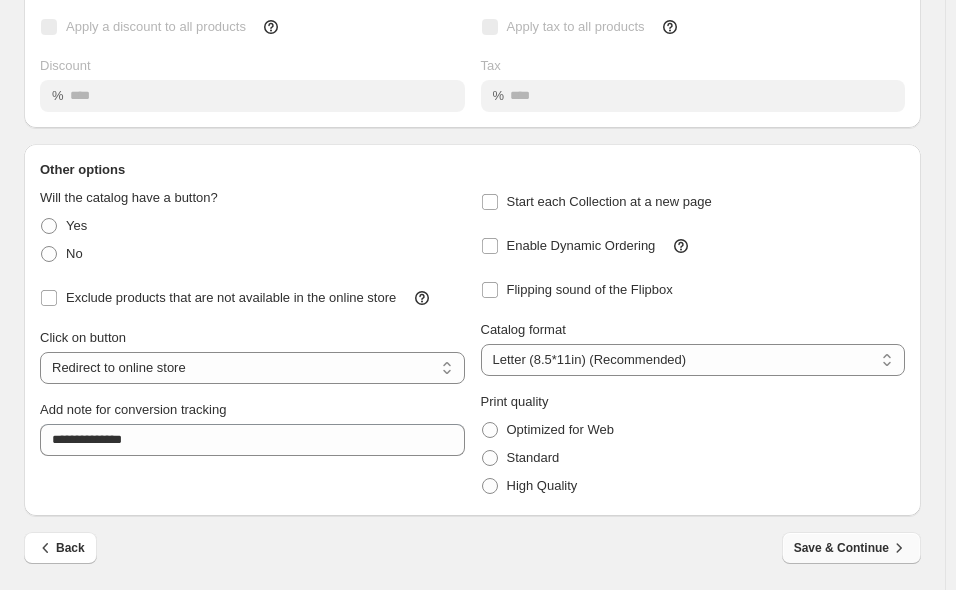 click on "Save & Continue" at bounding box center (851, 548) 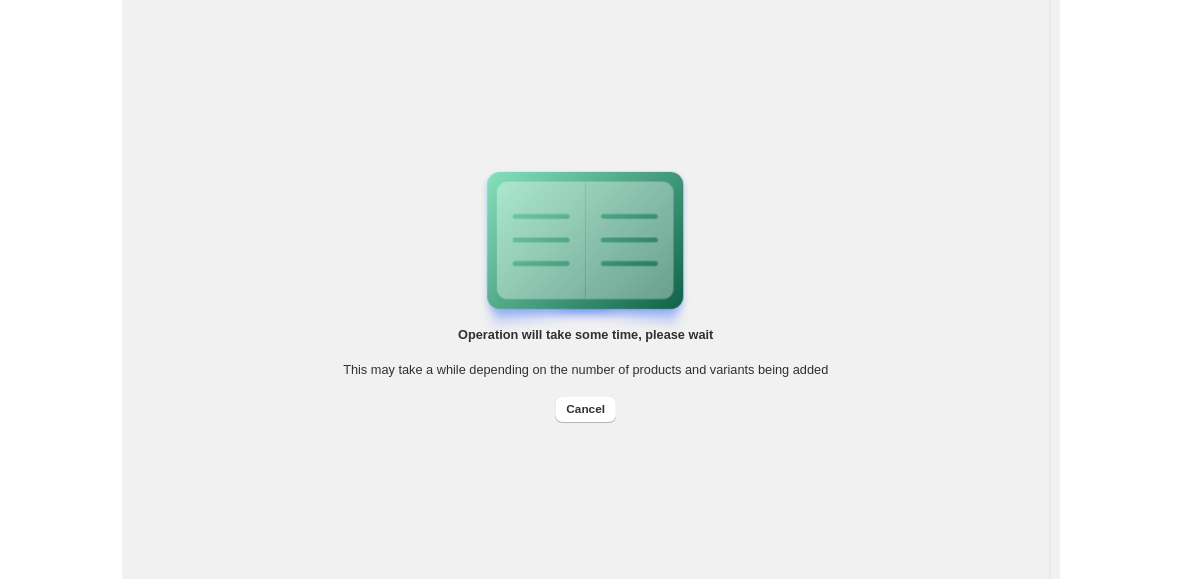 scroll, scrollTop: 0, scrollLeft: 0, axis: both 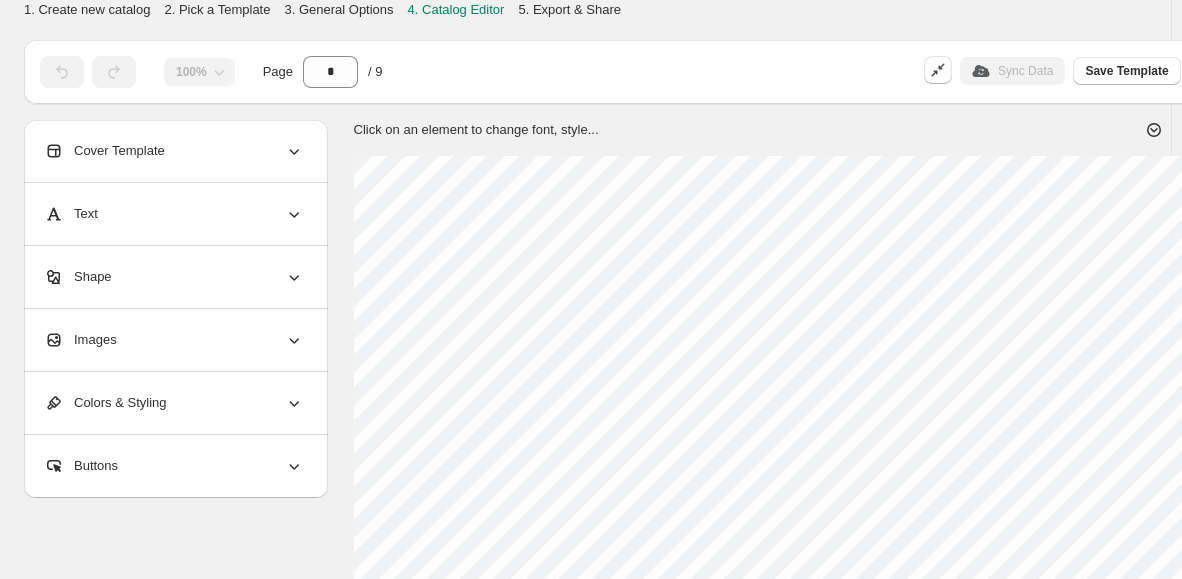 click on "Cover Template" at bounding box center (174, 151) 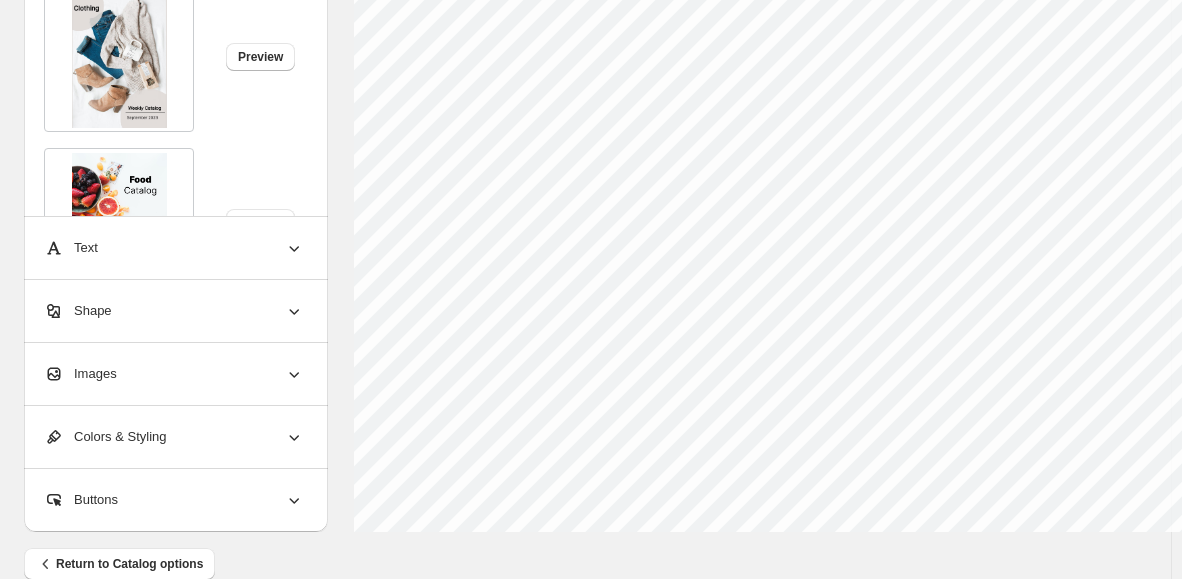 scroll, scrollTop: 846, scrollLeft: 0, axis: vertical 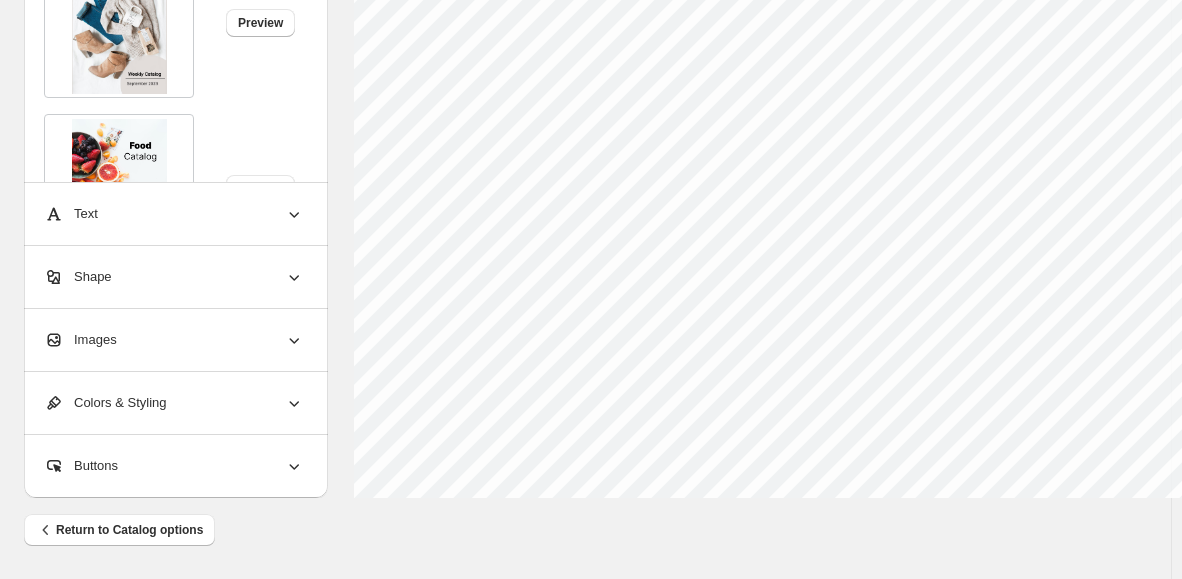 click on "Images" at bounding box center (174, 340) 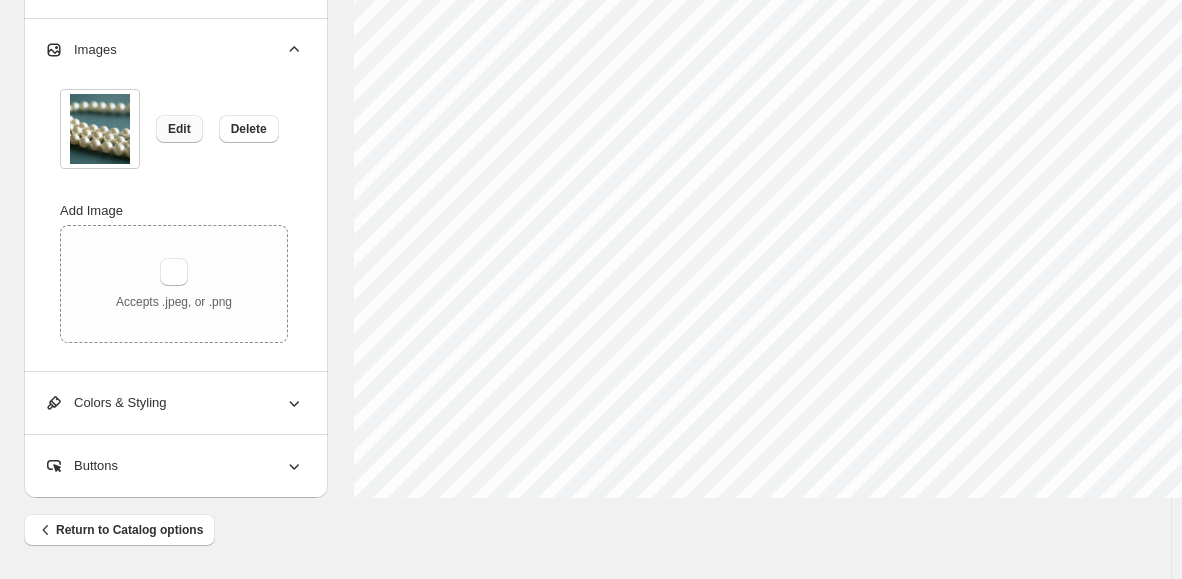 click on "Edit" at bounding box center (179, 129) 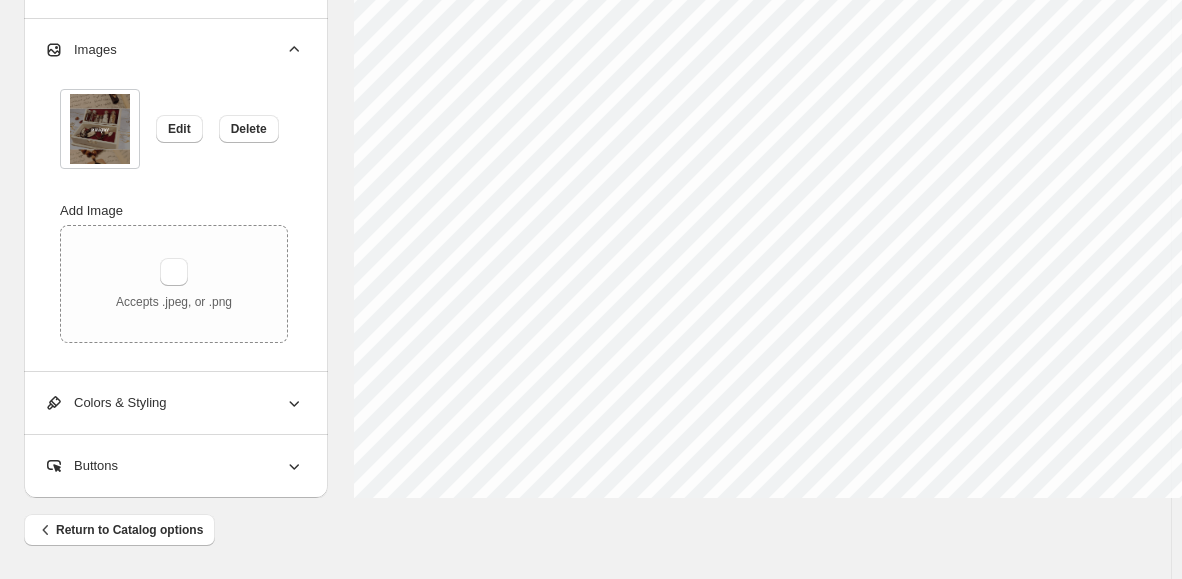 click on "Return to Catalog options" at bounding box center [585, 543] 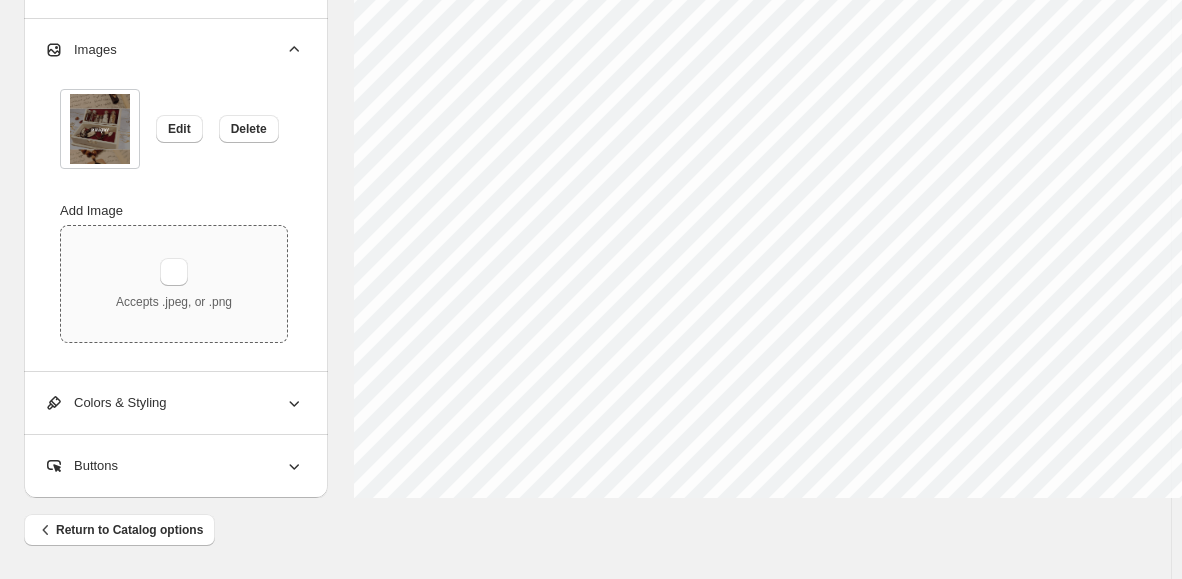 click on "Accepts .jpeg, or .png" at bounding box center (174, 284) 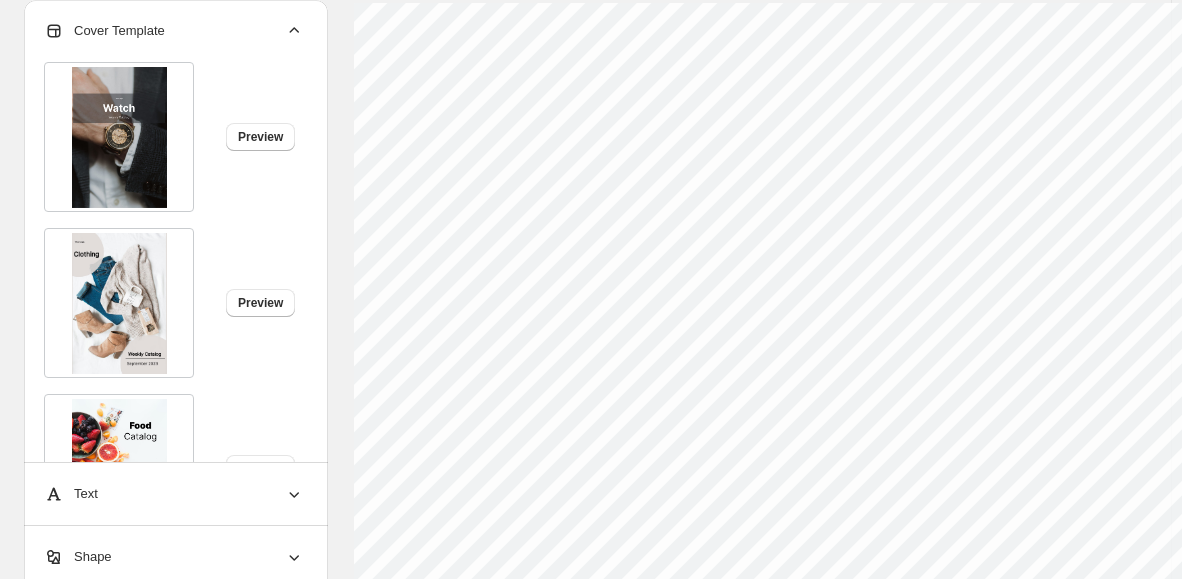 scroll, scrollTop: 141, scrollLeft: 0, axis: vertical 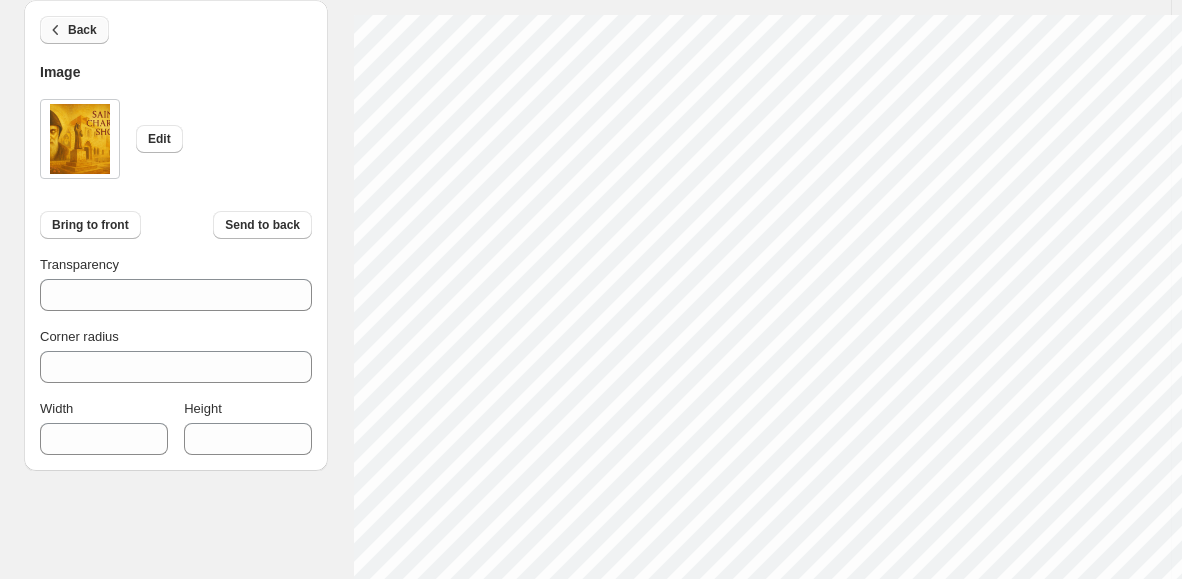 click on "Back" at bounding box center (82, 30) 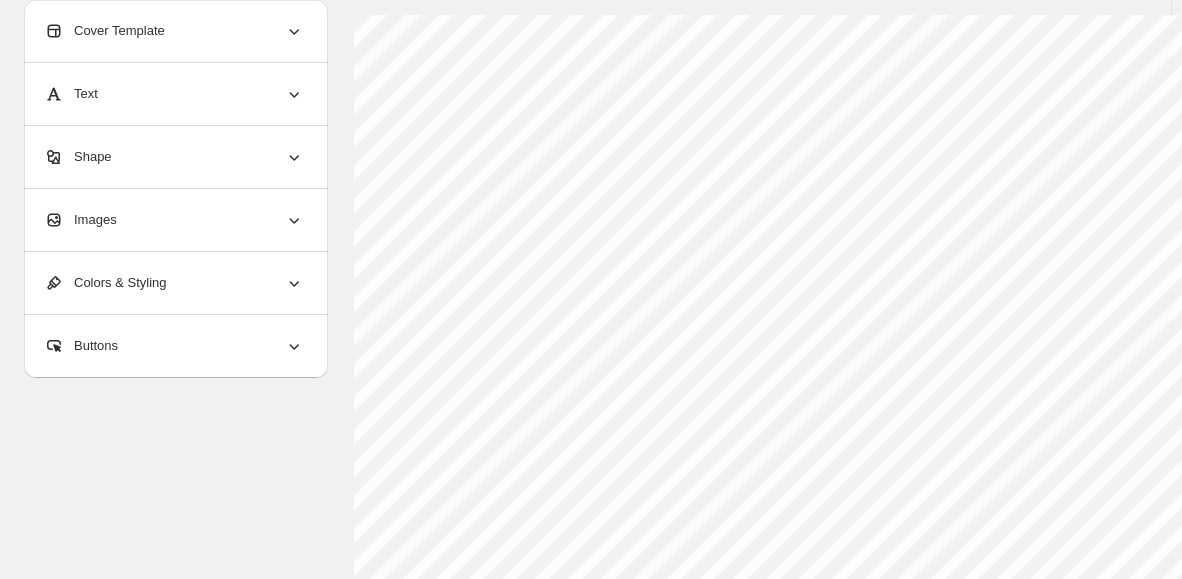 click on "Images" at bounding box center (174, 220) 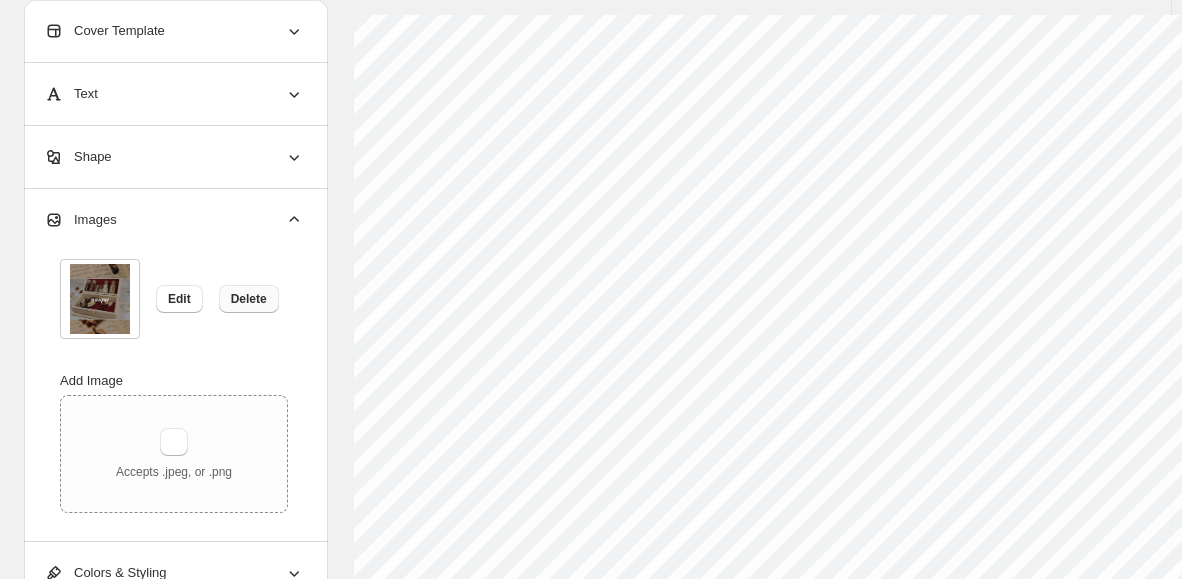 click on "Delete" at bounding box center (249, 299) 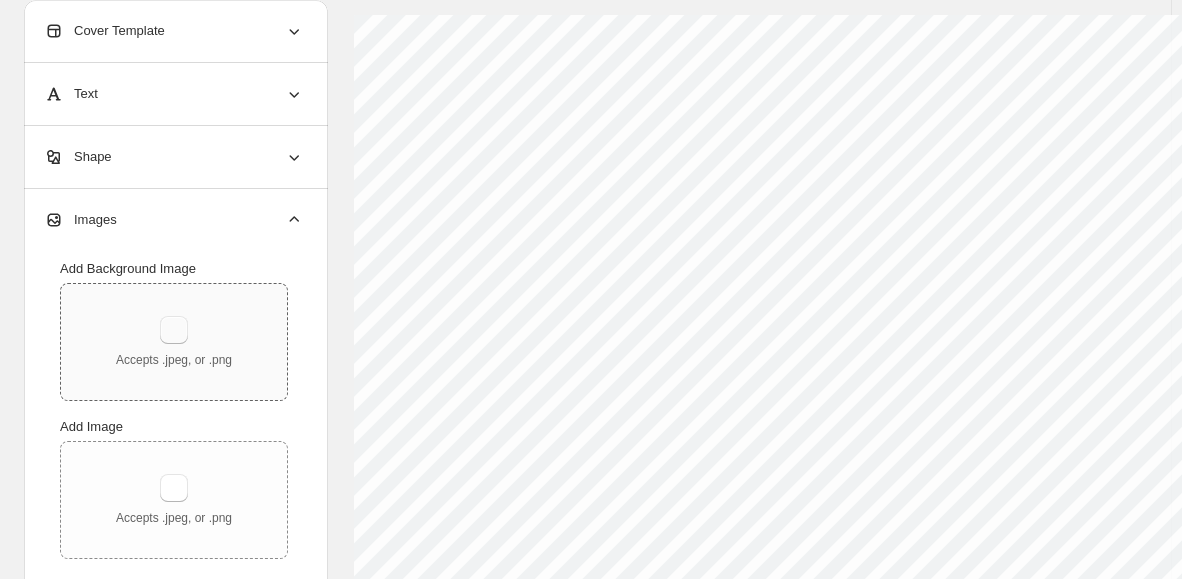 click at bounding box center [174, 330] 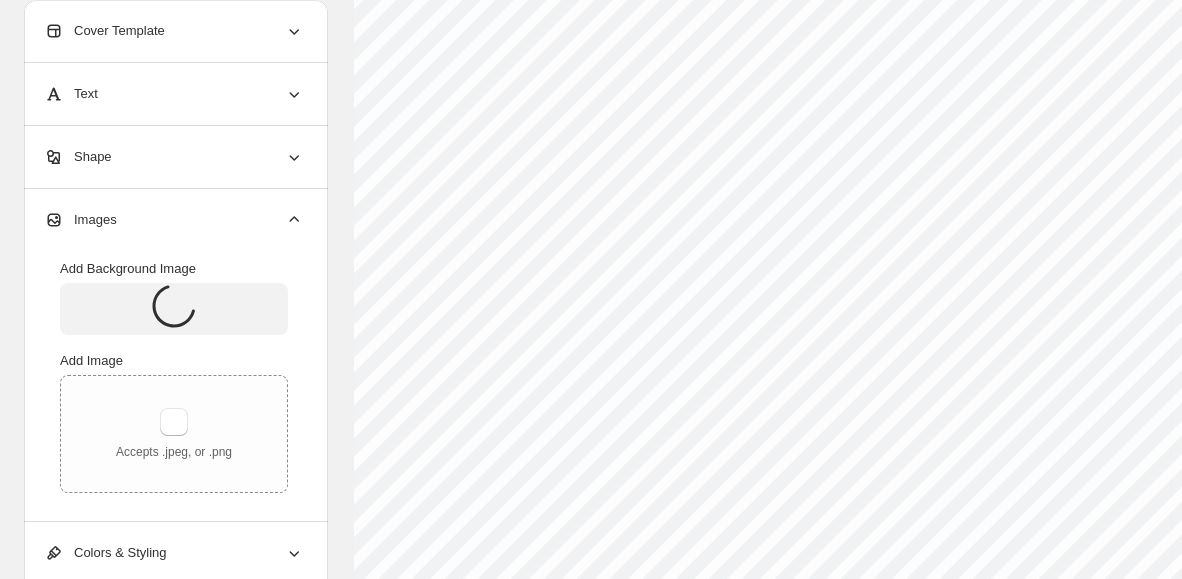 scroll, scrollTop: 537, scrollLeft: 0, axis: vertical 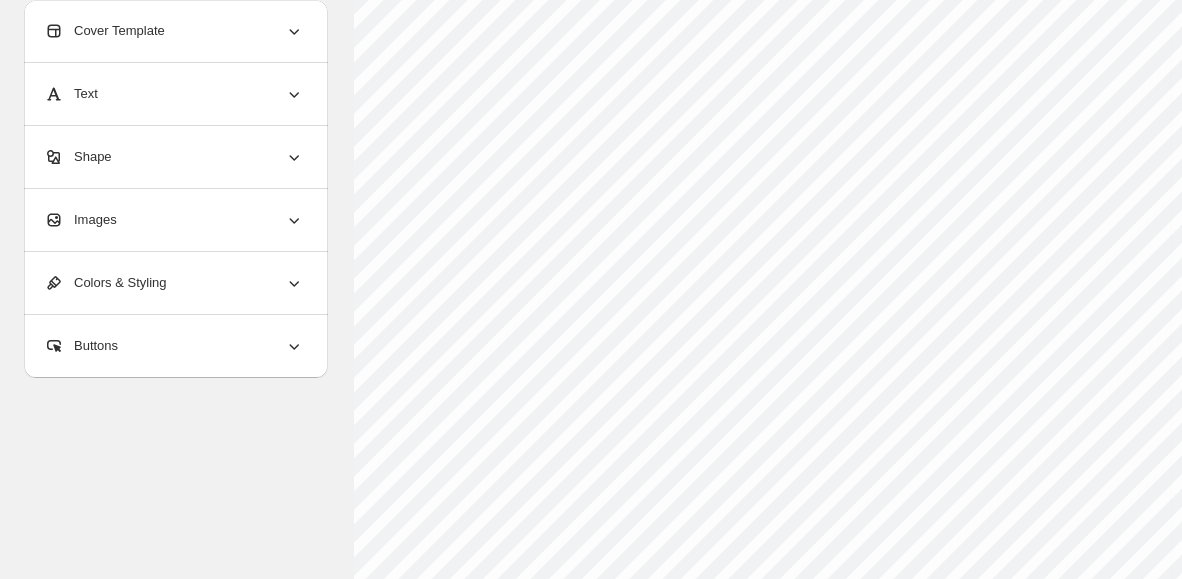 click on "Images" at bounding box center [174, 220] 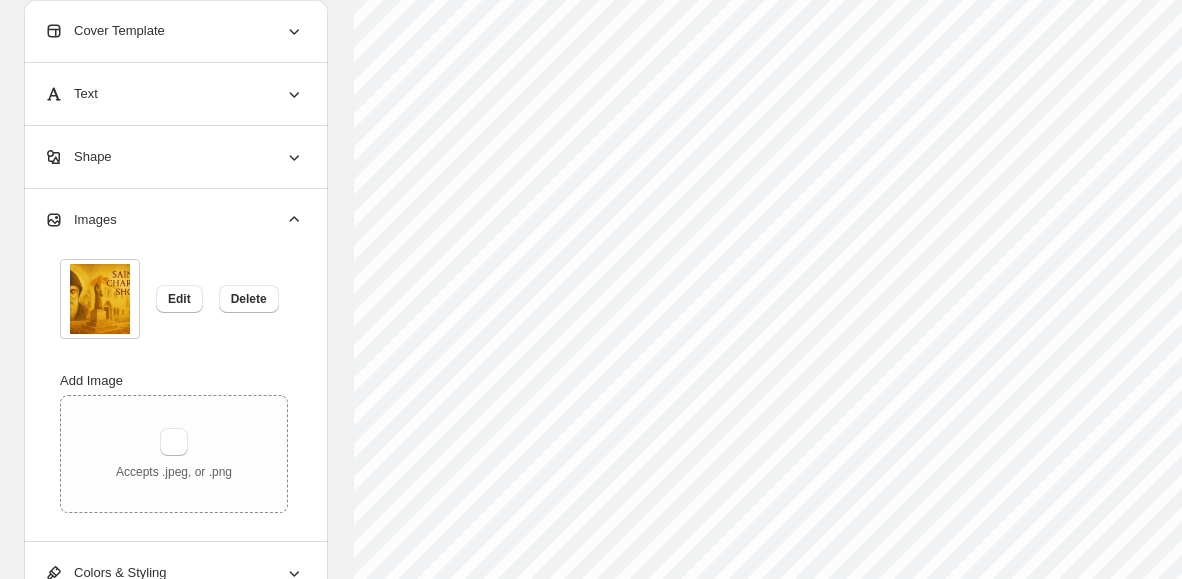 click at bounding box center (100, 299) 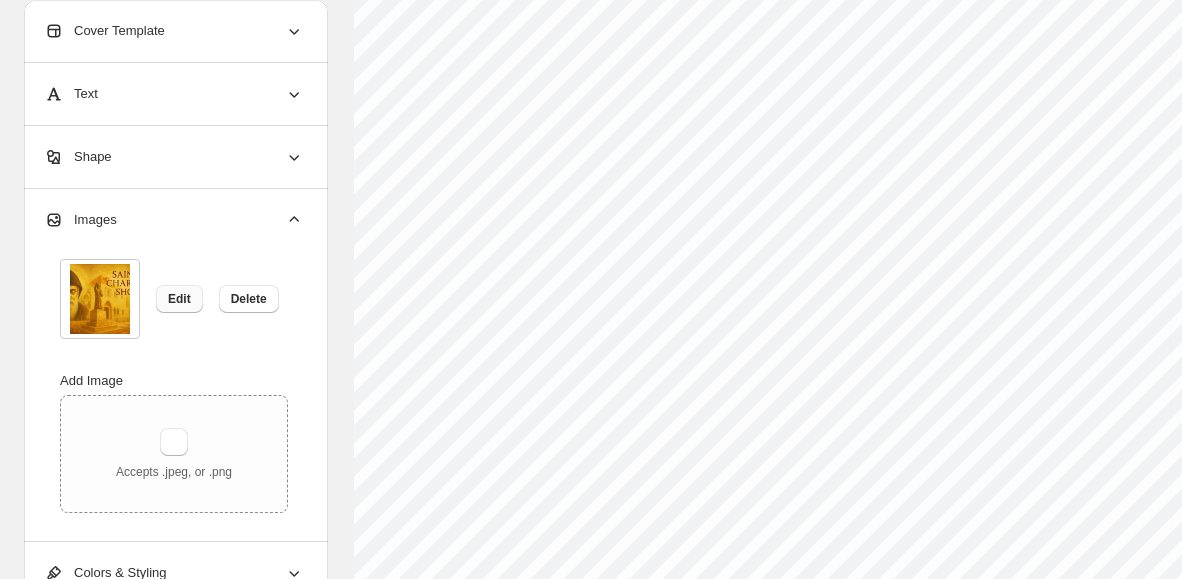 click on "Edit" at bounding box center (179, 299) 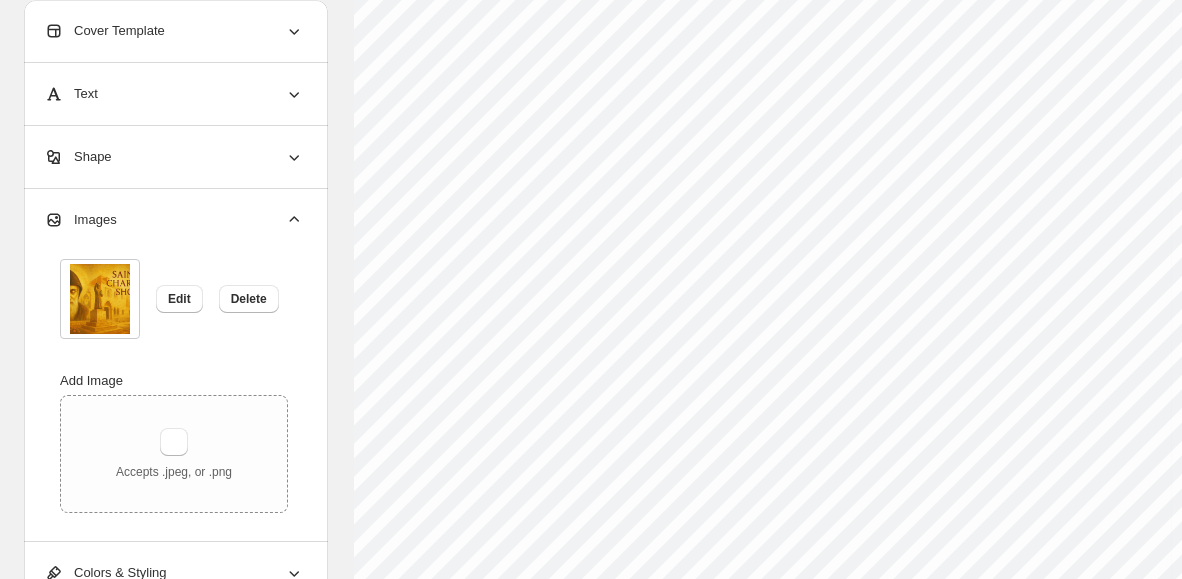 click on "Shape" at bounding box center [174, 157] 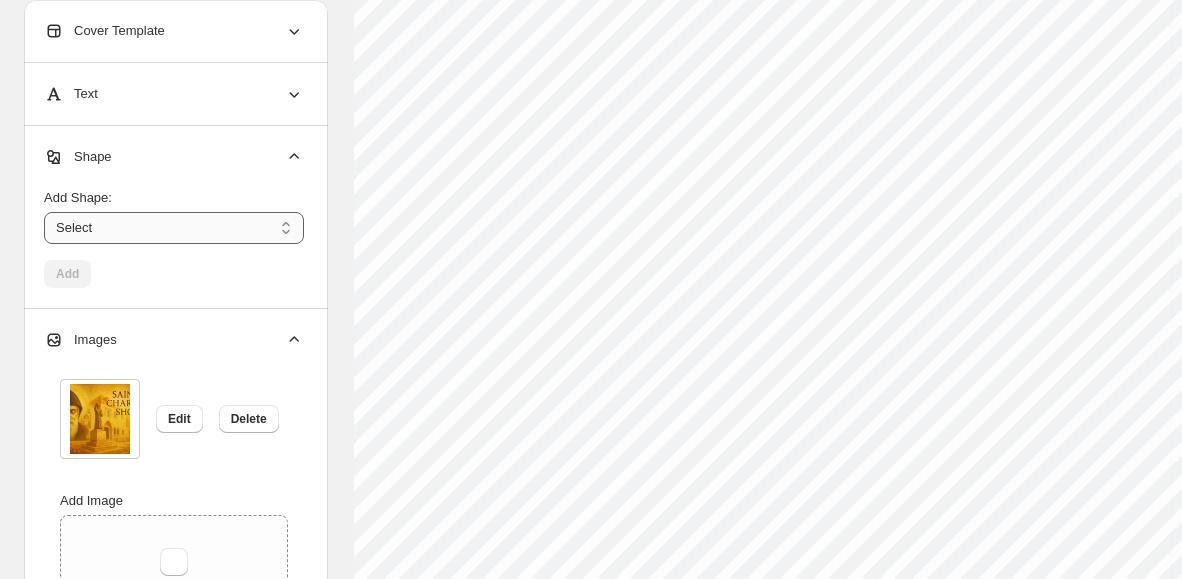 click on "****** ********* **** **** *******" at bounding box center [174, 228] 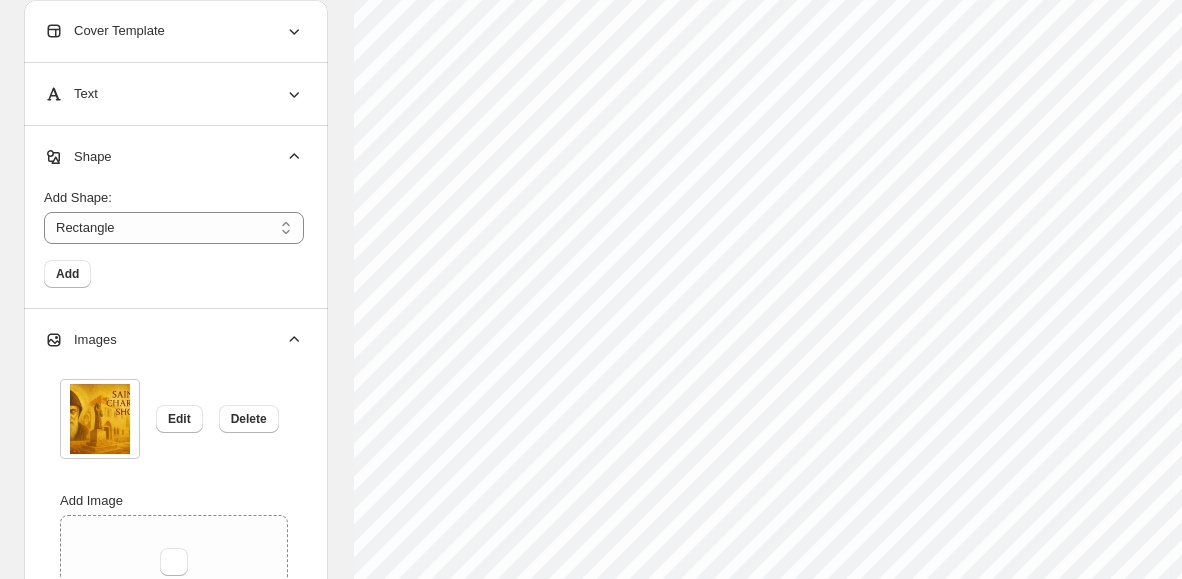 click on "Text" at bounding box center [174, 94] 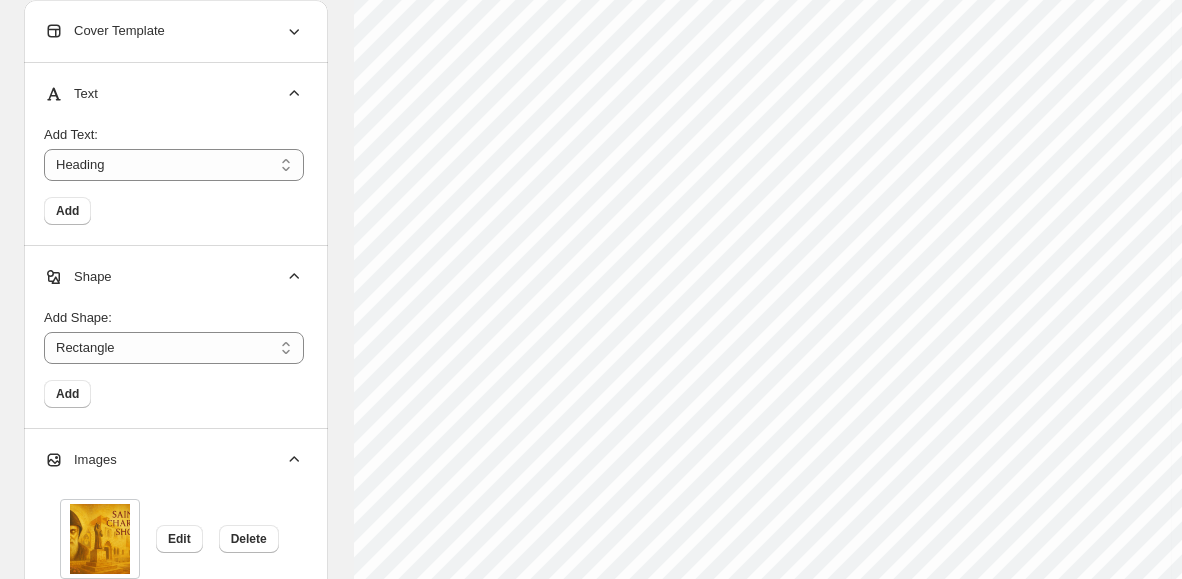 click on "Cover Template" at bounding box center (174, 31) 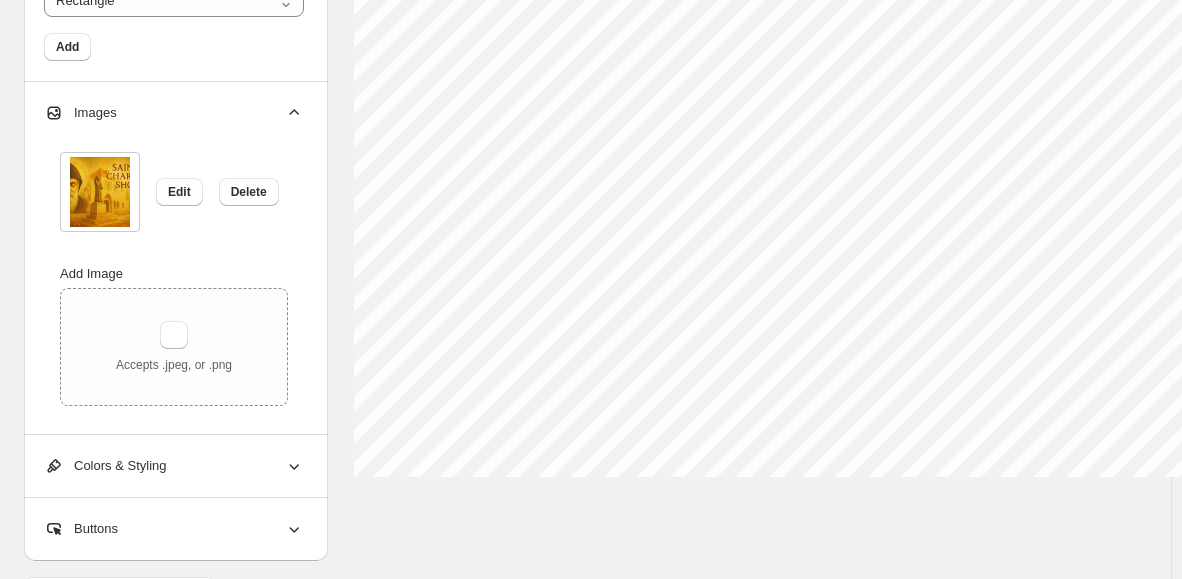 scroll, scrollTop: 938, scrollLeft: 0, axis: vertical 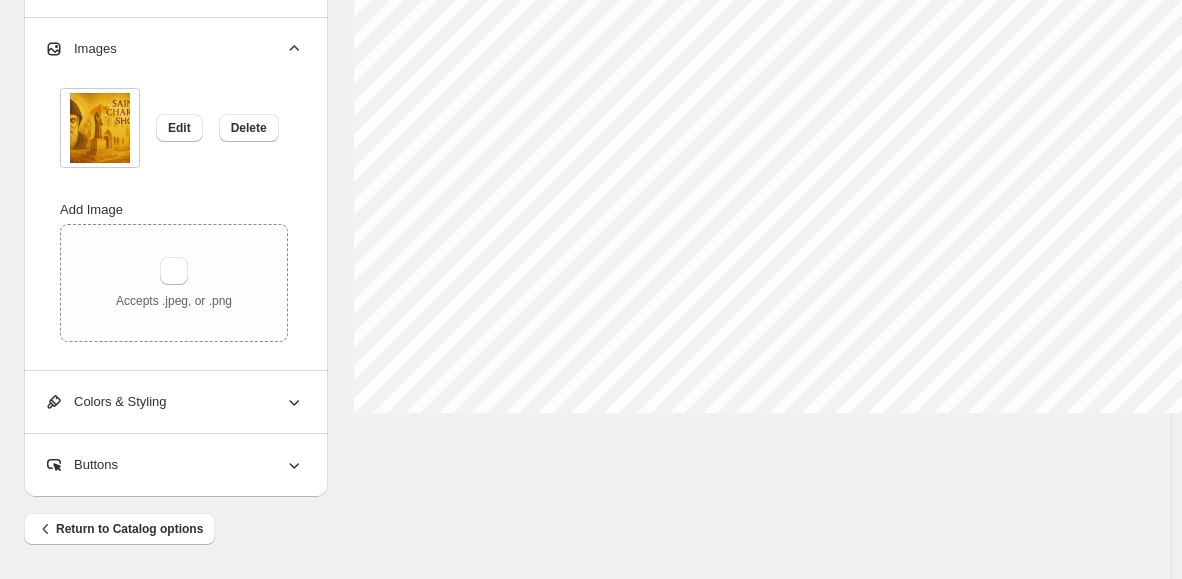 click on "Buttons" at bounding box center [174, 465] 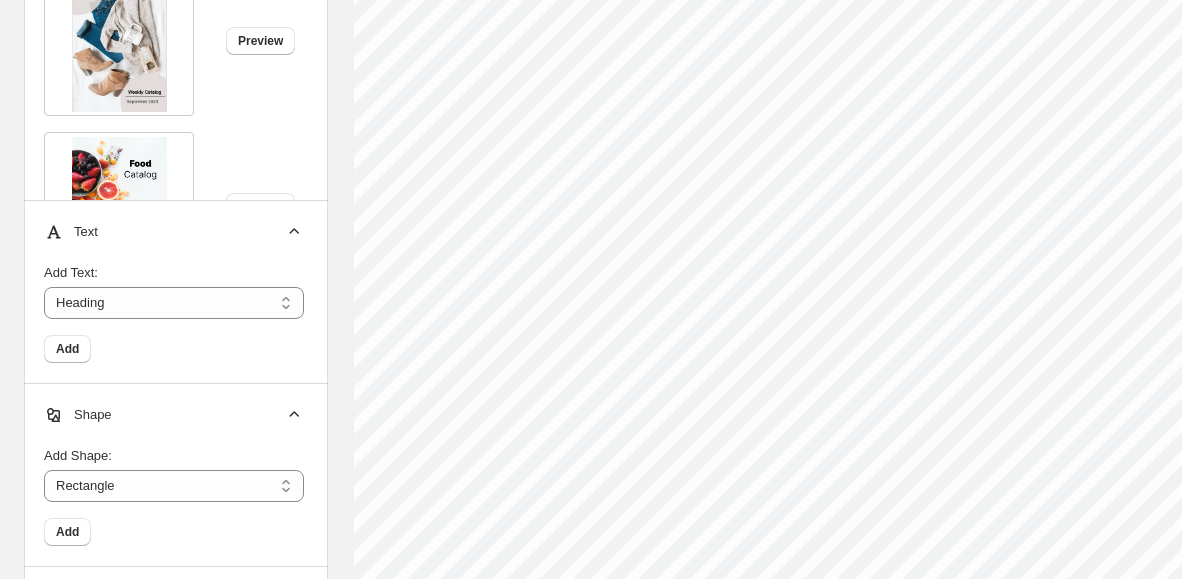 scroll, scrollTop: 315, scrollLeft: 0, axis: vertical 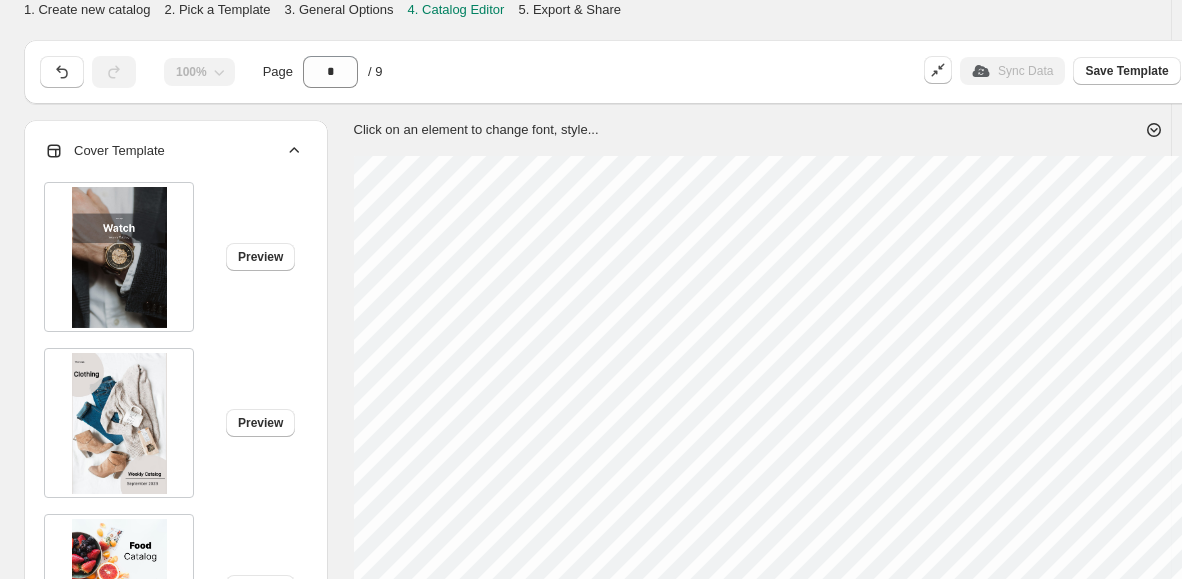 select on "*********" 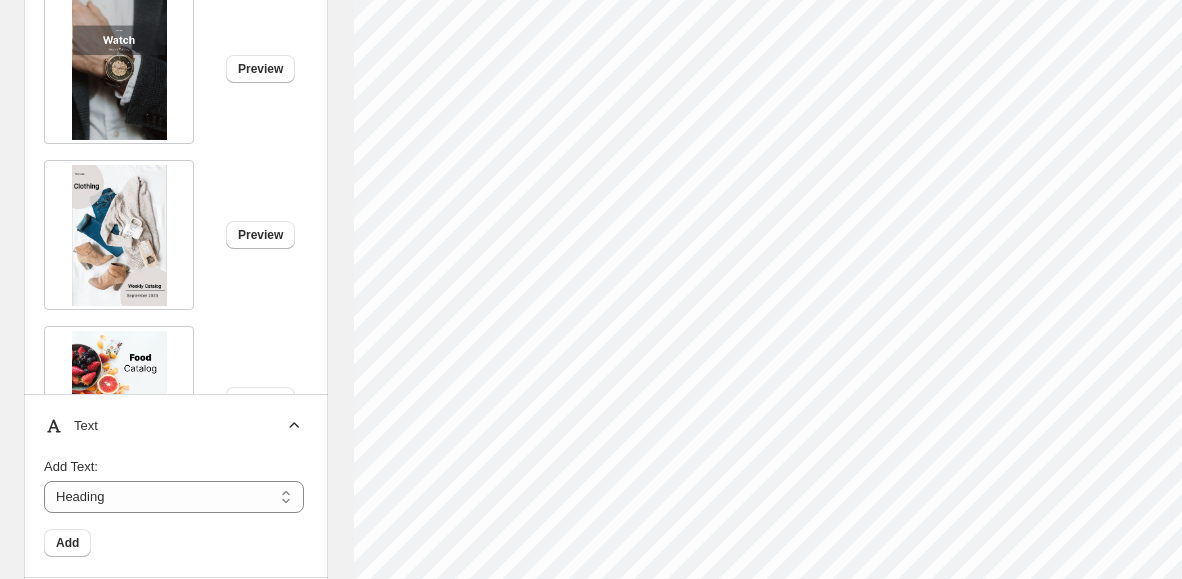 scroll, scrollTop: 168, scrollLeft: 0, axis: vertical 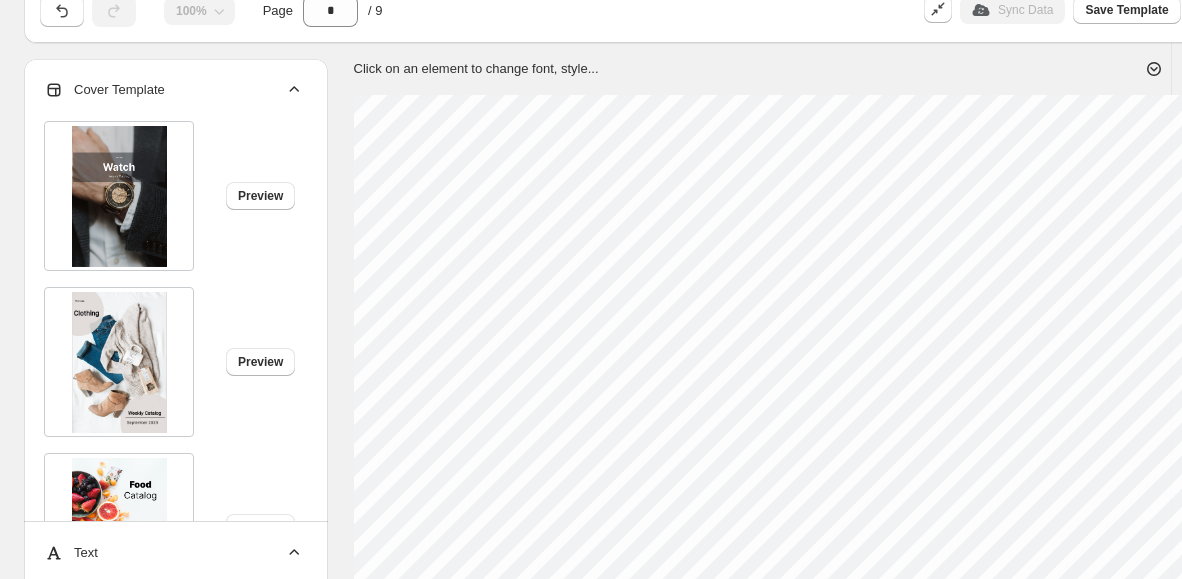 click 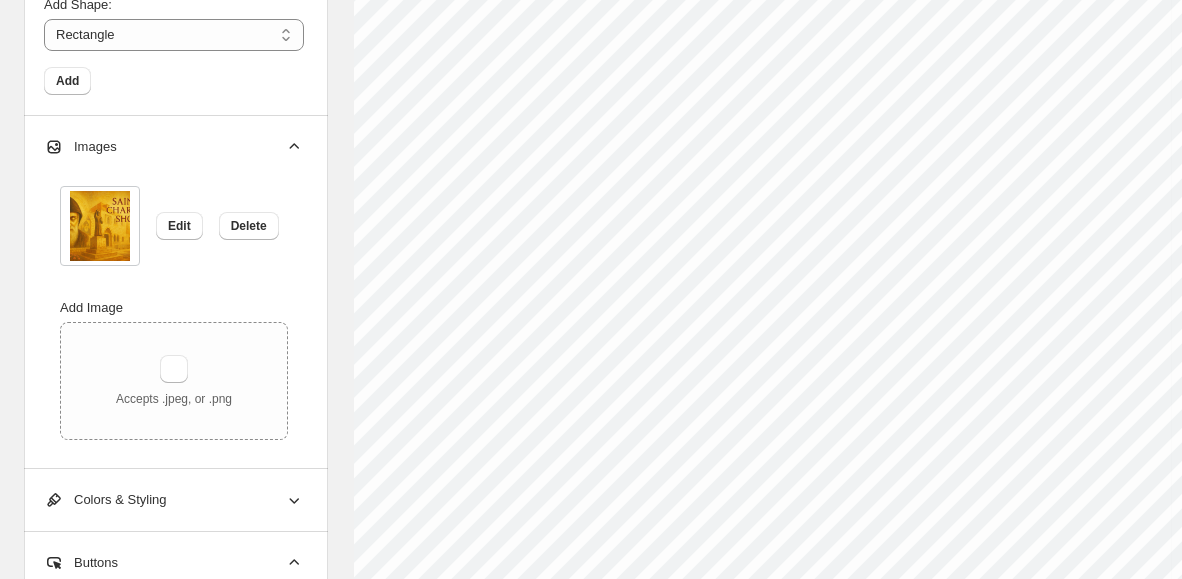 scroll, scrollTop: 769, scrollLeft: 0, axis: vertical 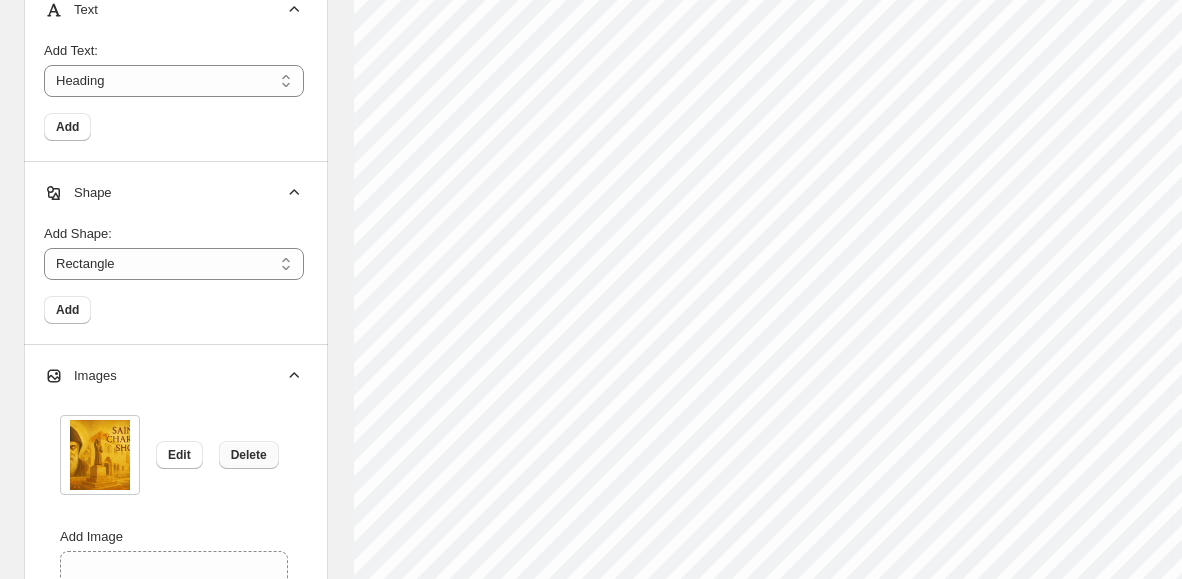 click on "Delete" at bounding box center (249, 455) 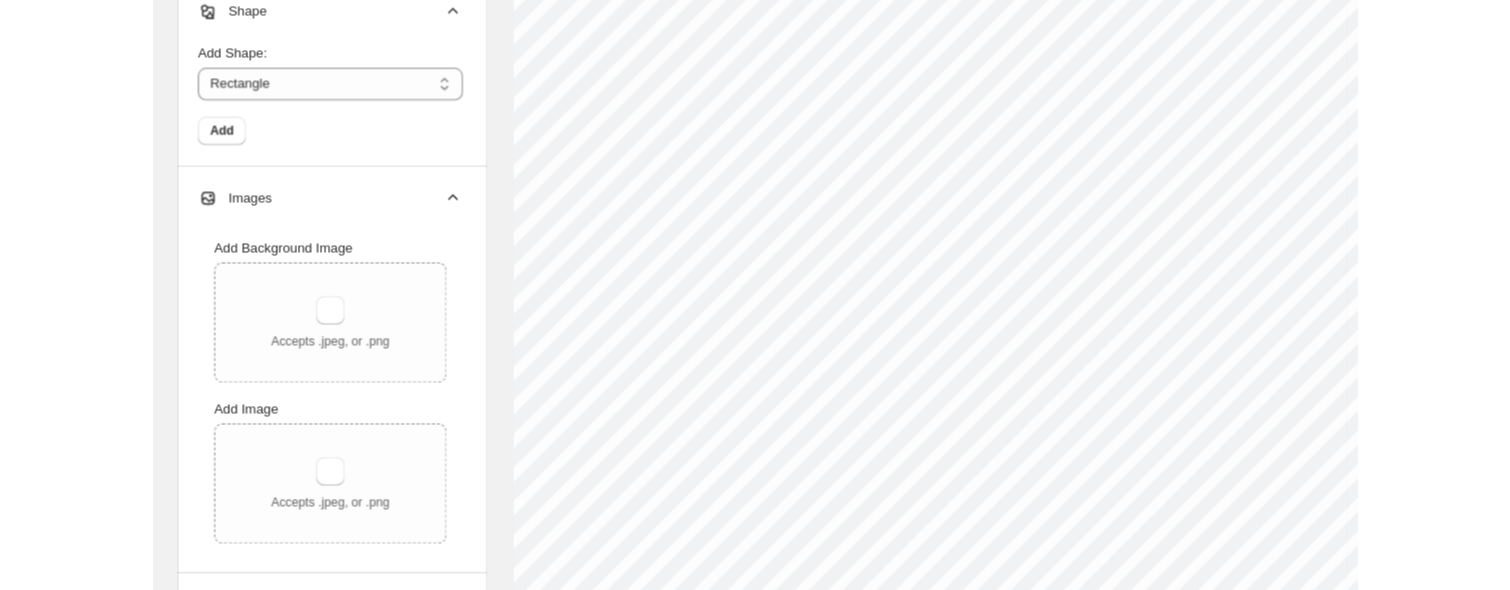 scroll, scrollTop: 608, scrollLeft: 0, axis: vertical 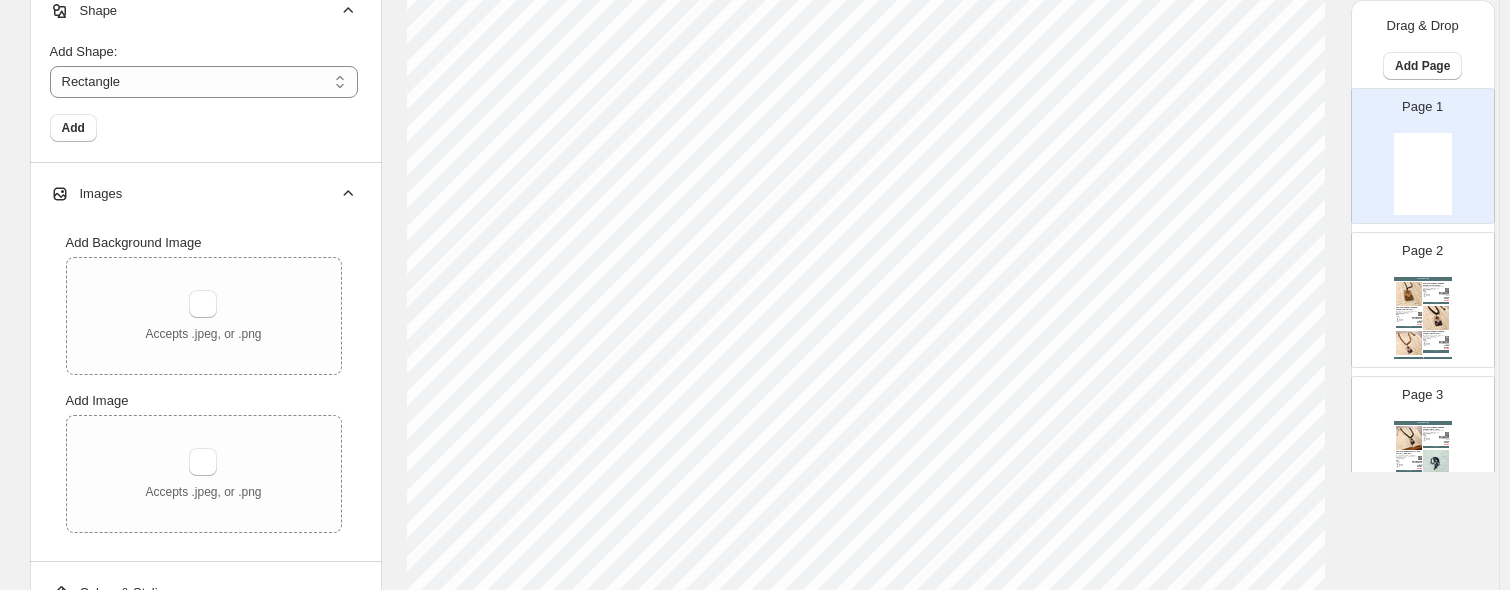 click on "Saint Charbel Adjustable Relic Chaplet (Dark Brown) - ..." at bounding box center (1409, 309) 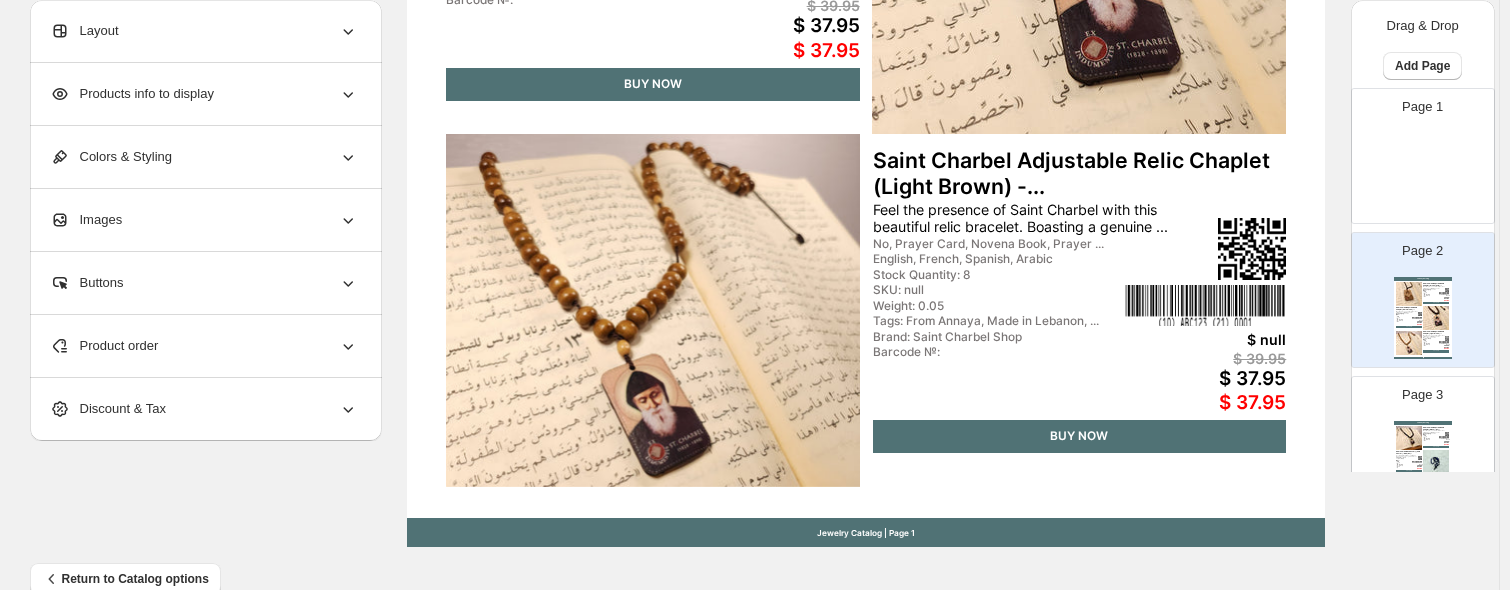 scroll, scrollTop: 836, scrollLeft: 0, axis: vertical 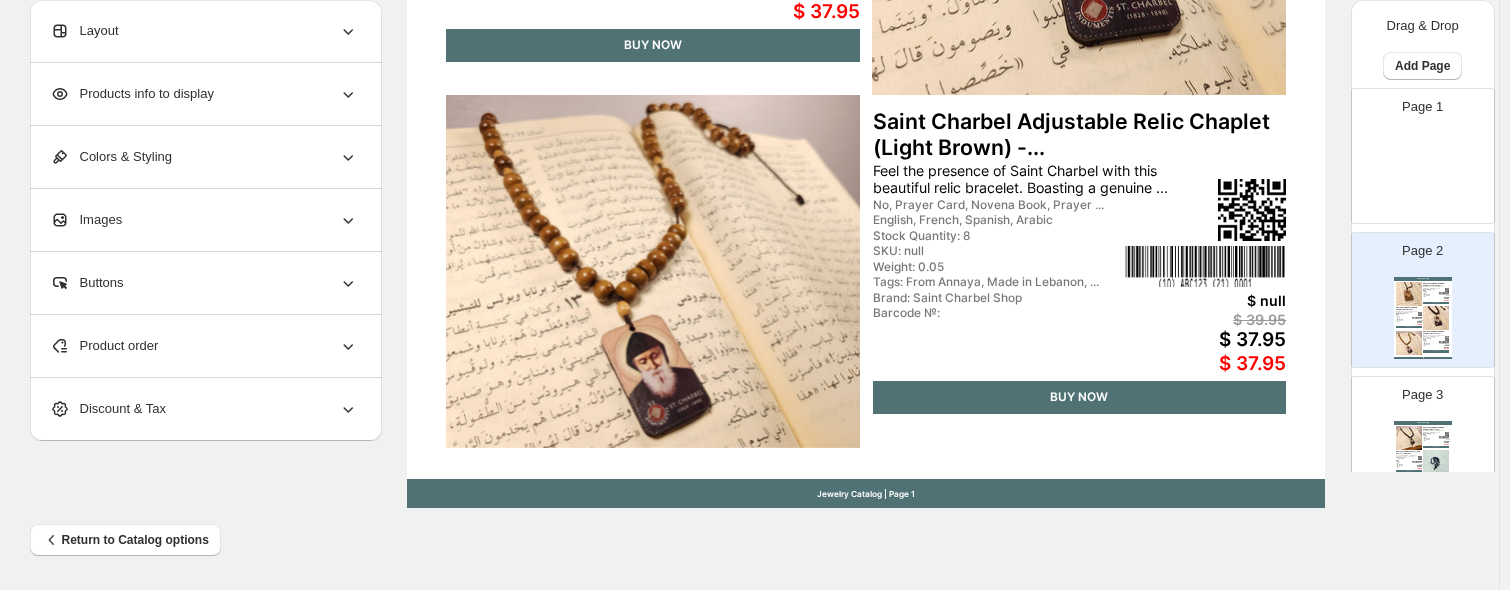 click on "Jewelry Catalog | Page 1" at bounding box center (866, 493) 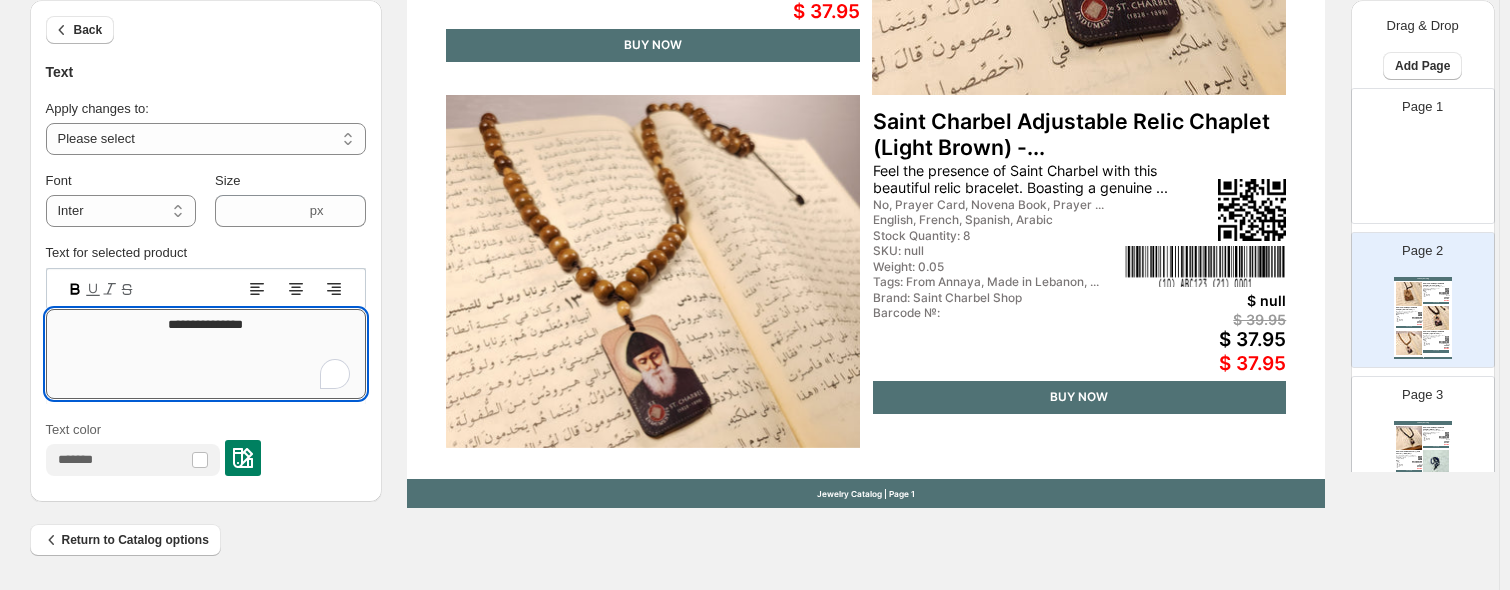 click on "**********" at bounding box center (206, 354) 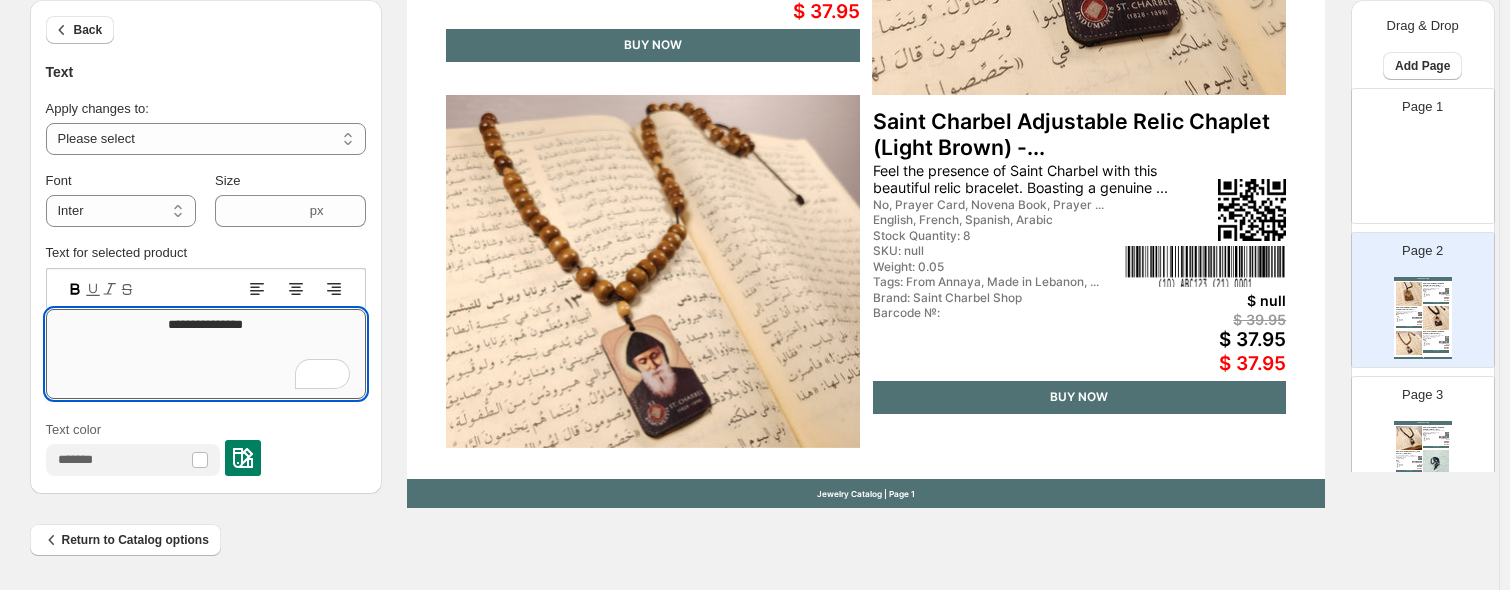 click on "**********" at bounding box center [206, 354] 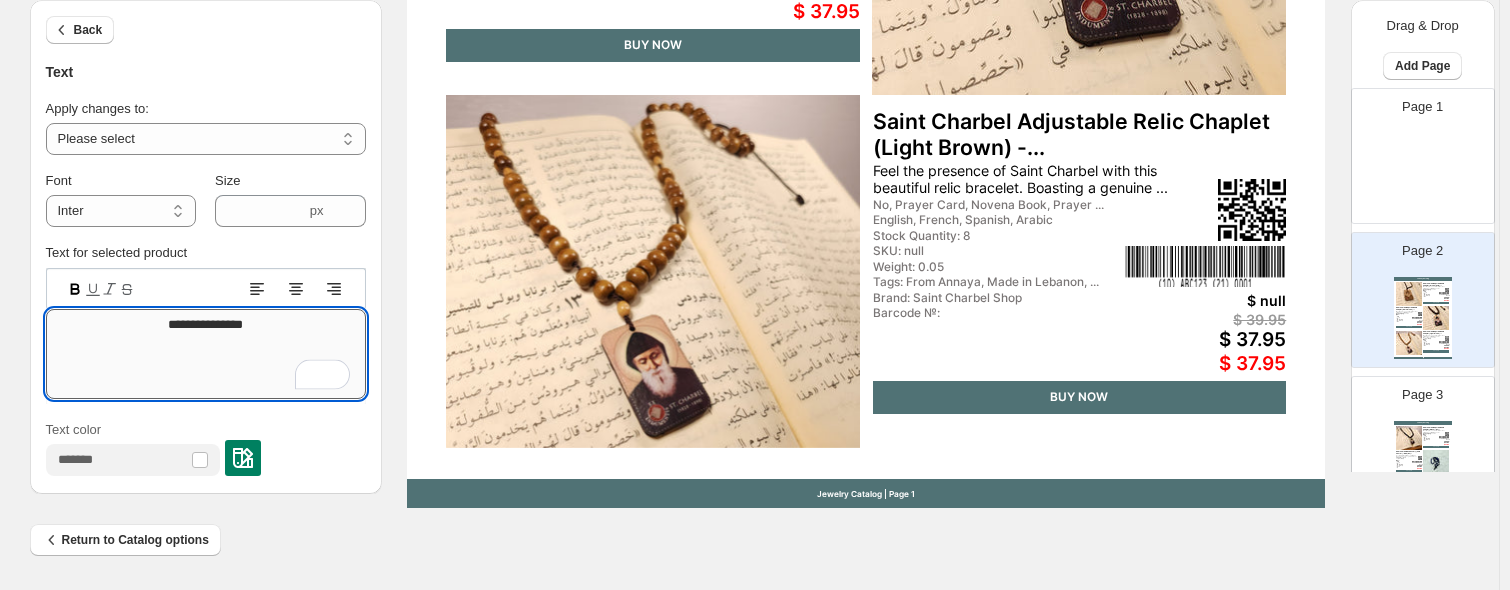 click on "**********" at bounding box center [206, 354] 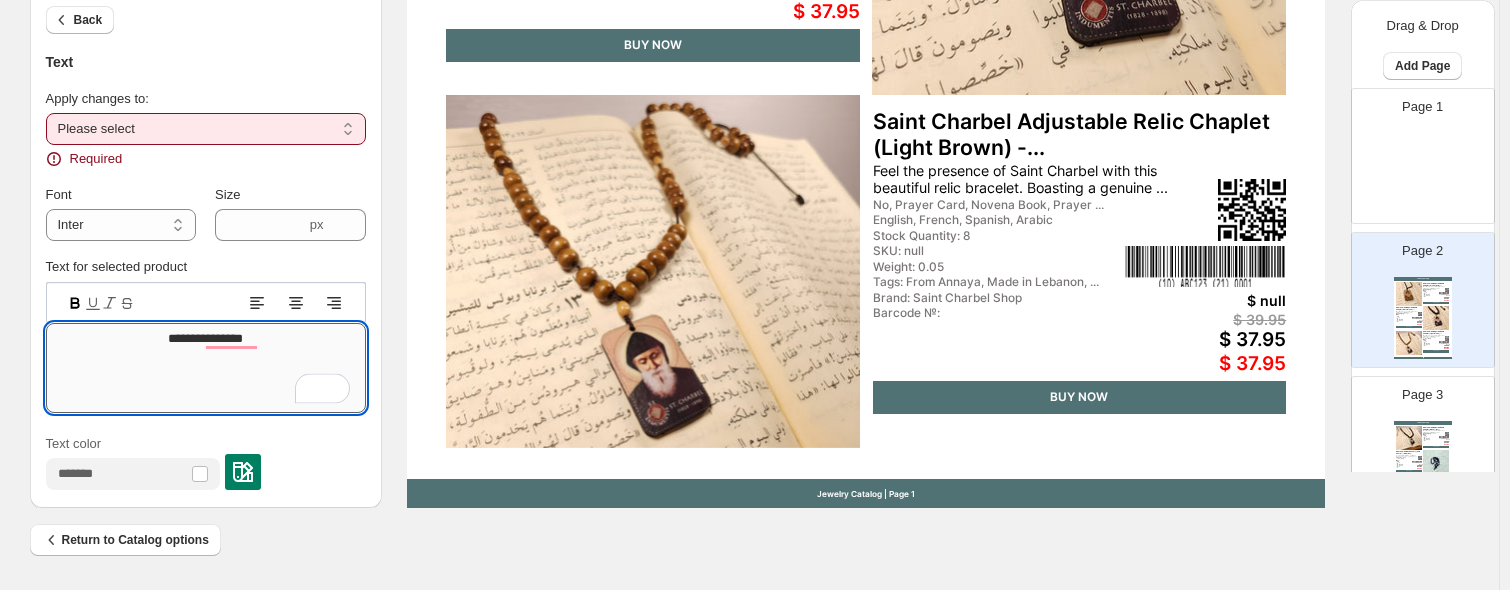 click on "**********" at bounding box center (206, 368) 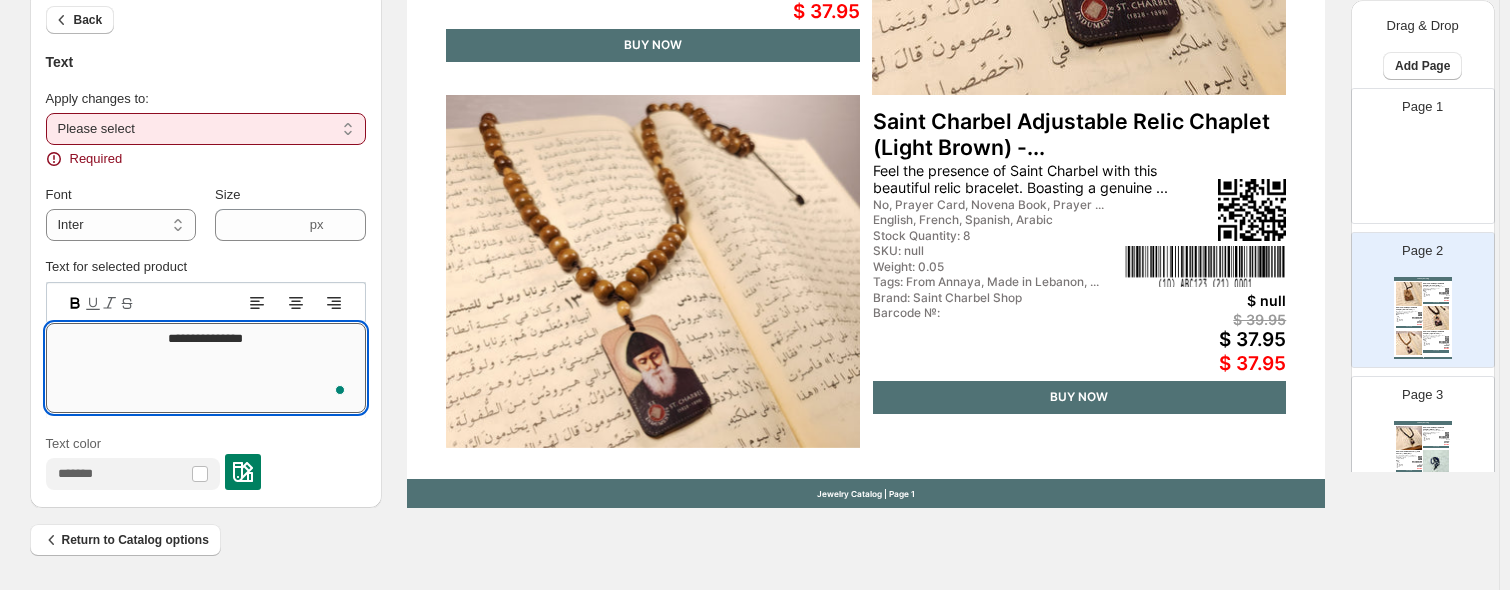 type on "**********" 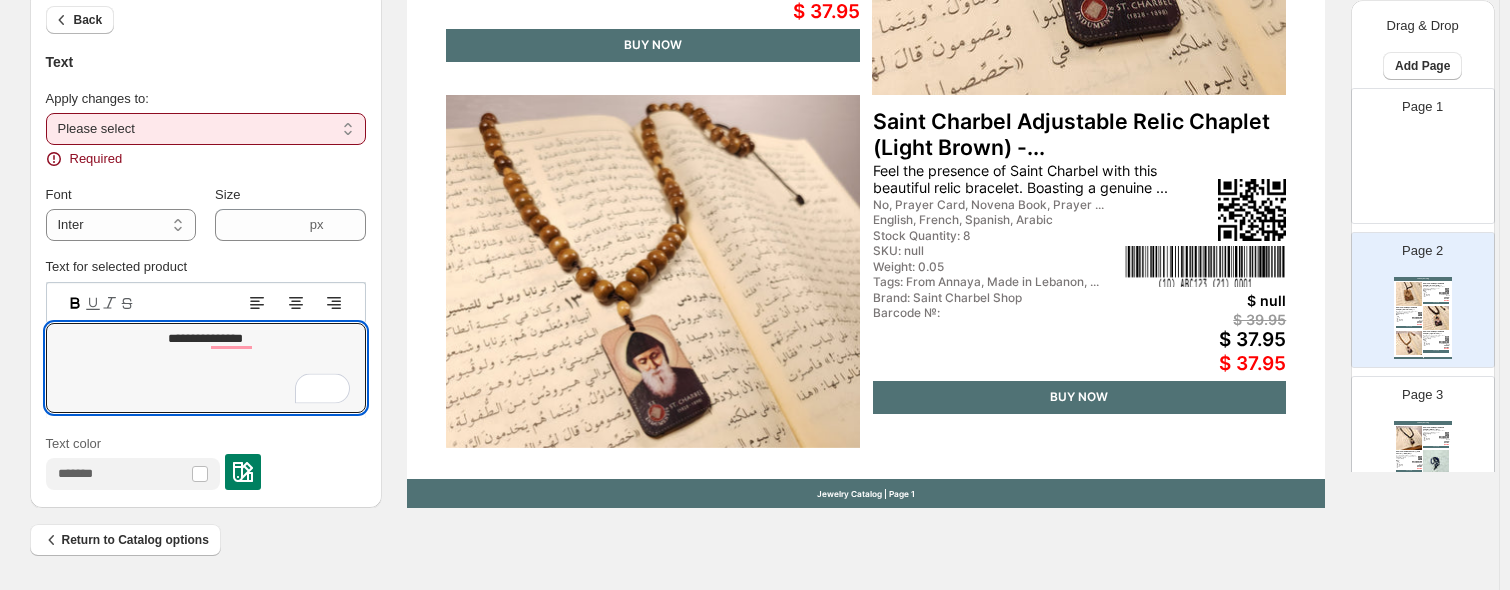 click on "**********" at bounding box center [206, 129] 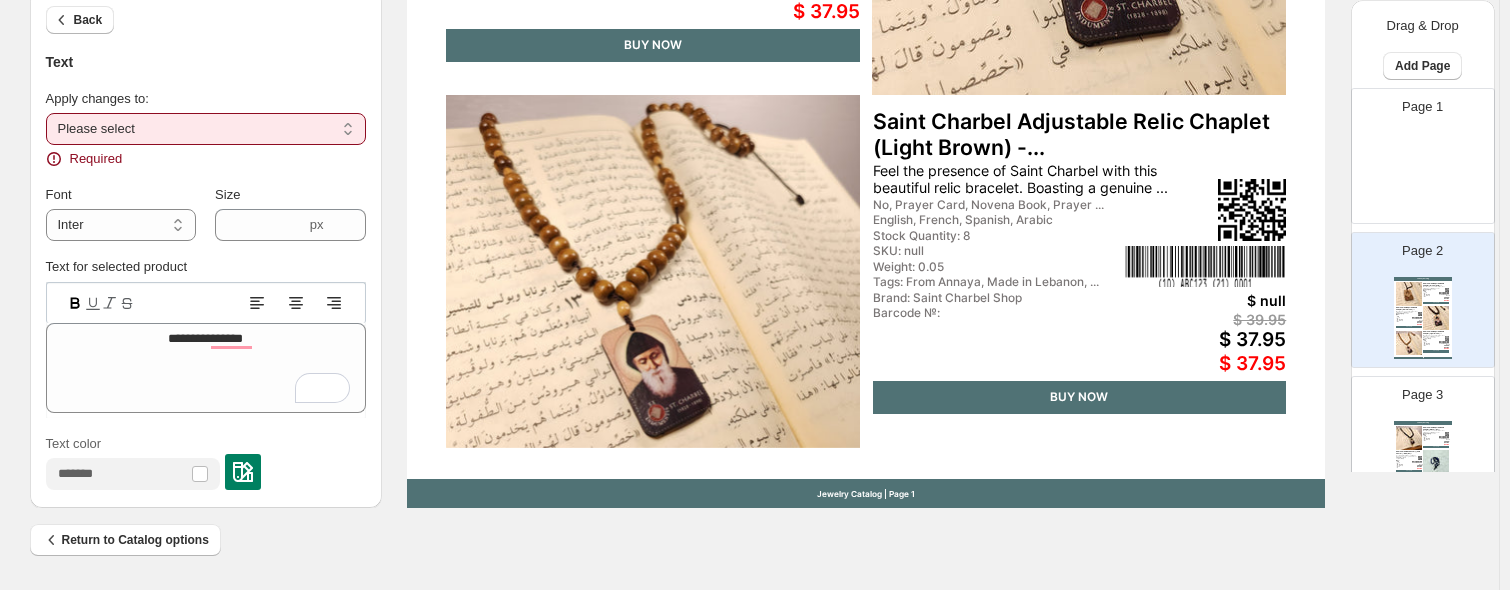 select on "**********" 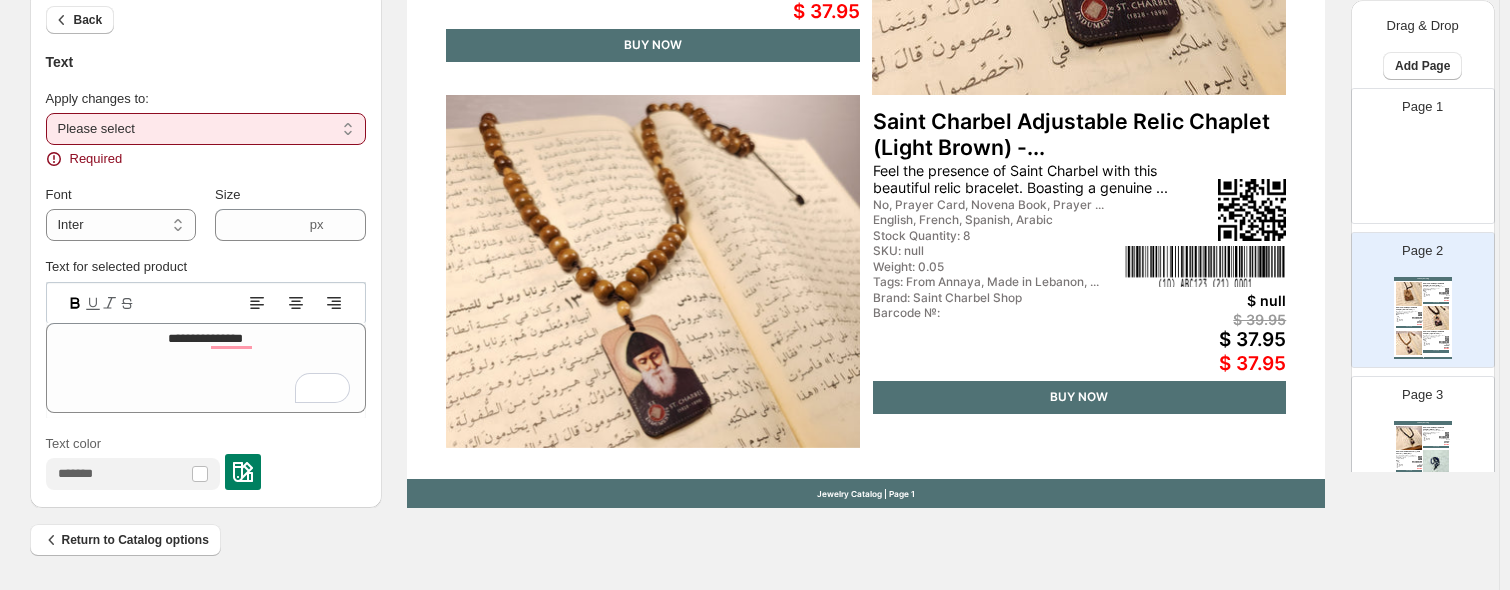click on "**********" at bounding box center (206, 129) 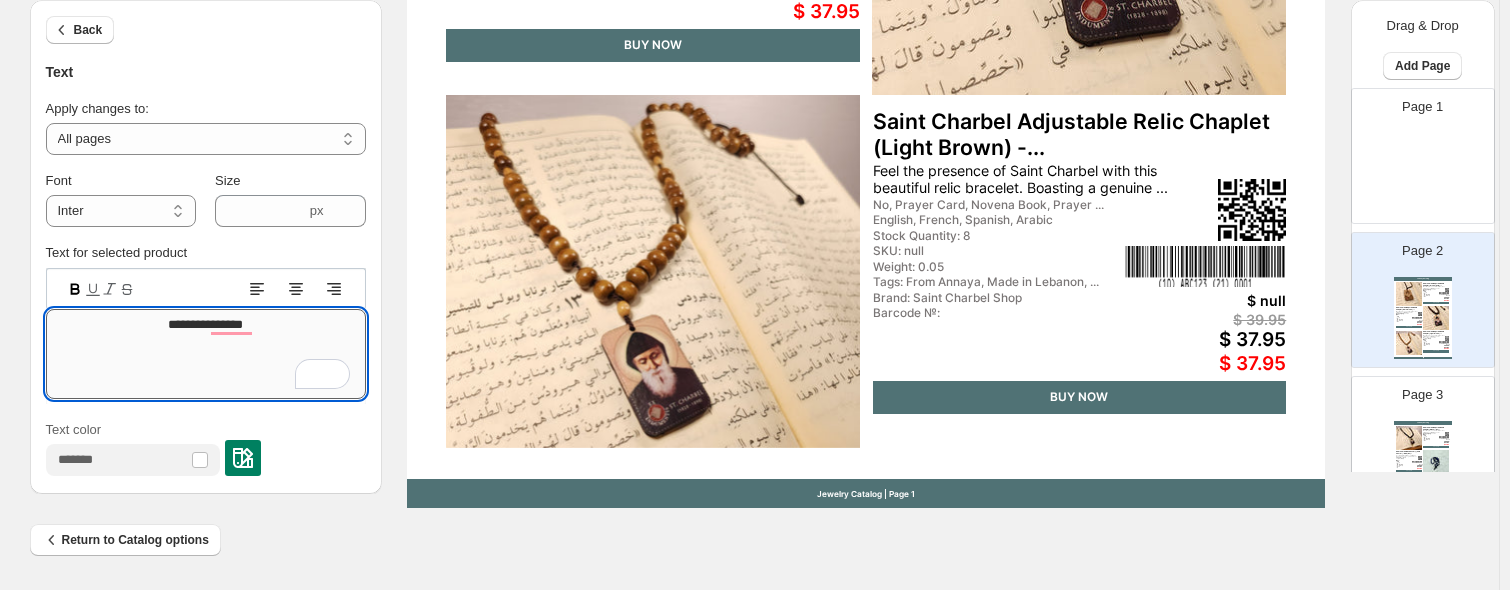 click on "**********" at bounding box center (206, 354) 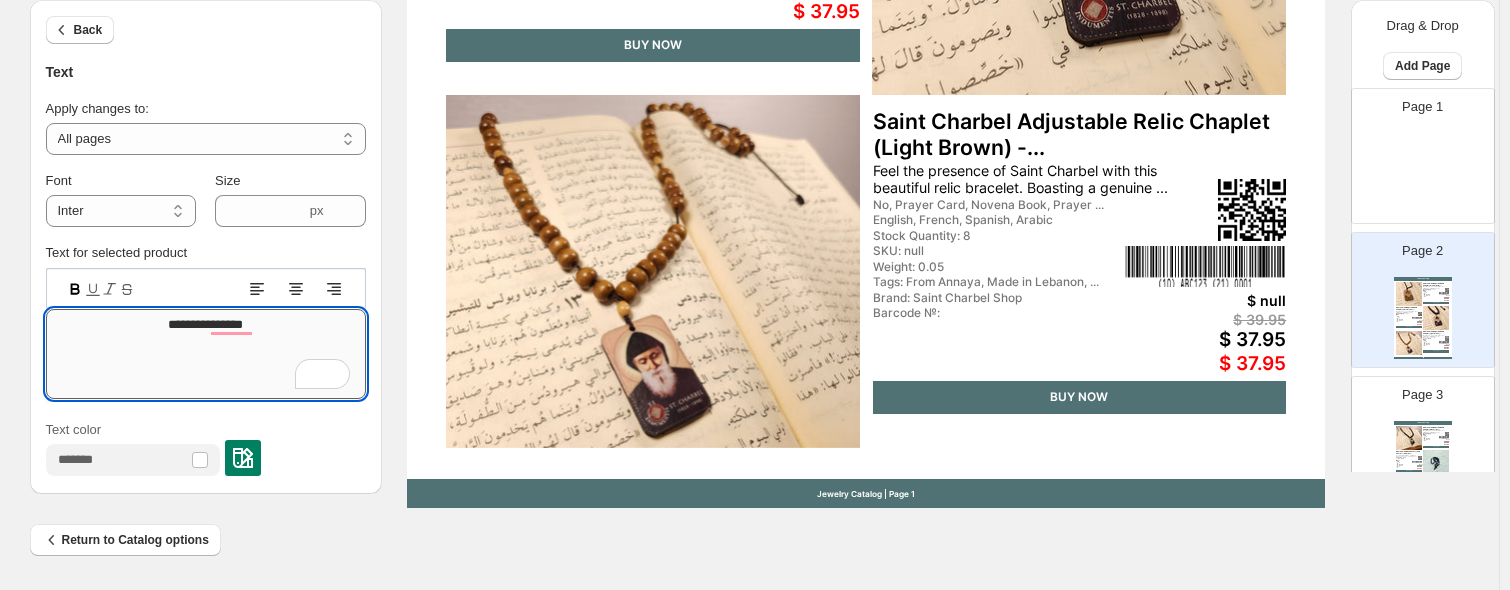 click on "**********" at bounding box center (206, 354) 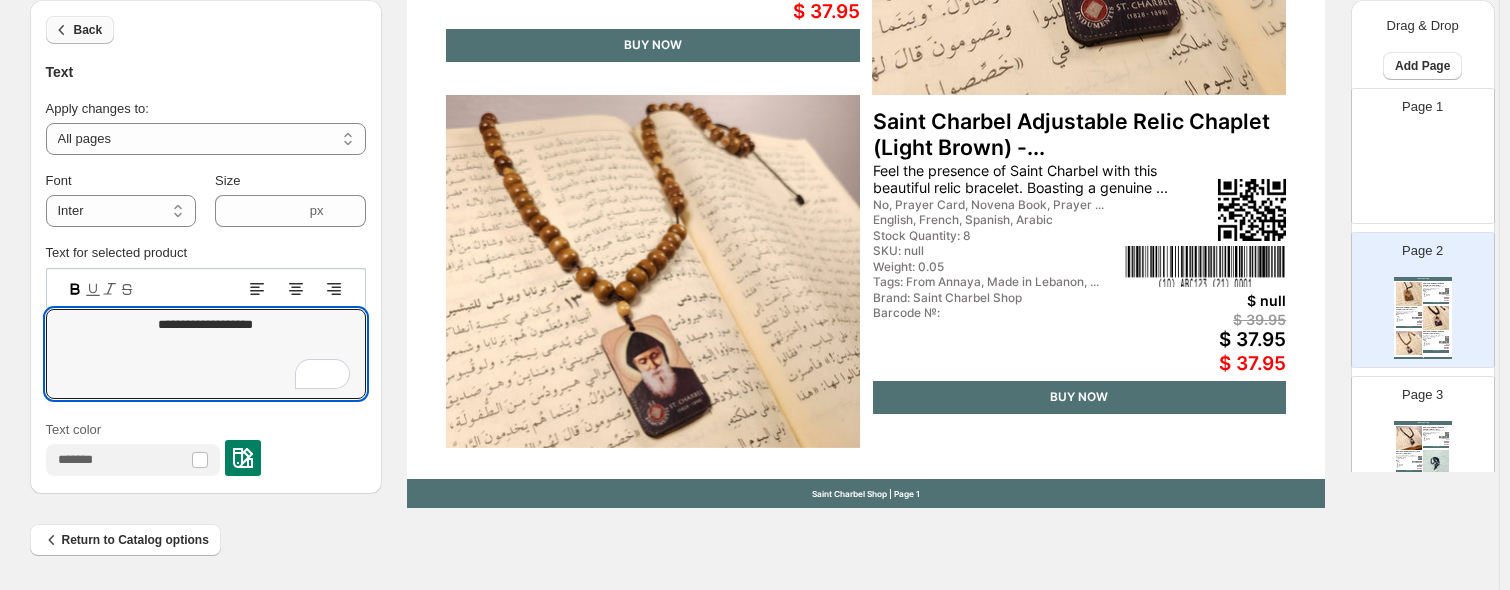 type on "**********" 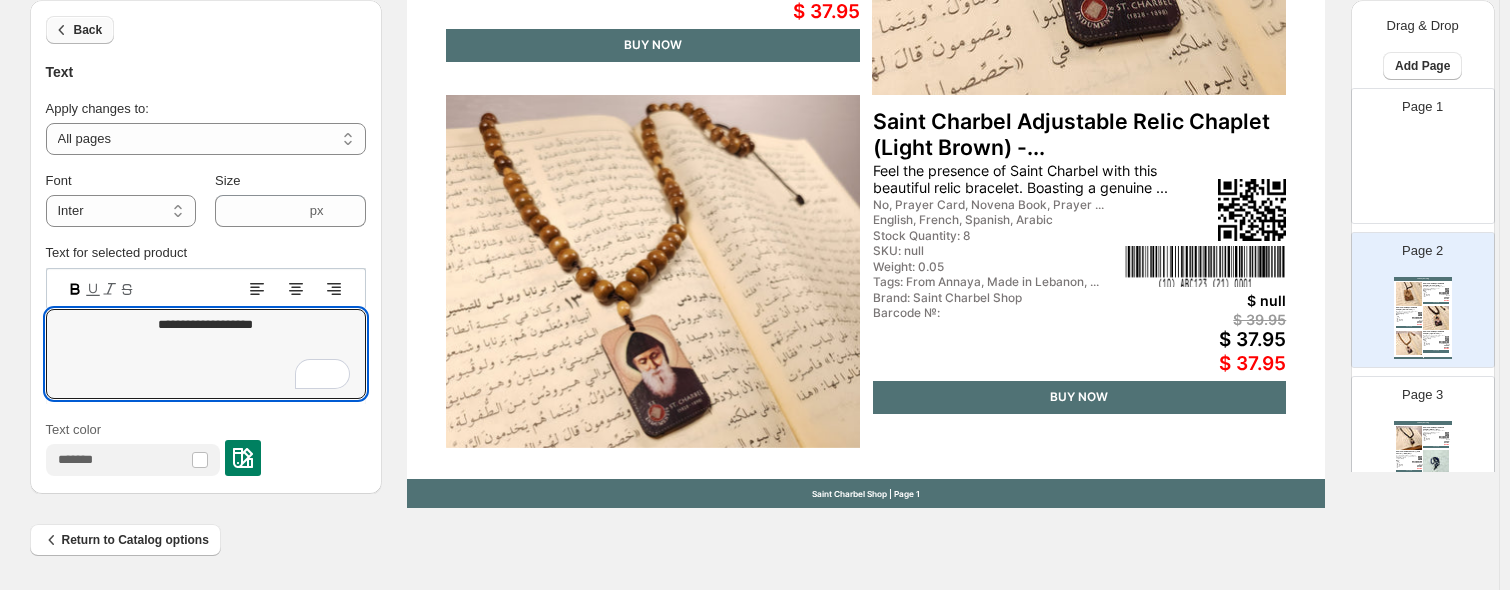 click 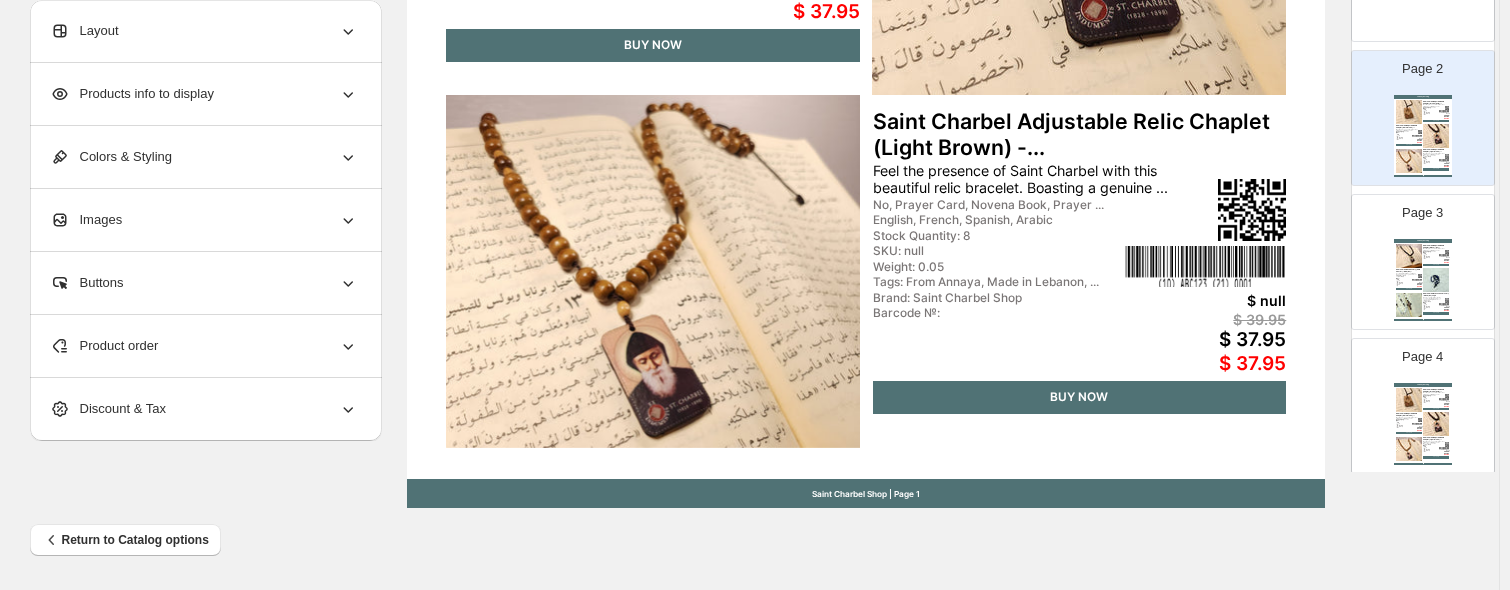 scroll, scrollTop: 0, scrollLeft: 0, axis: both 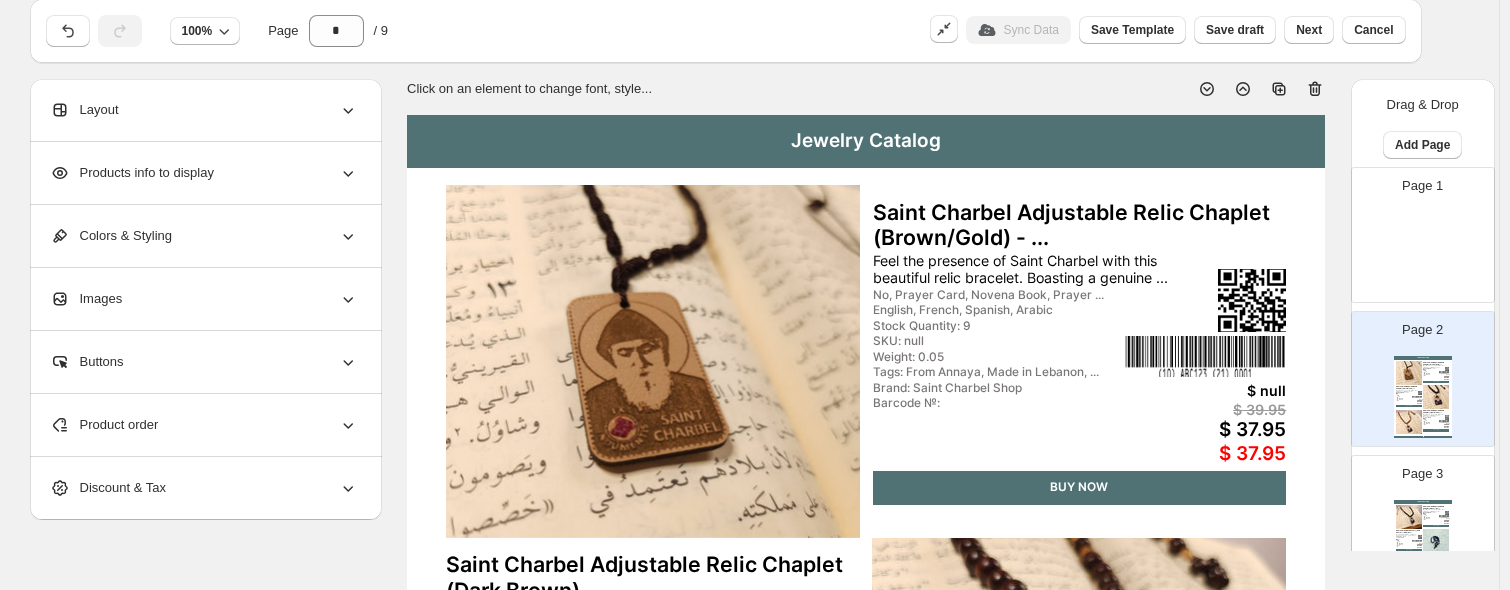 click on "Jewelry Catalog" at bounding box center [866, 141] 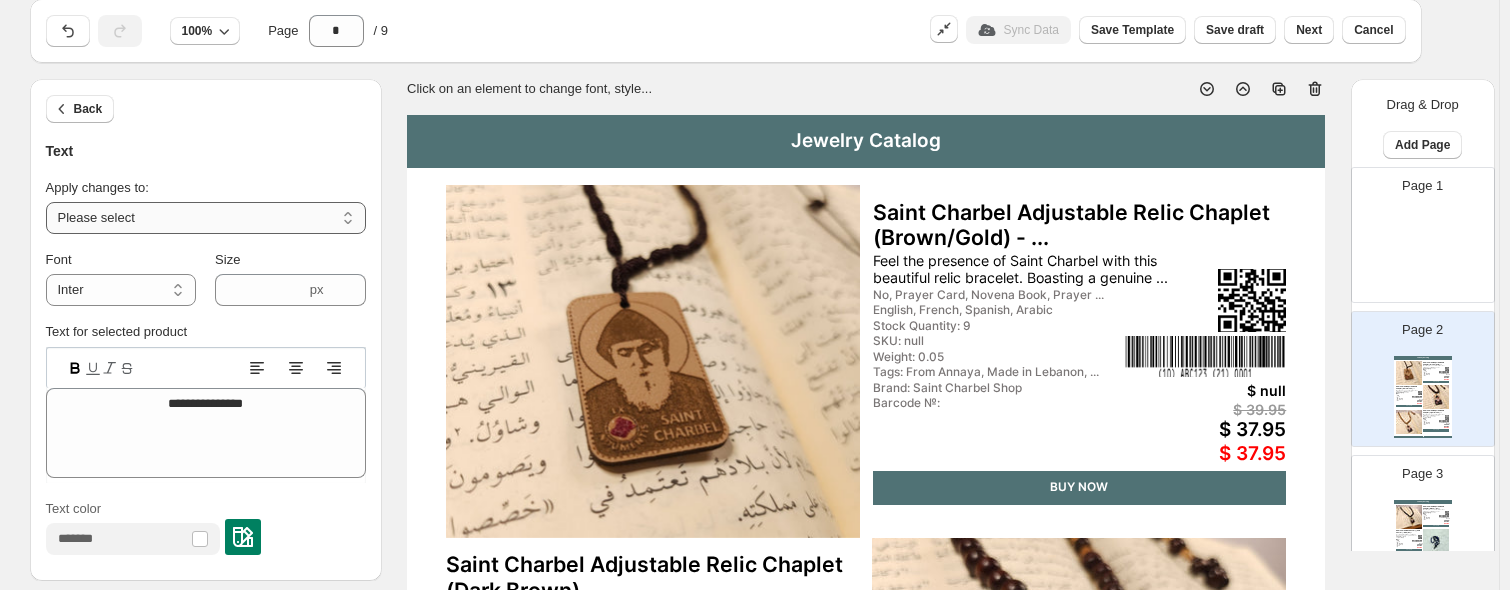click on "**********" at bounding box center [206, 218] 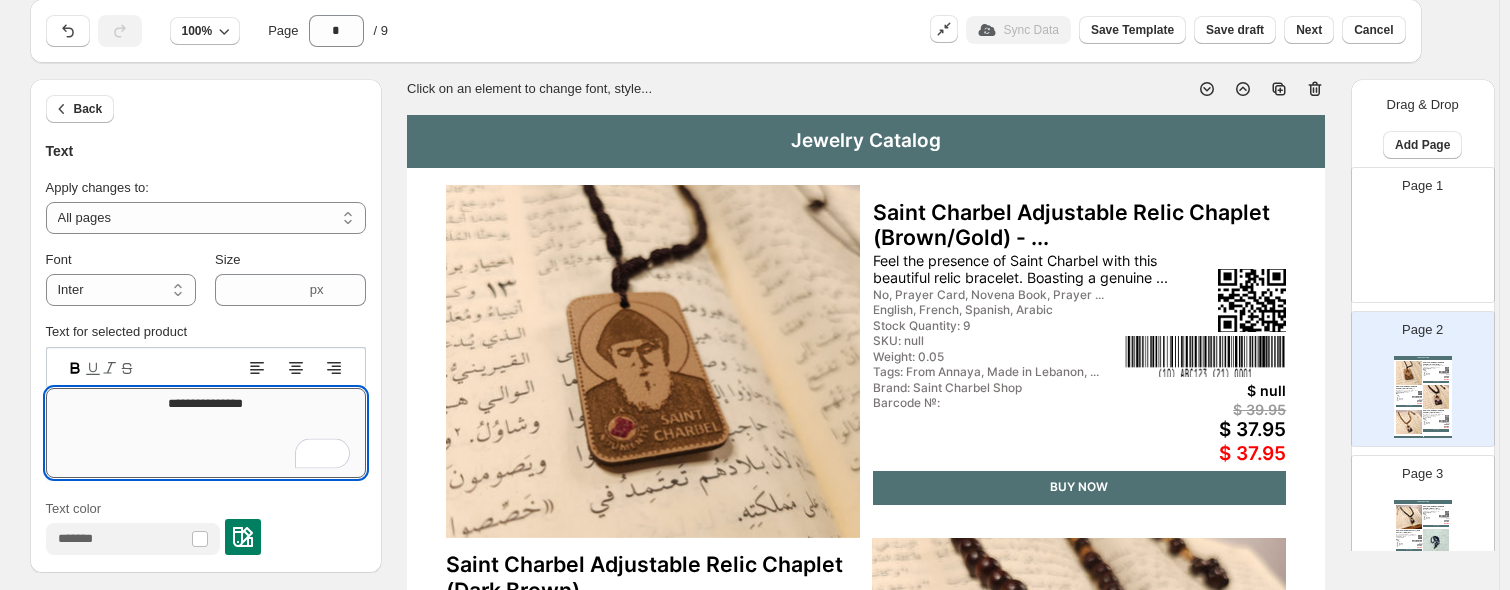 drag, startPoint x: 208, startPoint y: 402, endPoint x: 152, endPoint y: 405, distance: 56.0803 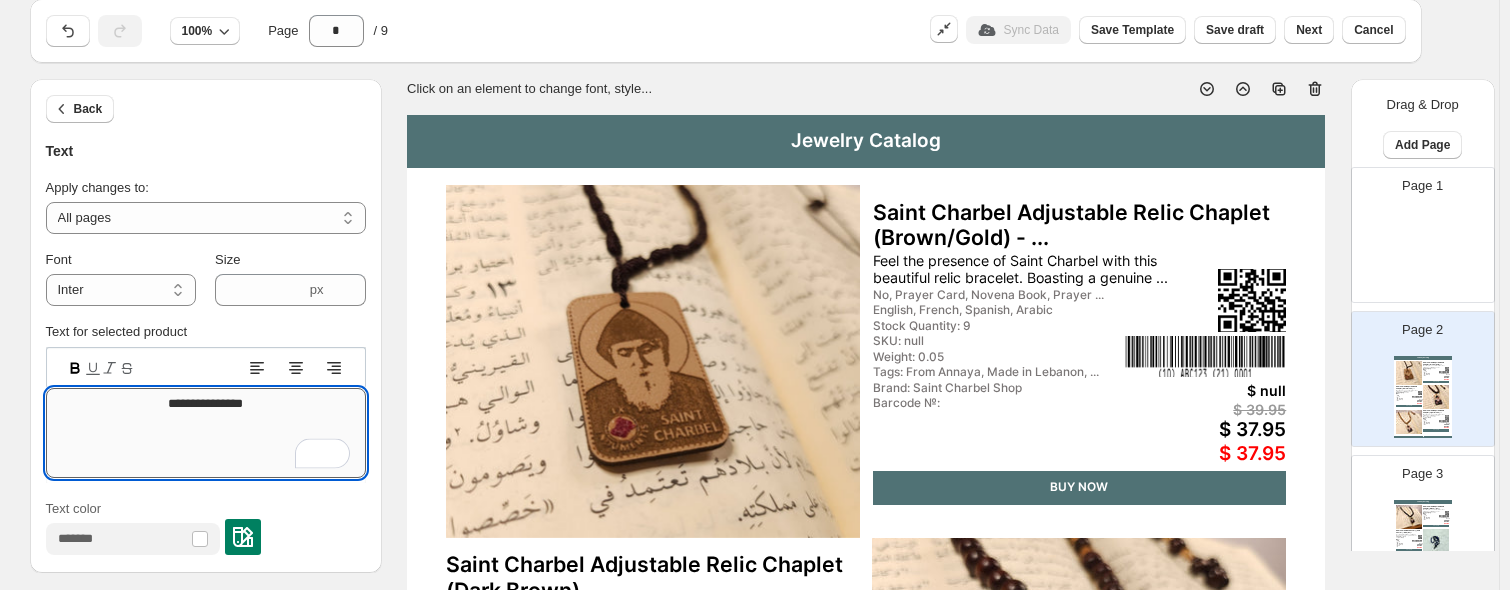 click on "**********" at bounding box center [206, 433] 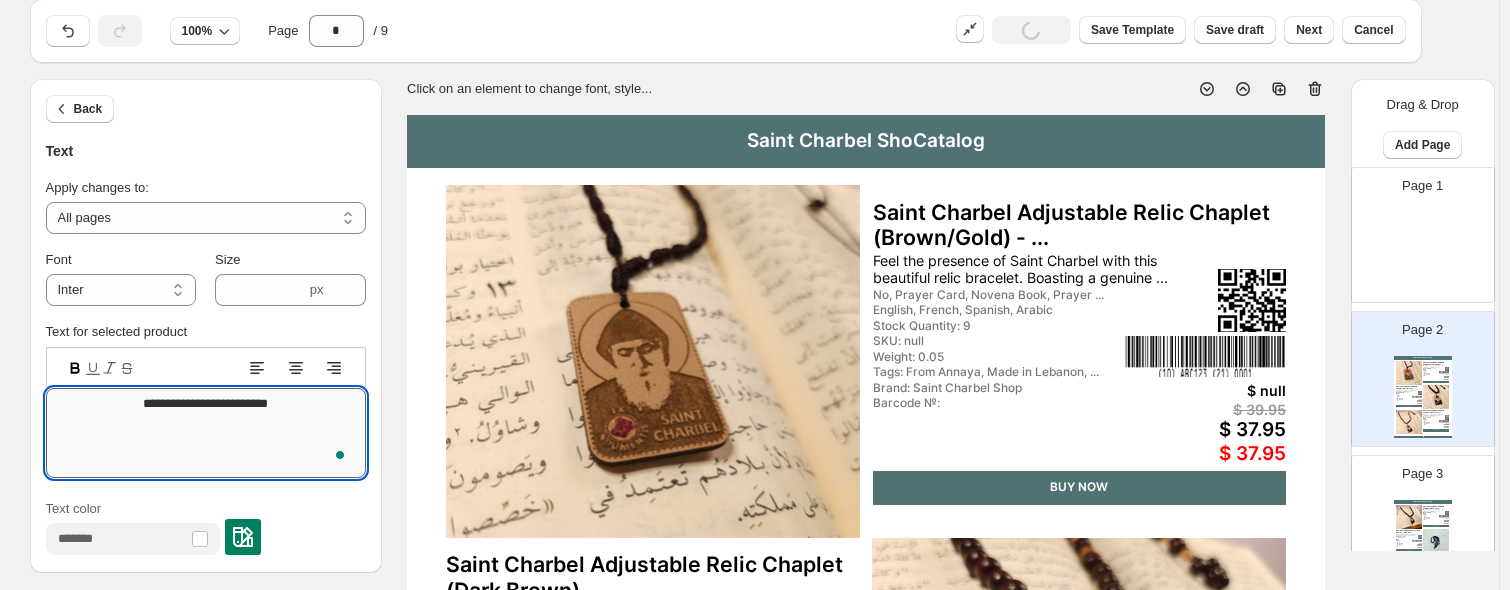 type on "**********" 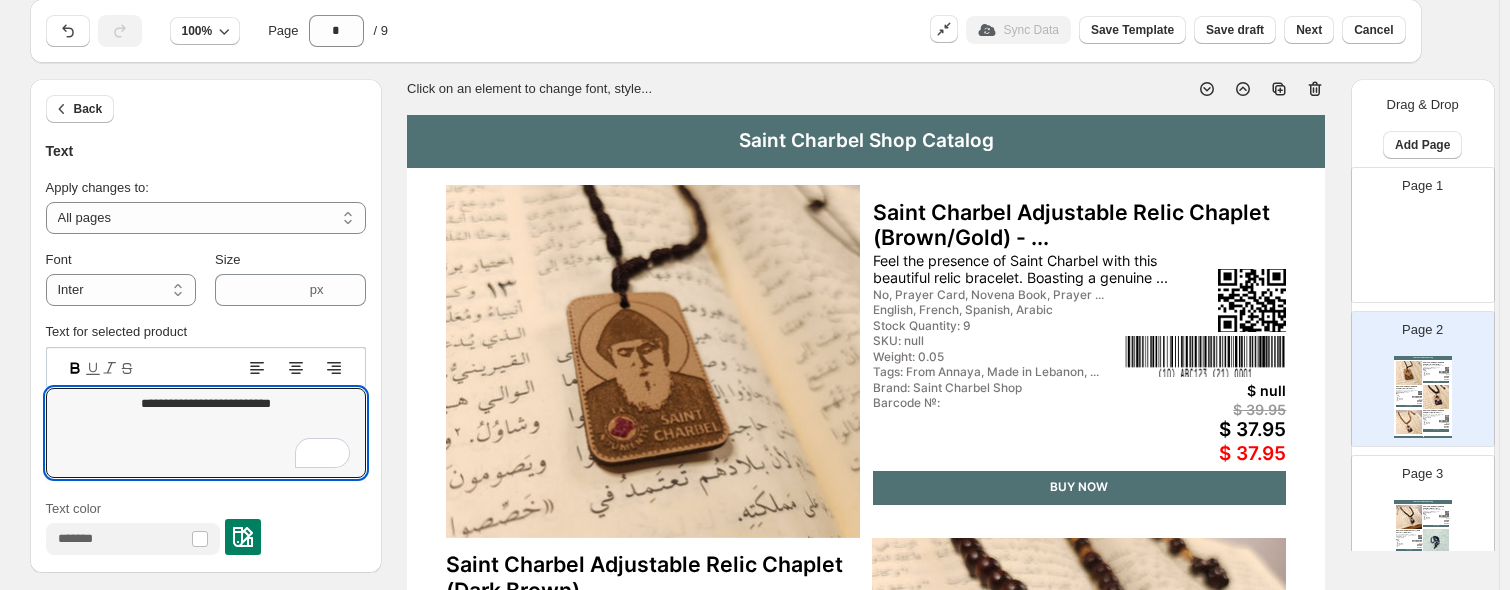 click on "Saint Charbel Shop Catalog" at bounding box center (1423, 502) 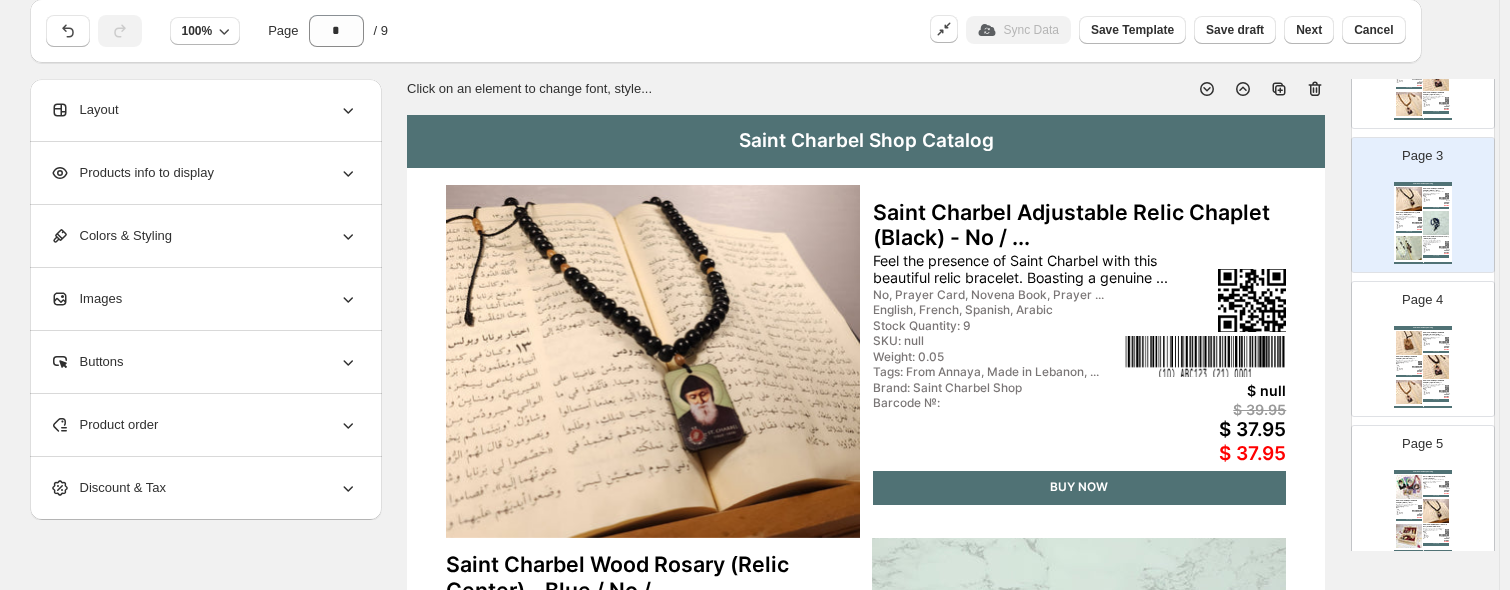 scroll, scrollTop: 101, scrollLeft: 0, axis: vertical 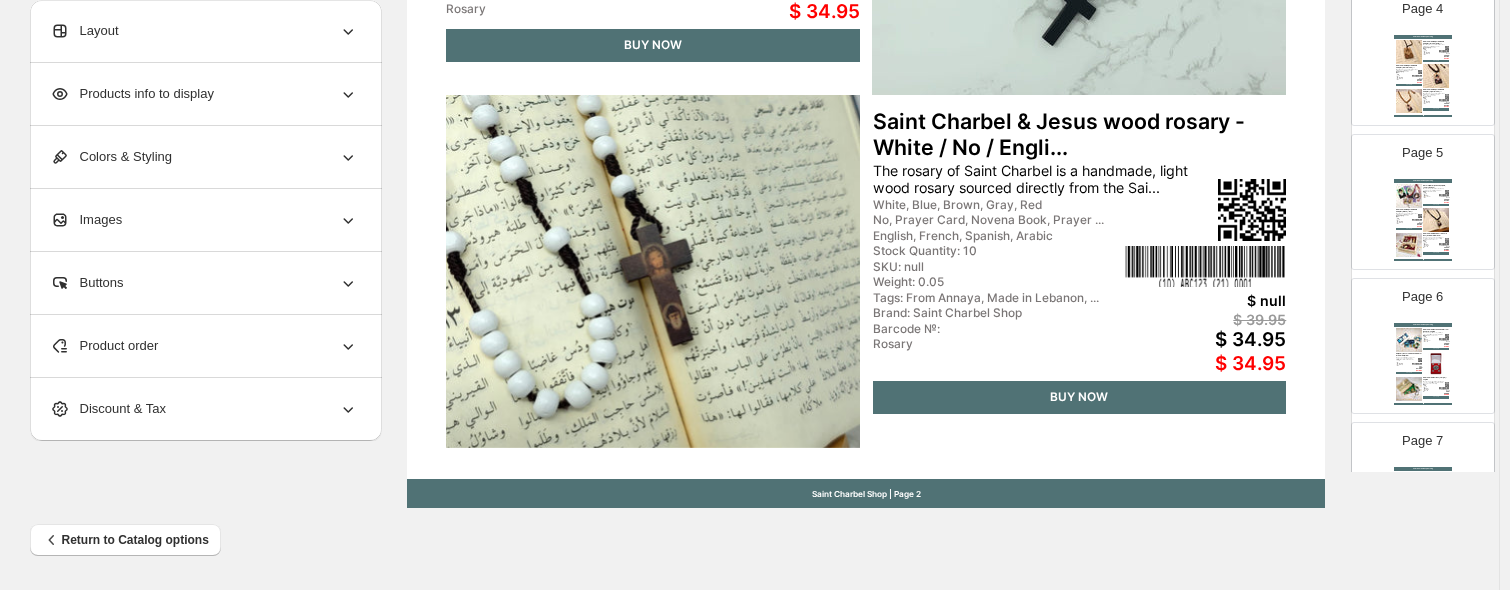 click on "Weight:  0.09" at bounding box center (1431, 388) 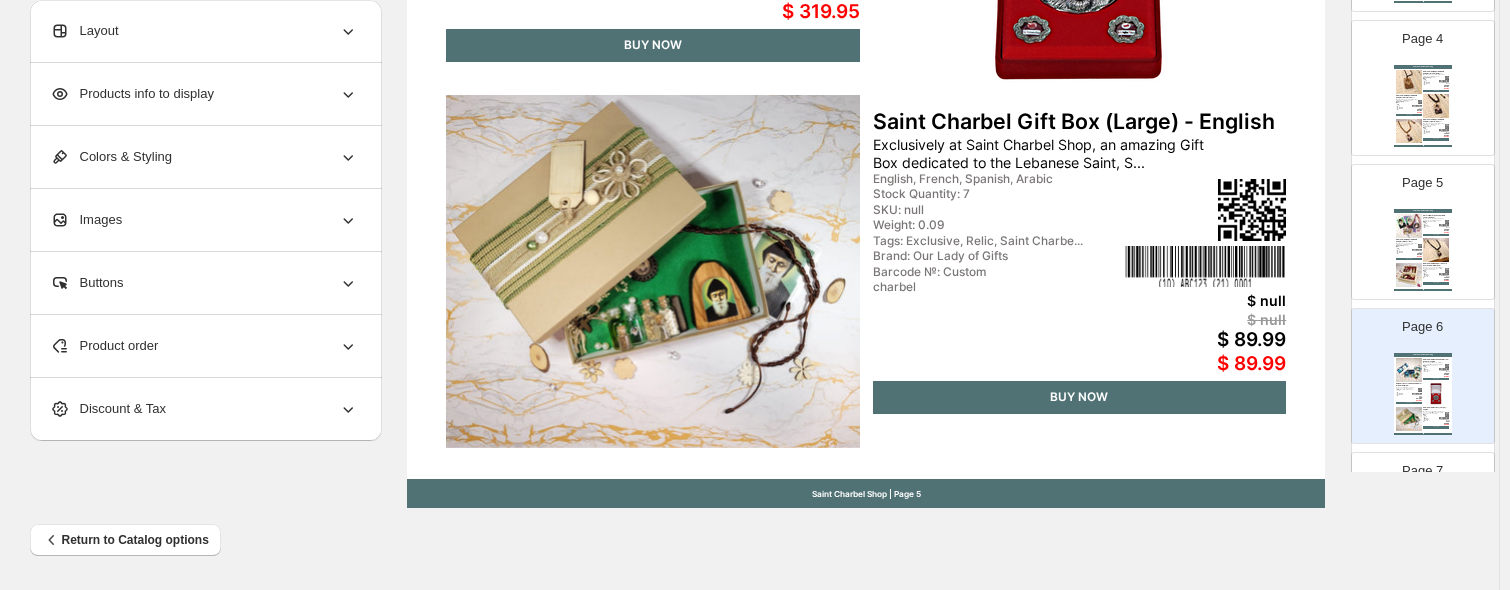 scroll, scrollTop: 503, scrollLeft: 0, axis: vertical 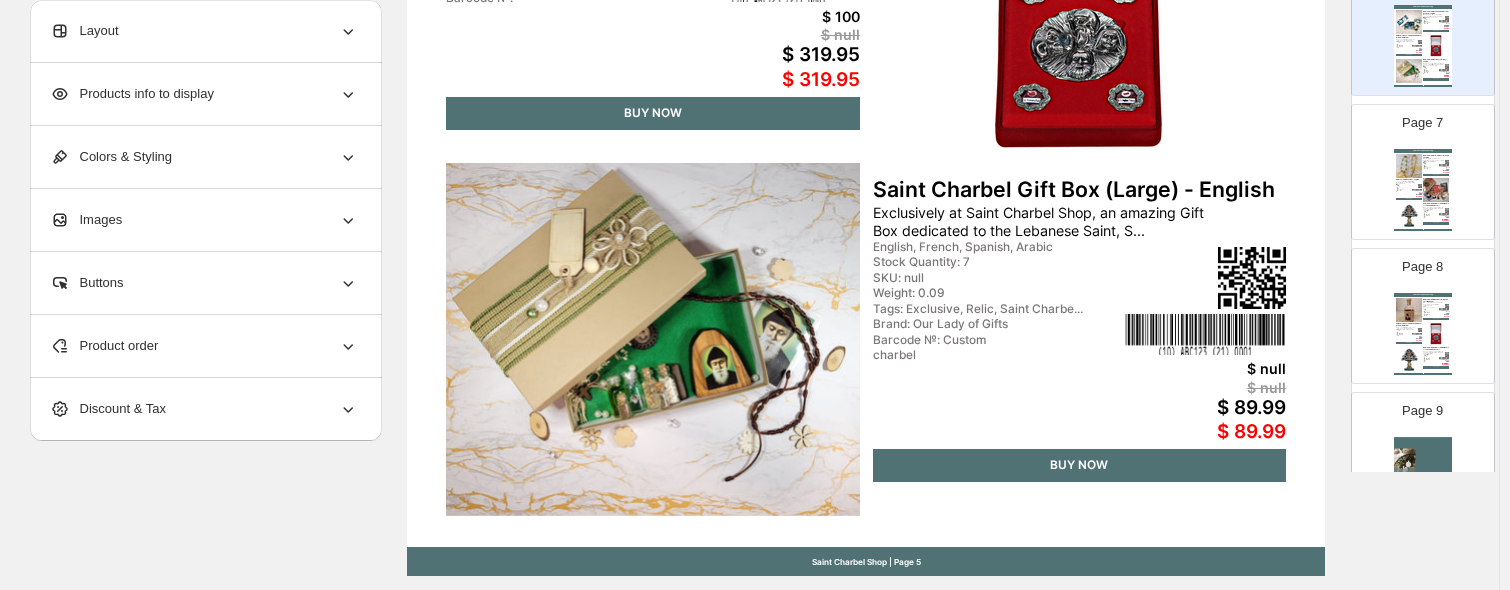 click on "Saint Charbel Shop Catalog Saint Charbel Statue Box - Orange / English Presenting the Saint Charbel Statue Box, exclusively available at Our Lady of Gifts. This ... Orange, Green English, French, Spanish, Arabic Stock Quantity:  10 SKU:  1 Weight:  0.5 Tags:  Exclusive, Lebanon, Relic, Sai... Brand:  ✋🏻 Handmade Barcode №:  Custom $ null $ null $ 139.95 $ 139.95 BUY NOW Saints of Lebanon box - English Lebanon "the Heart of God" (from Syriac "leb" is heart, "non" is God) truly bears the mark... English, French, Spanish, Arabic Stock Quantity:  7 SKU:  null Weight:  0.3 Tags:  Etsy, Relic Brand:  ✋🏻 Handmade Barcode №:  Custom etsy $ null $ null $ 169.99 $ 169.99 BUY NOW Saint Charbel Cedar Tree Reliquary – from the Monaster... These unique and rare reliquaries contain a relic of Saint Charbel and come directly from ... Small Silver Reliquary, Large Gold Re... Stock Quantity:  2 SKU:  null Weight:  1.2 Tags:  From Annaya, Made in Lebanon, ... Brand:  Saint Charbel Shop Barcode №:   Reliquary" at bounding box center (1423, 190) 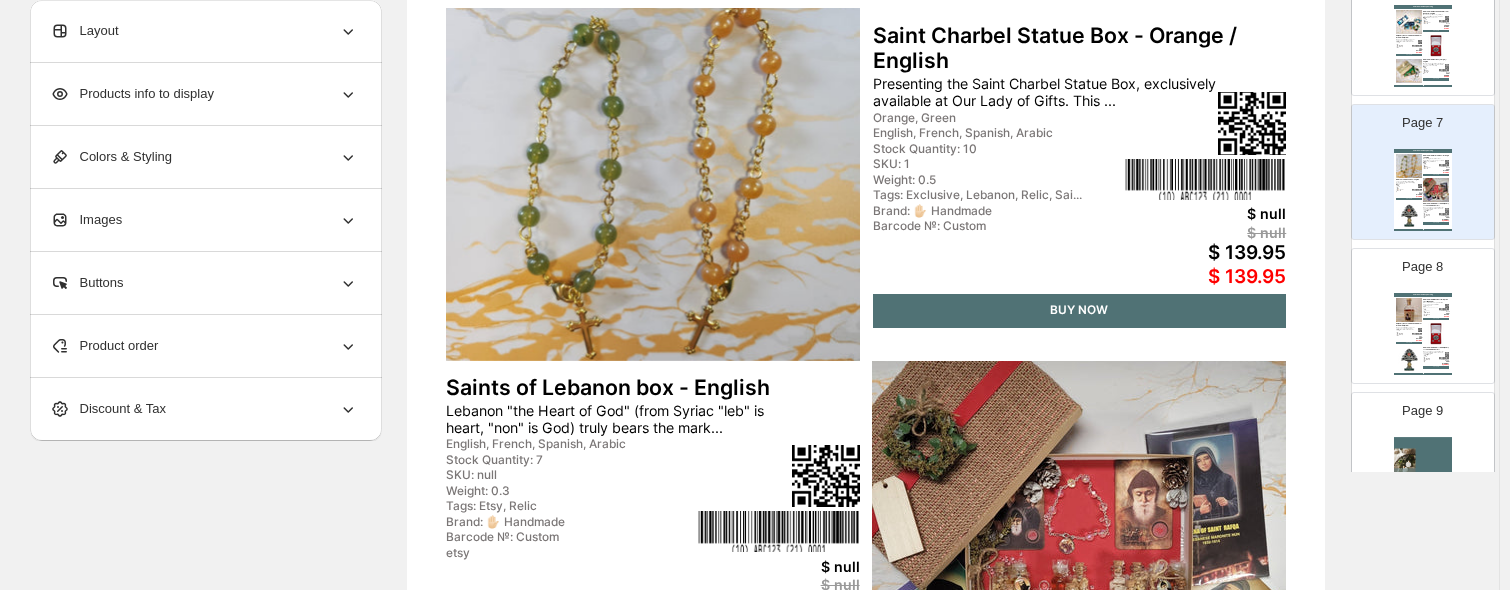 scroll, scrollTop: 198, scrollLeft: 0, axis: vertical 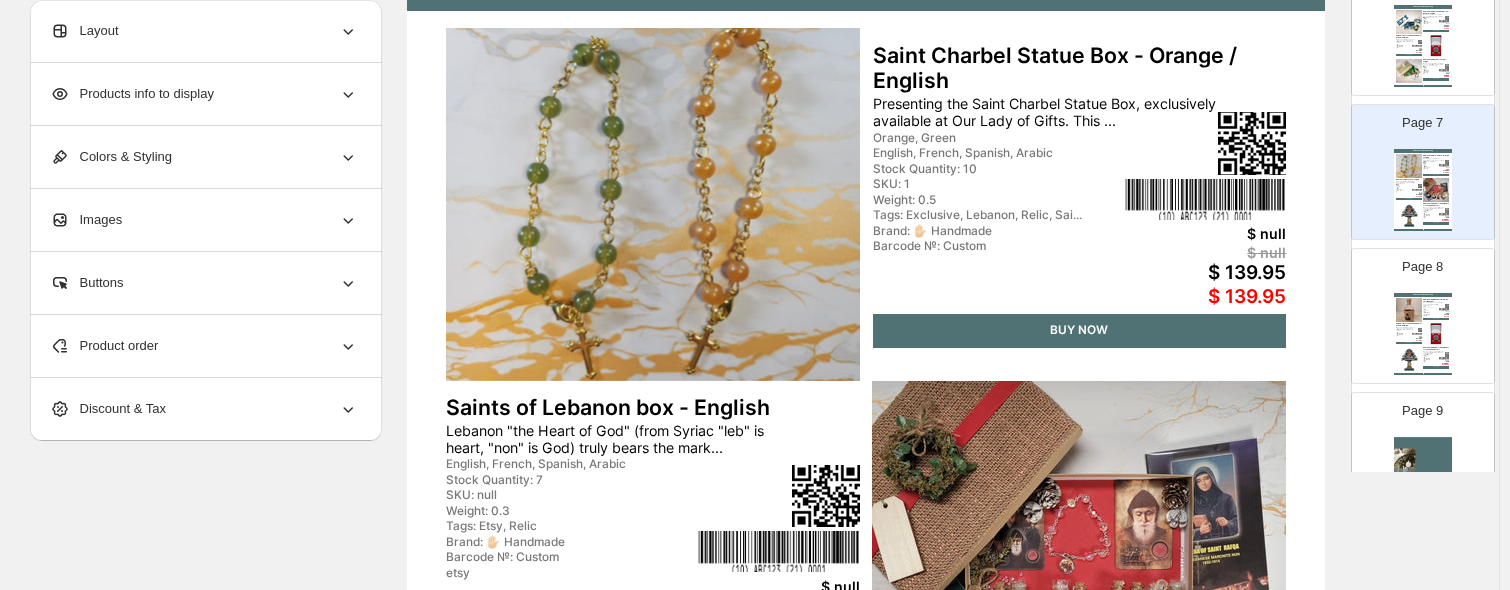 click at bounding box center [653, 204] 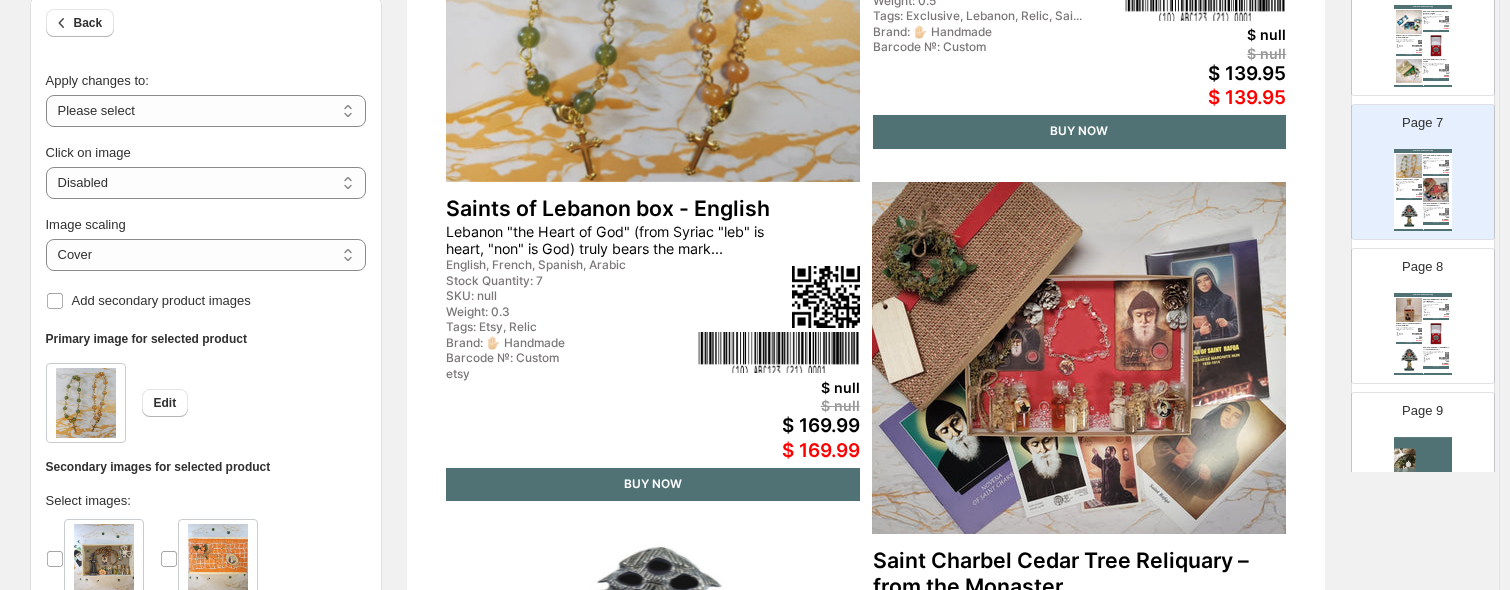 scroll, scrollTop: 413, scrollLeft: 0, axis: vertical 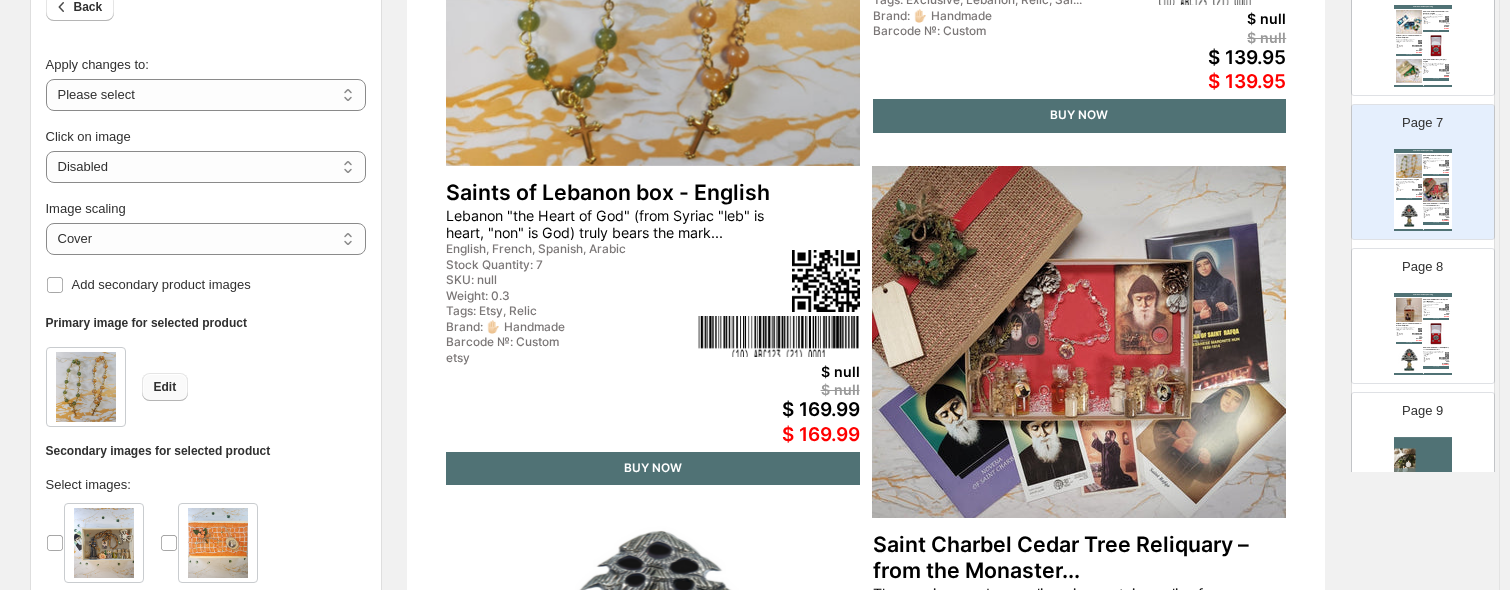 click on "Edit" at bounding box center (165, 387) 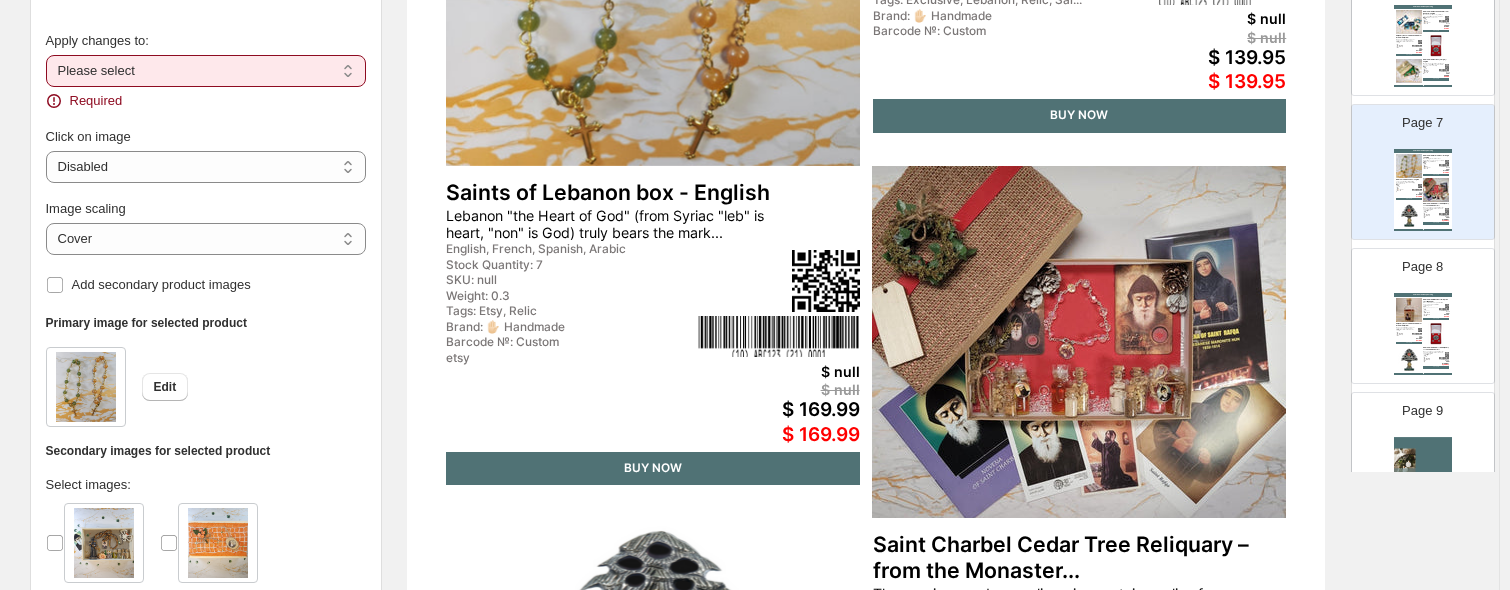 click on "**********" at bounding box center (206, 71) 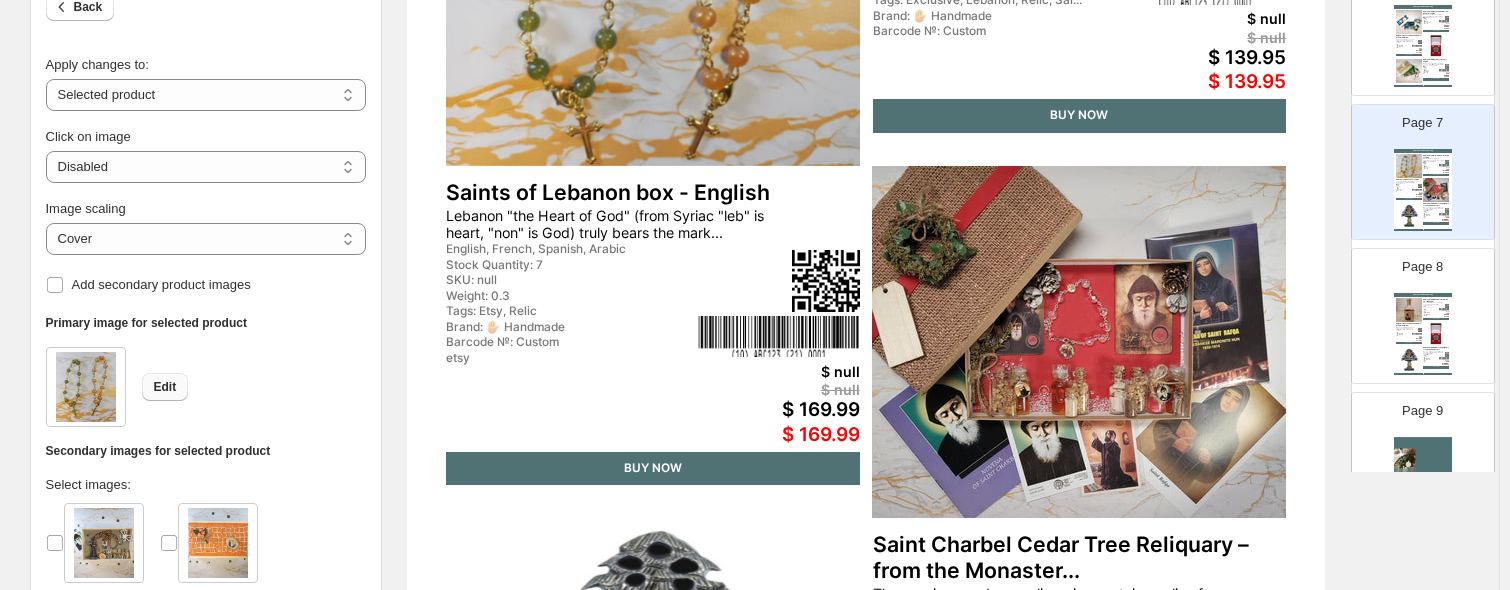 click on "Edit" at bounding box center (165, 387) 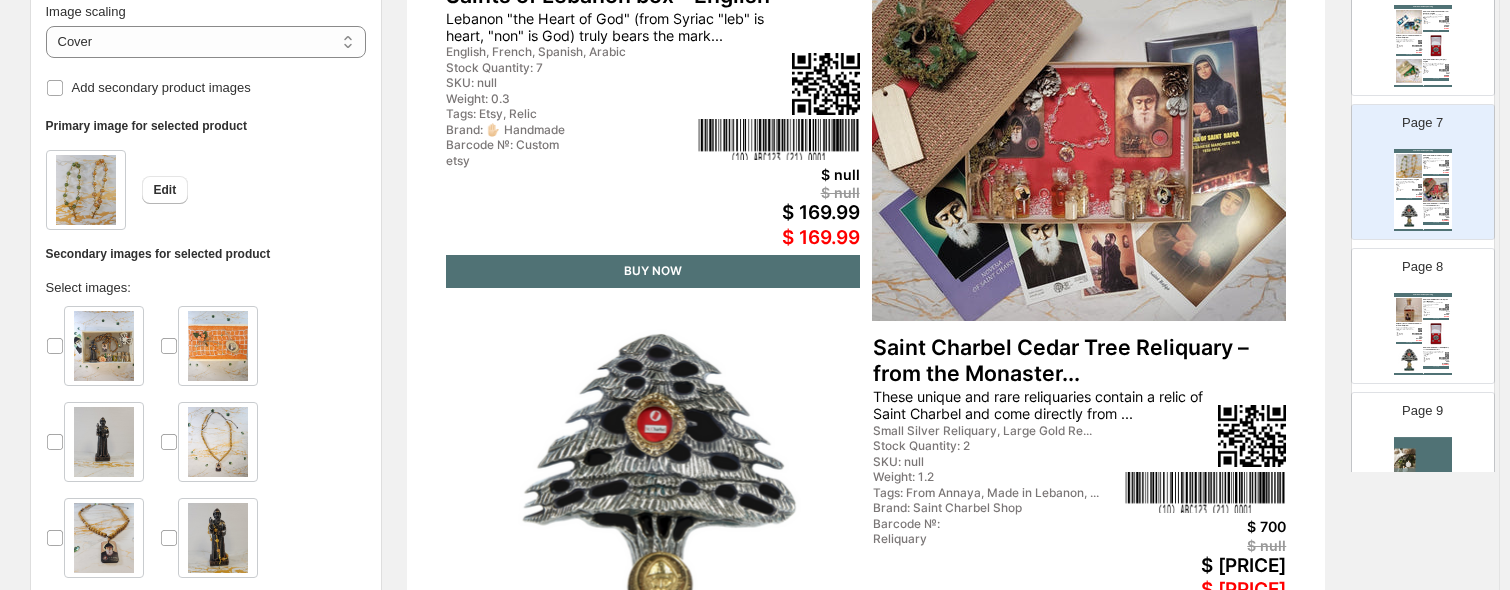 scroll, scrollTop: 600, scrollLeft: 0, axis: vertical 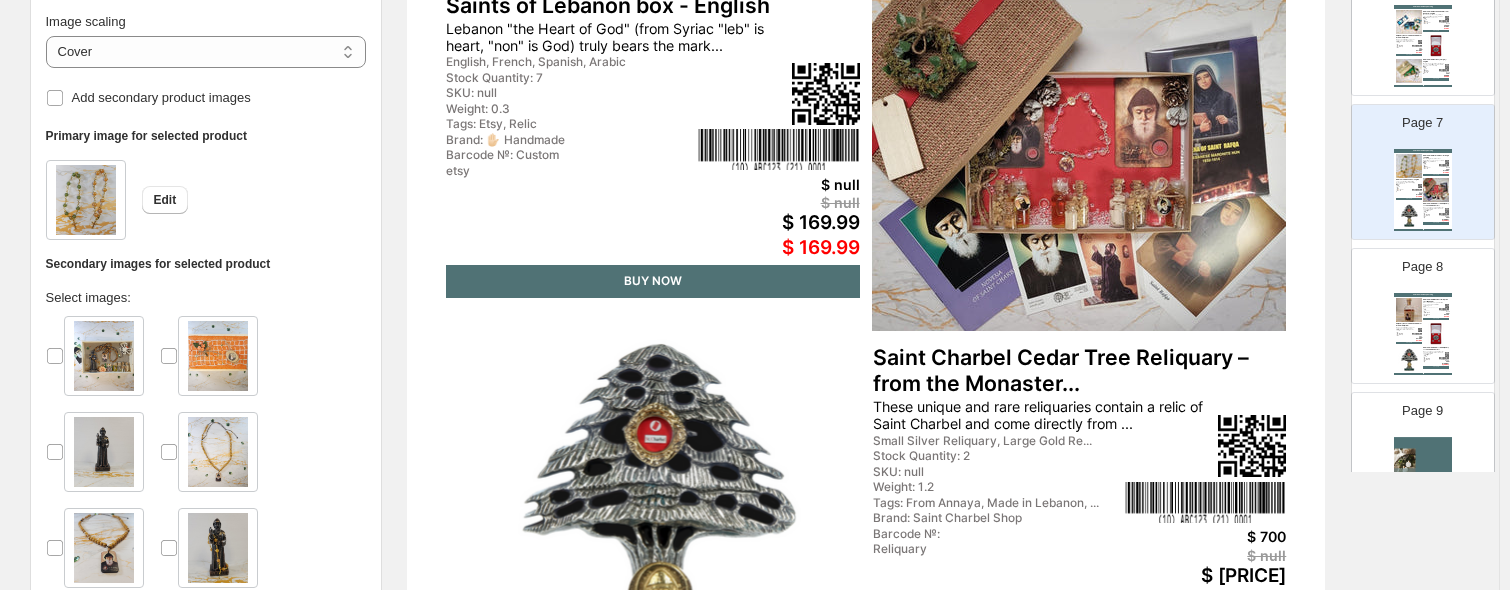 click at bounding box center [104, 356] 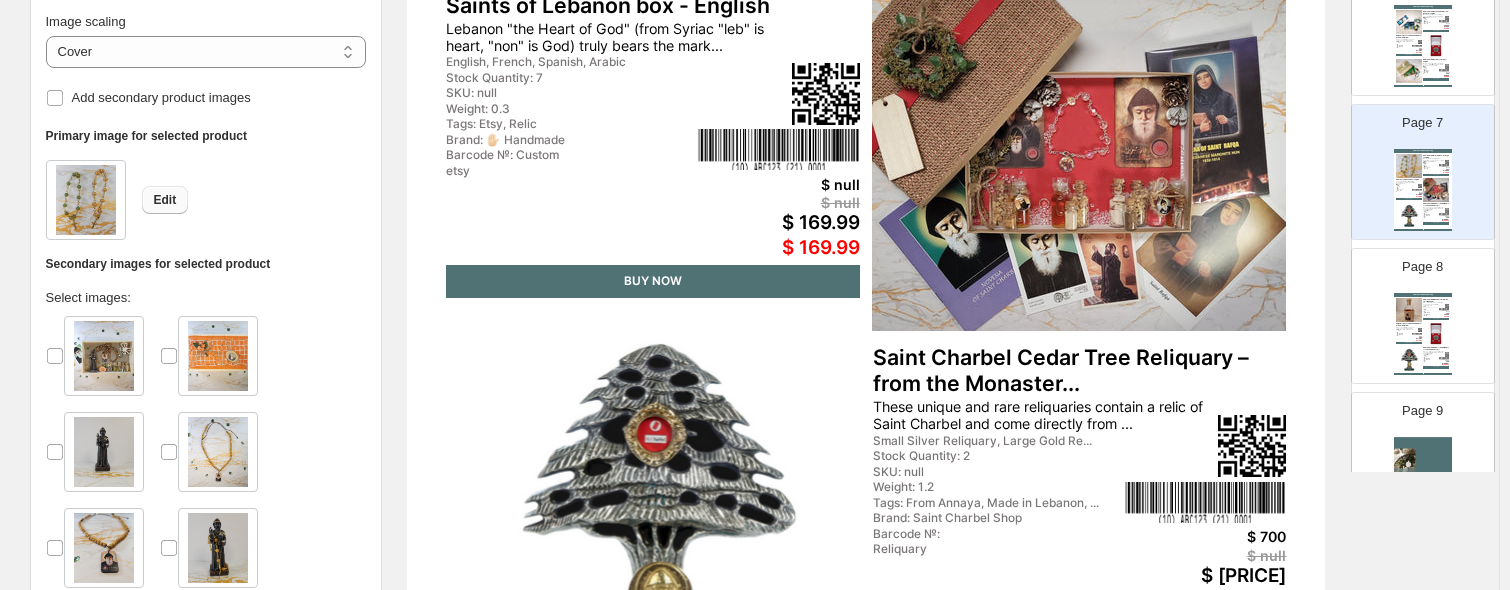 click on "Edit" at bounding box center [165, 200] 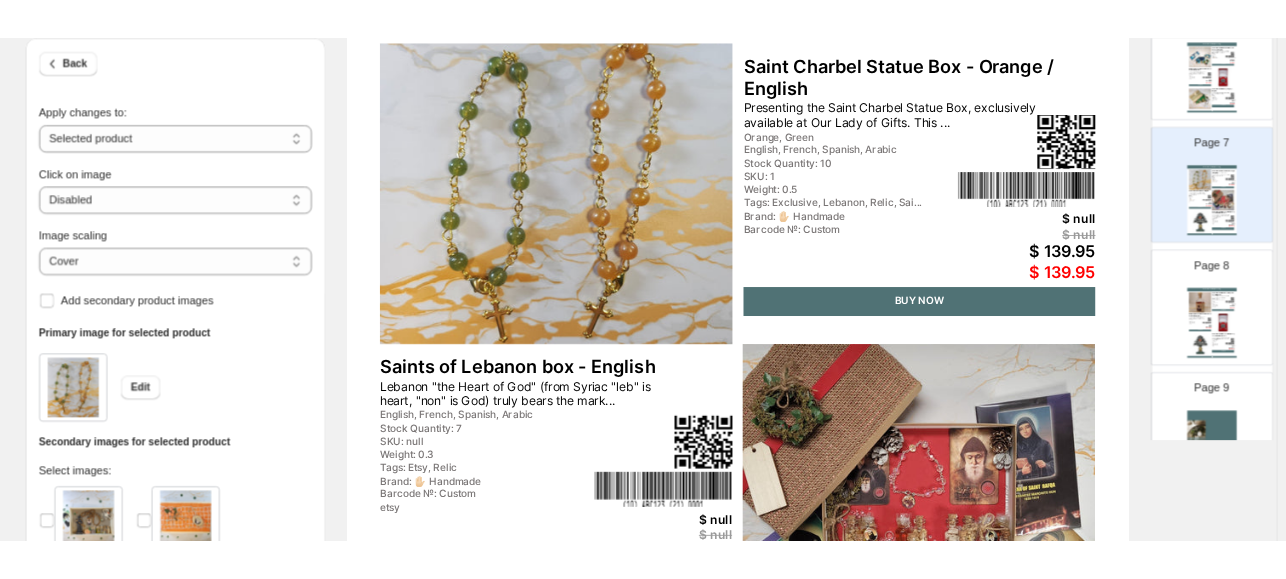 scroll, scrollTop: 211, scrollLeft: 0, axis: vertical 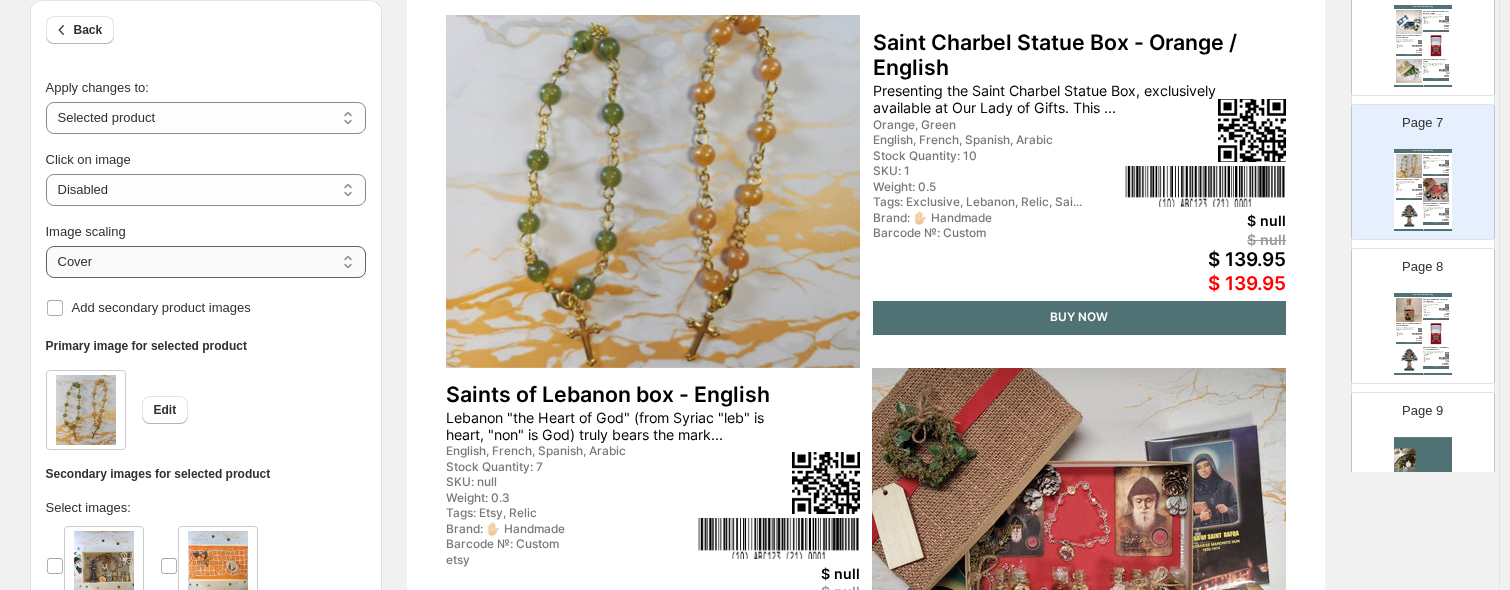 click on "***** *******" at bounding box center (206, 262) 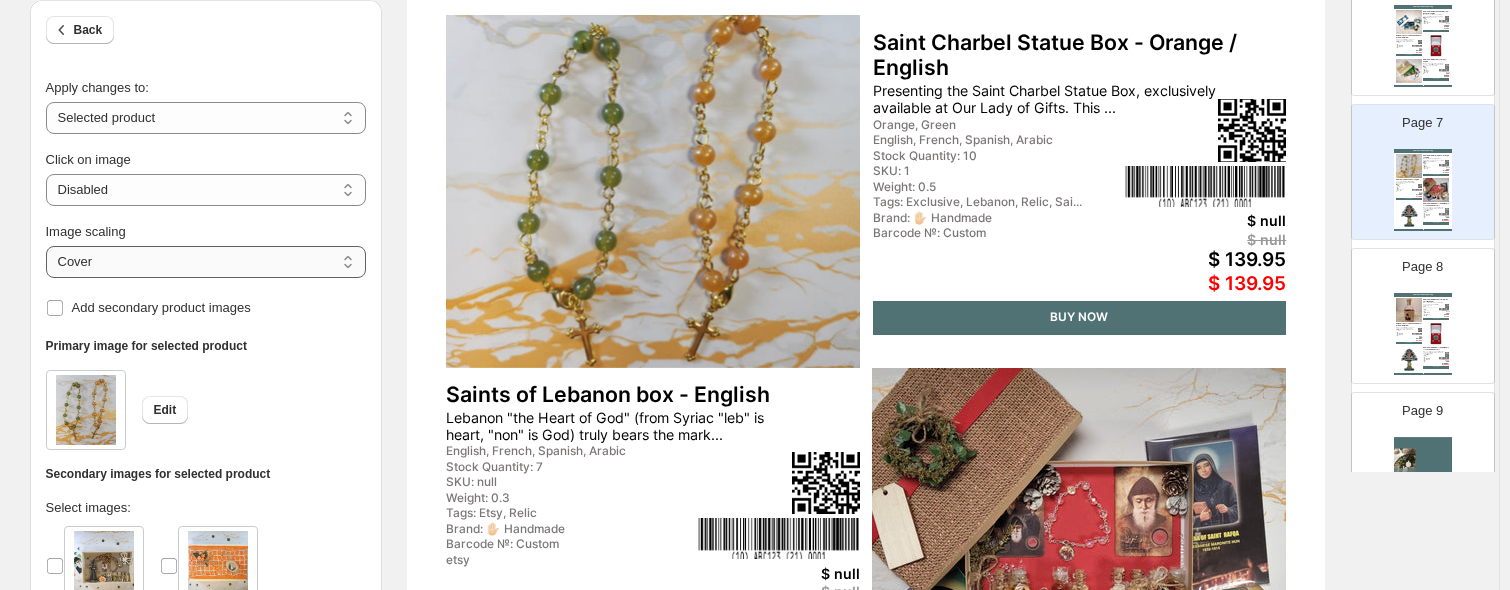 click on "***** *******" at bounding box center (206, 262) 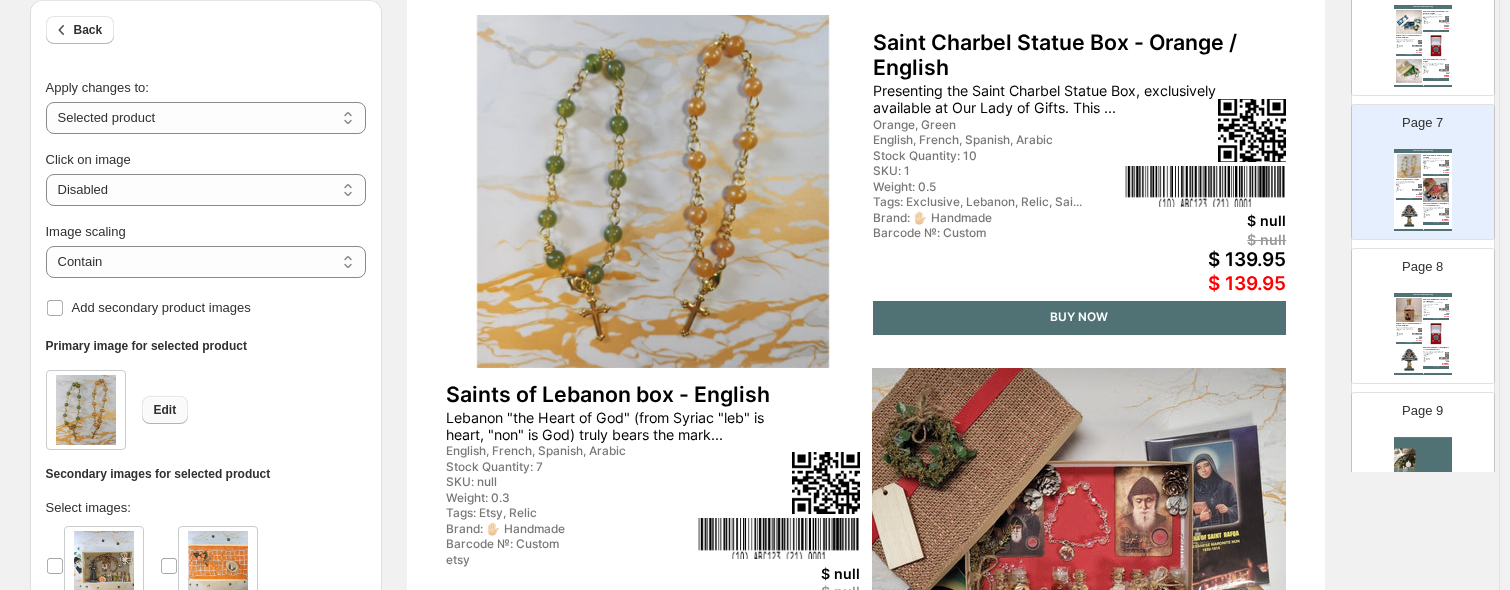 click on "Edit" at bounding box center [165, 410] 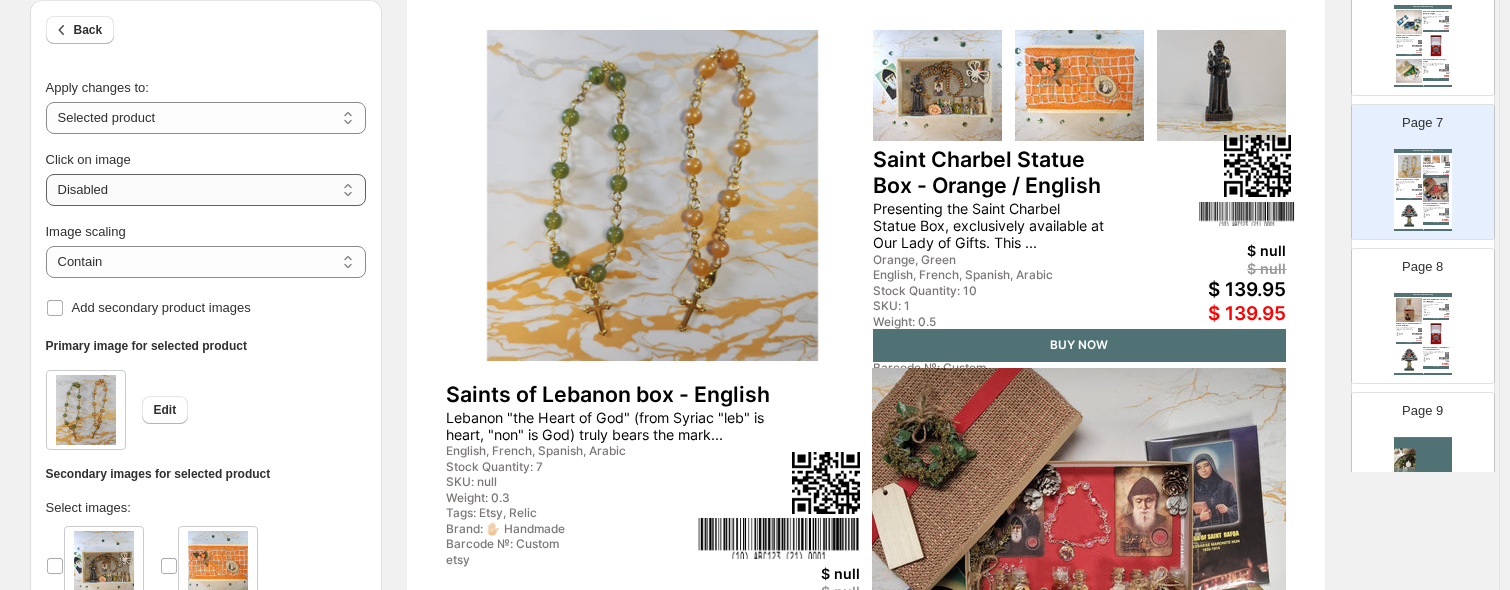 click on "**********" at bounding box center [206, 190] 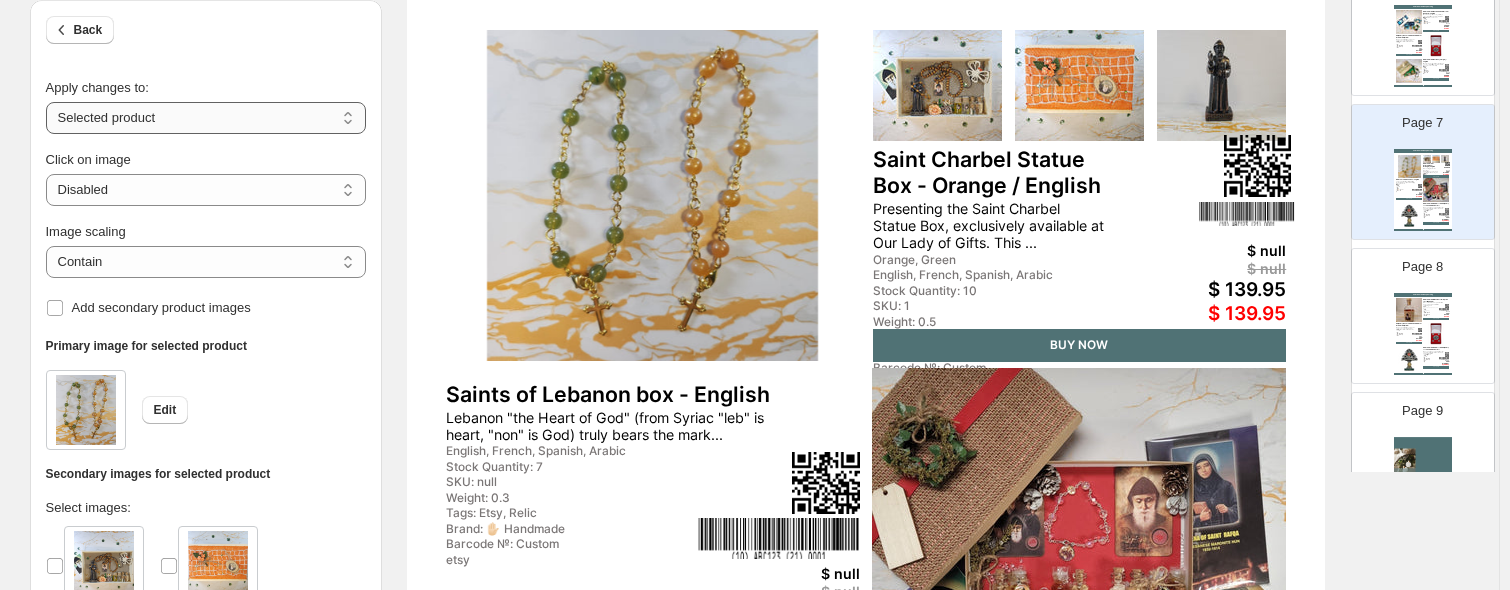 click on "**********" at bounding box center (206, 118) 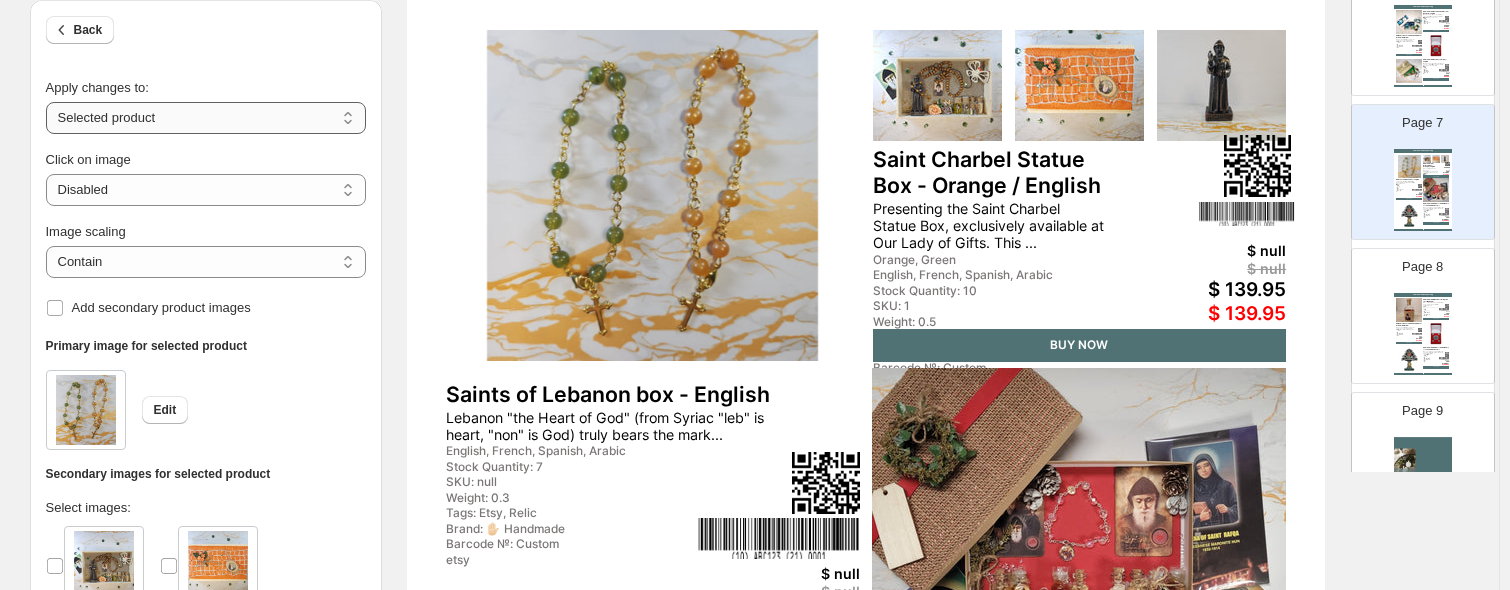 click on "**********" at bounding box center (206, 118) 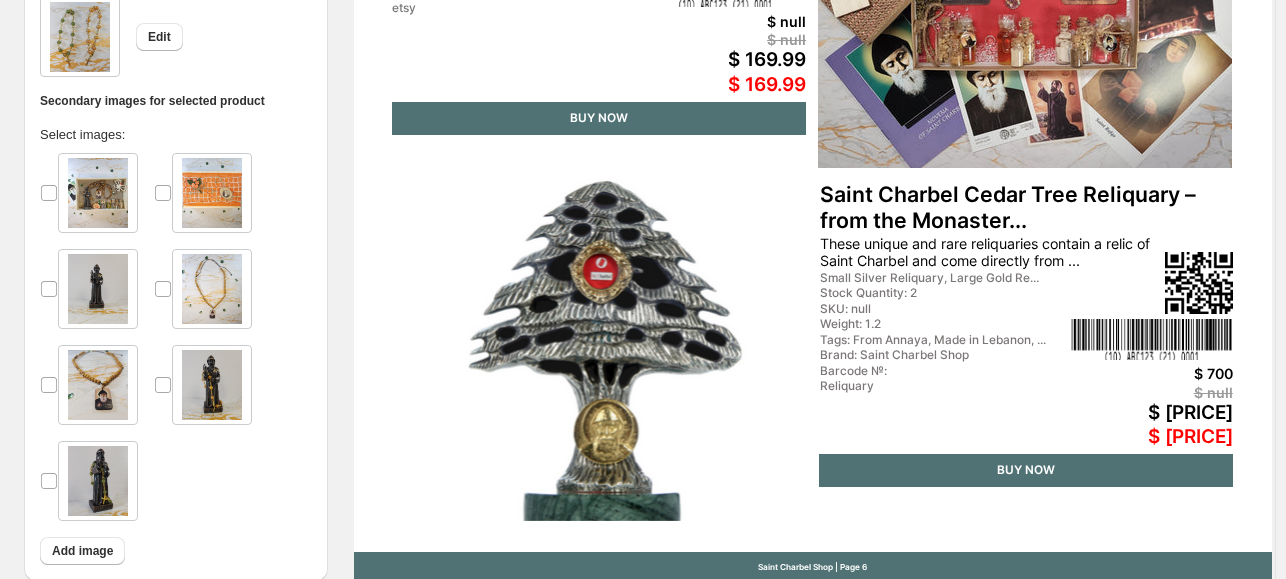 scroll, scrollTop: 773, scrollLeft: 0, axis: vertical 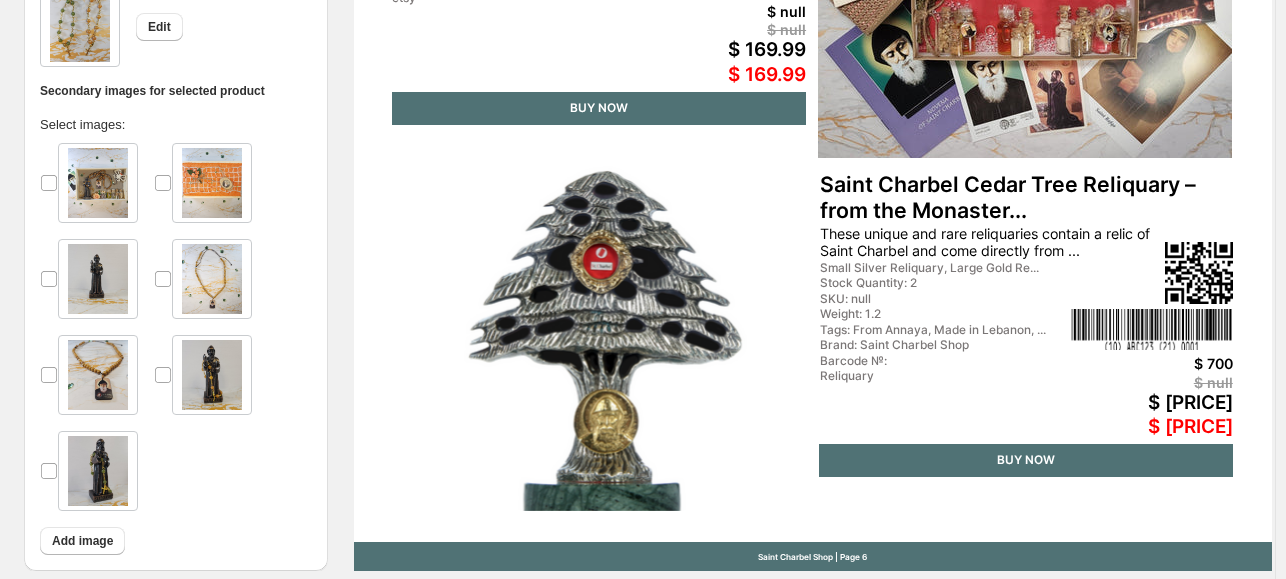 click at bounding box center [599, 334] 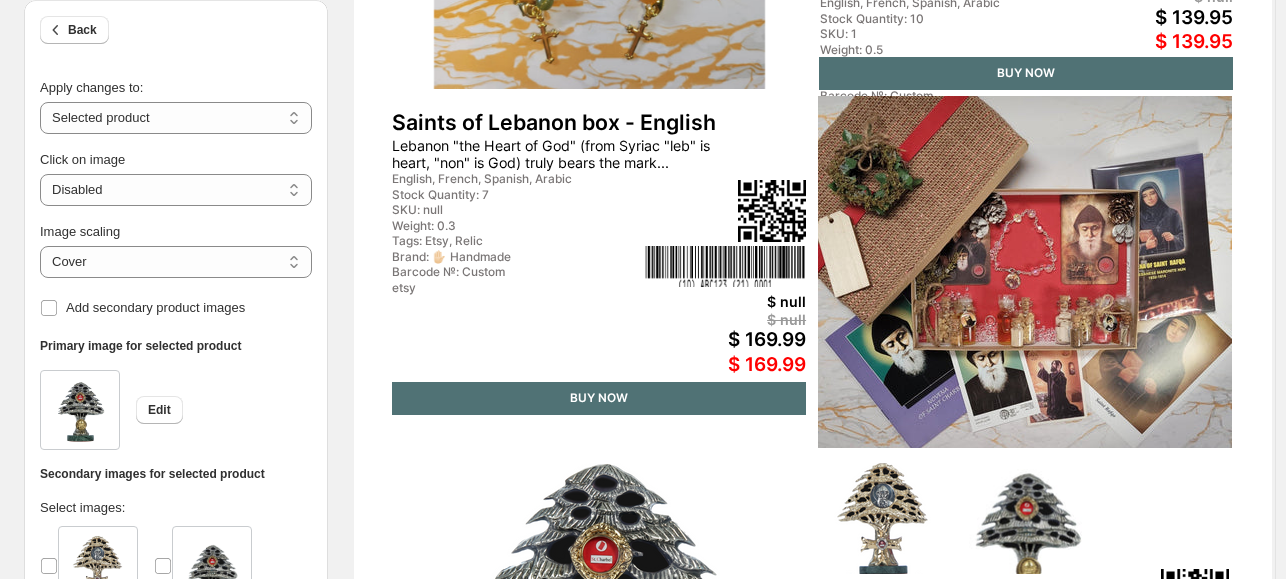 scroll, scrollTop: 444, scrollLeft: 0, axis: vertical 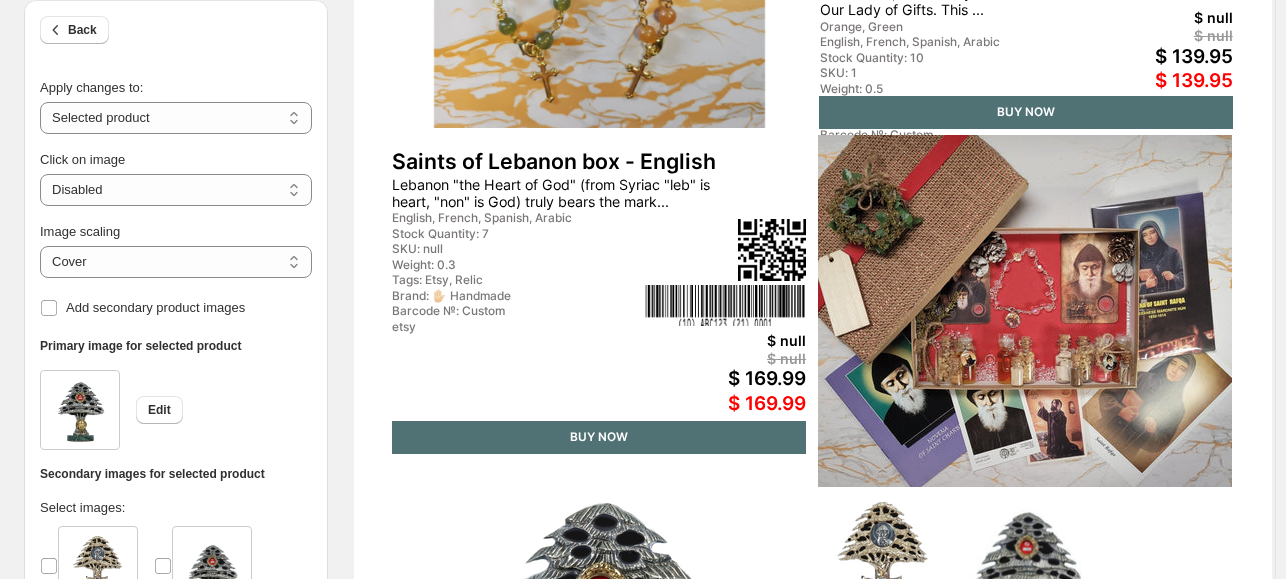 click on "Brand:  ✋🏻 Handmade" at bounding box center [516, 296] 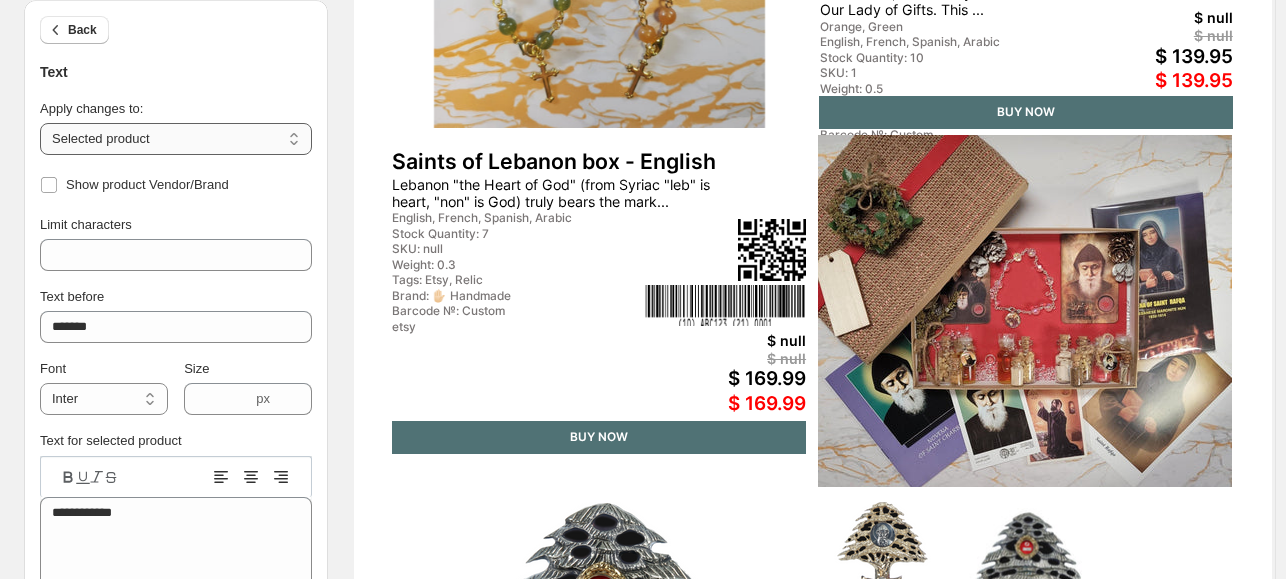 click on "**********" at bounding box center [176, 139] 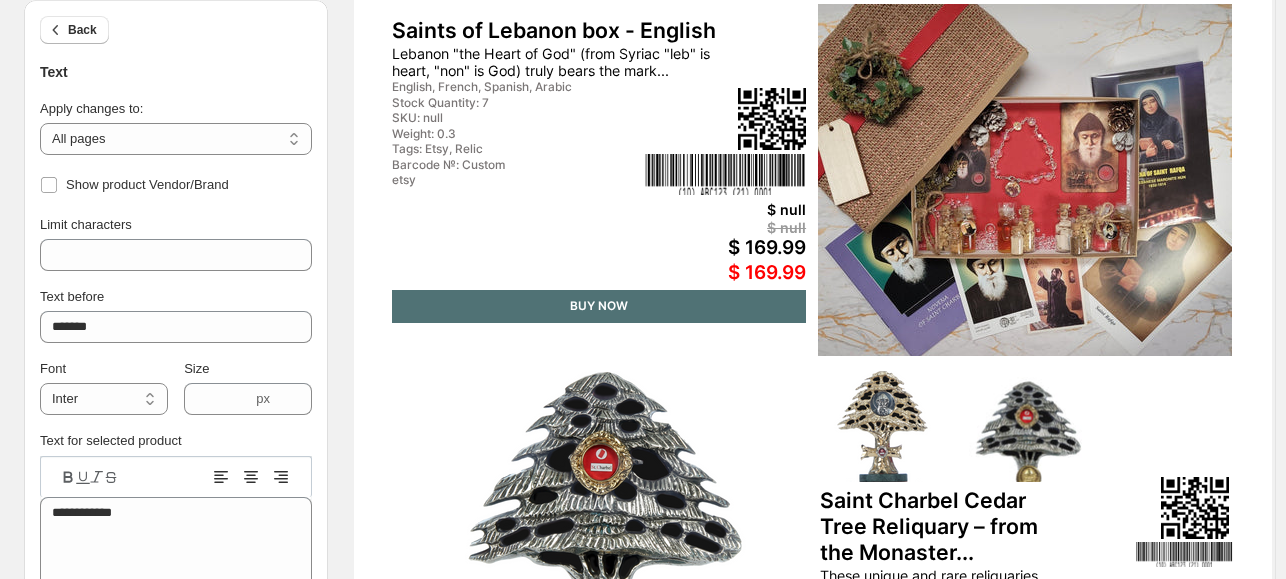 scroll, scrollTop: 496, scrollLeft: 0, axis: vertical 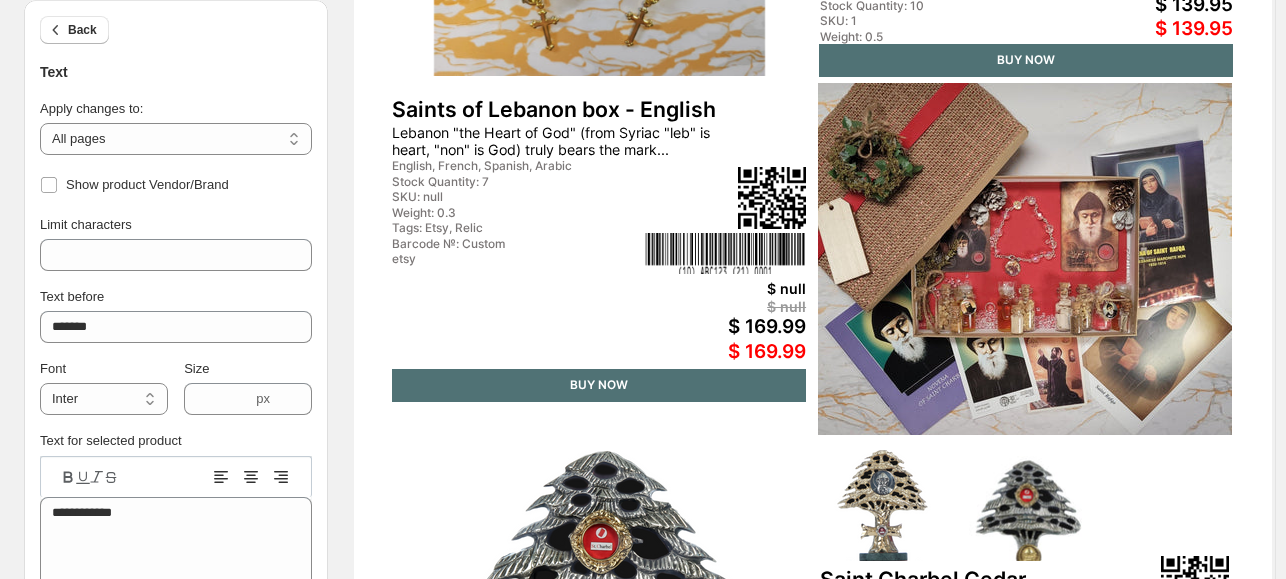 click on "etsy" at bounding box center [516, 259] 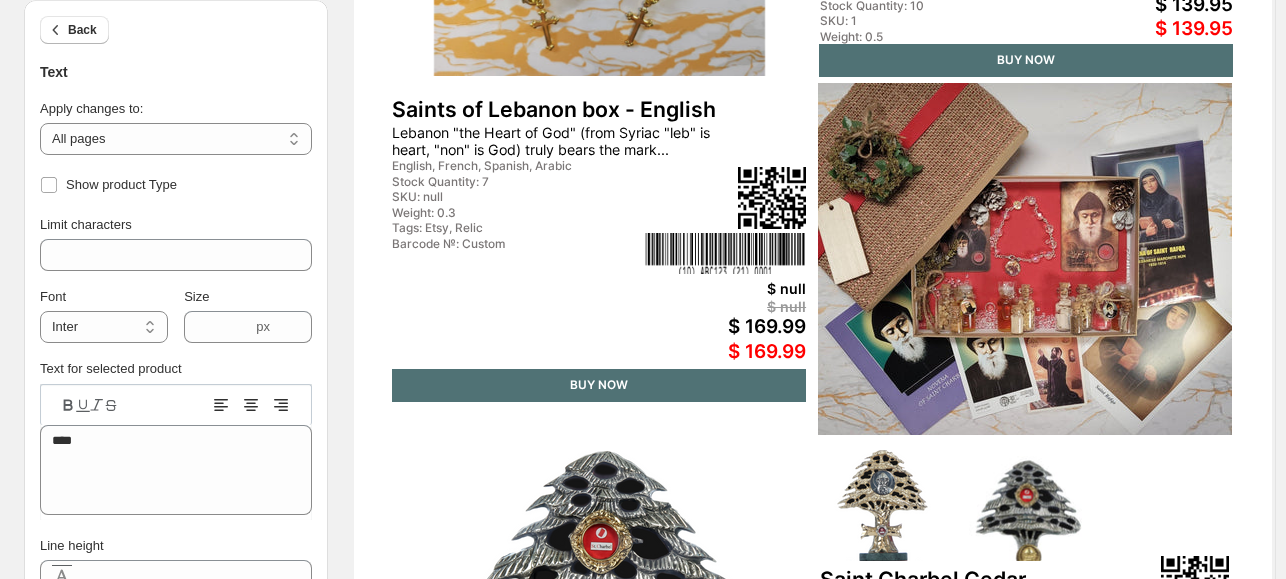 click on "Tags:  Etsy, Relic" at bounding box center (516, 228) 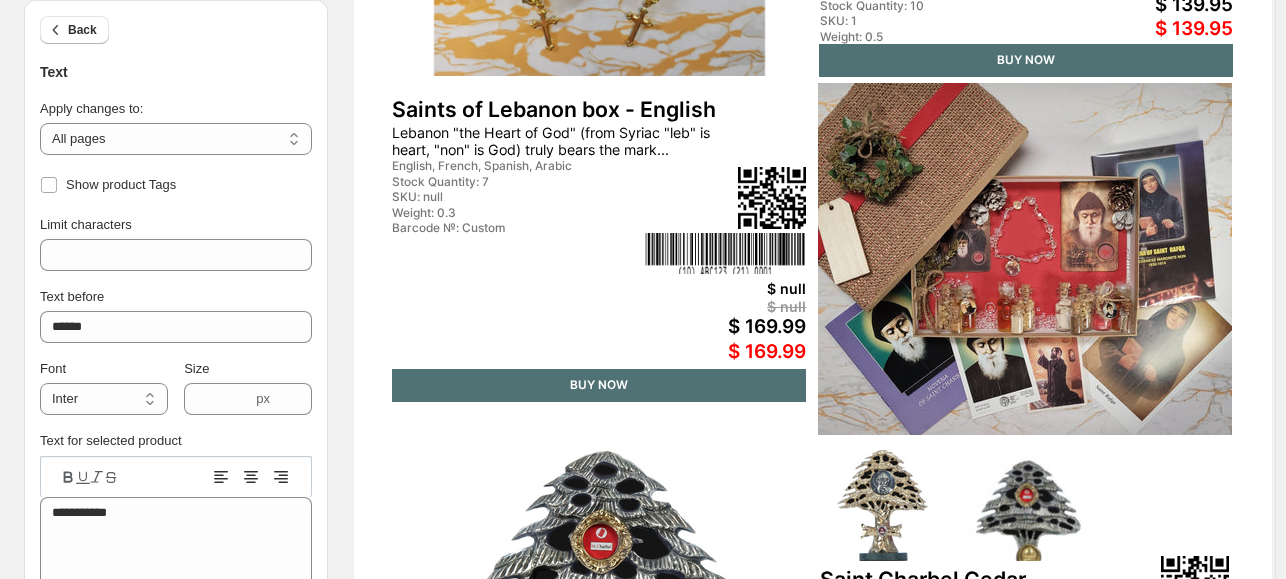 click on "SKU:  null" at bounding box center [516, 197] 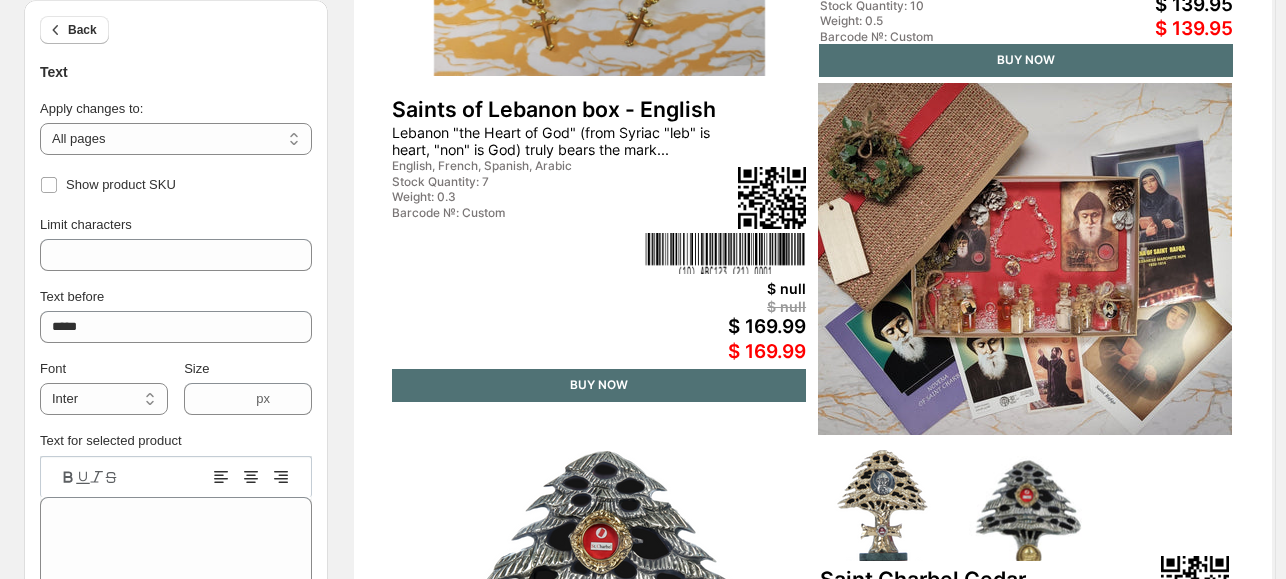 click on "Lebanon "the Heart of God" (from Syriac "leb" is heart, "non" is God) truly bears the mark..." at bounding box center (563, 141) 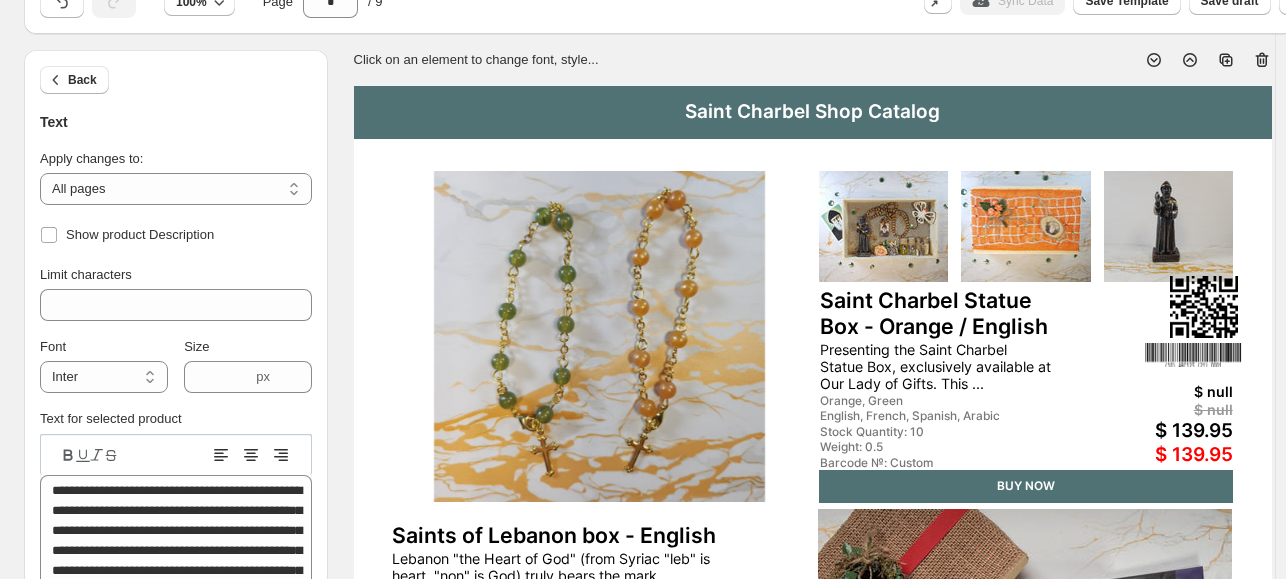 scroll, scrollTop: 104, scrollLeft: 0, axis: vertical 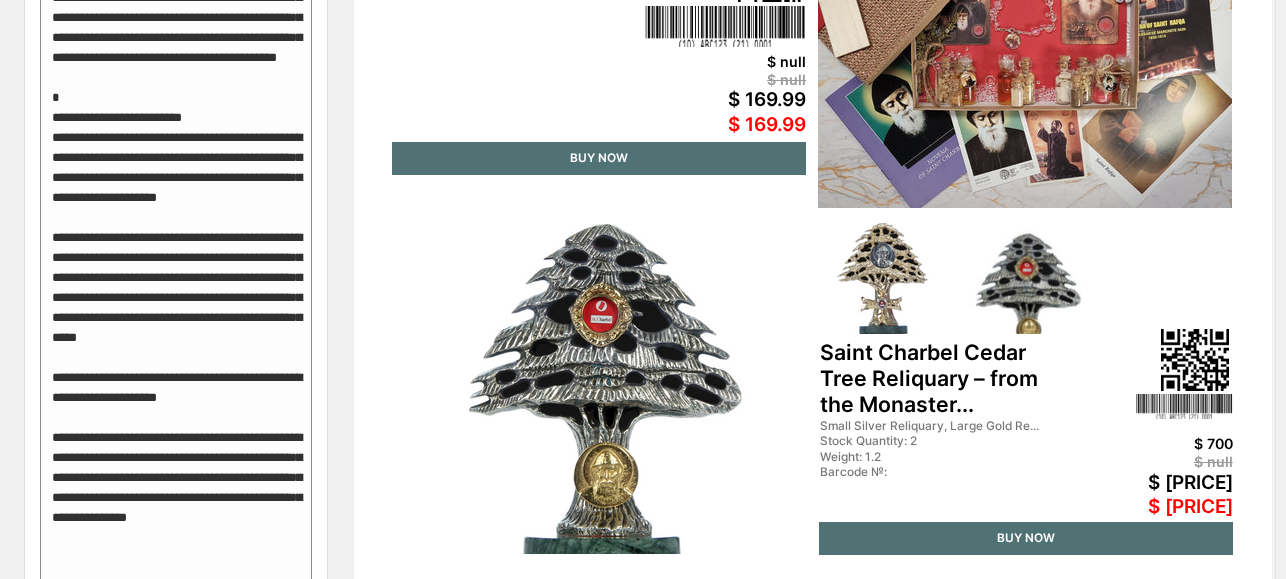 click on "Small Silver Reliquary, Large Gold Re..." at bounding box center [944, 426] 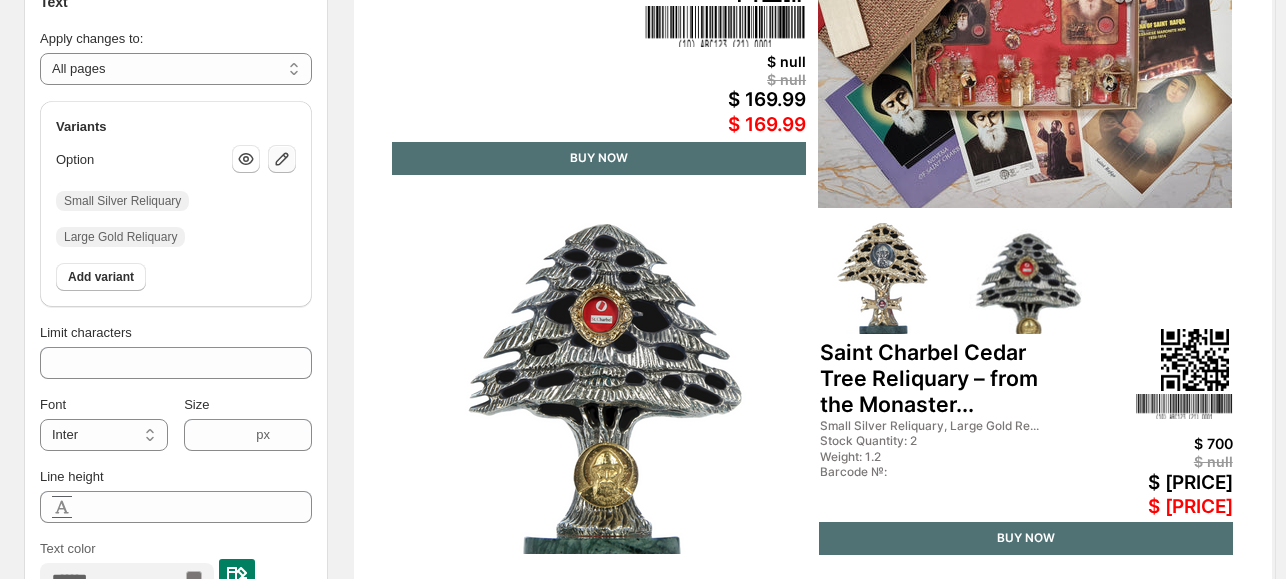 click 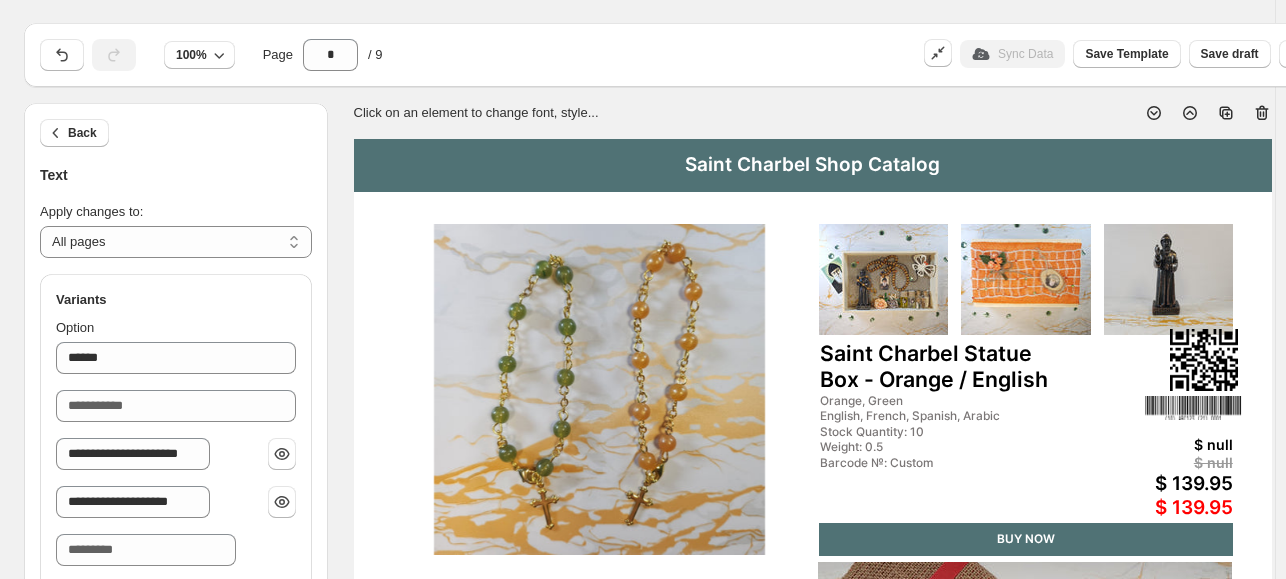 scroll, scrollTop: 0, scrollLeft: 0, axis: both 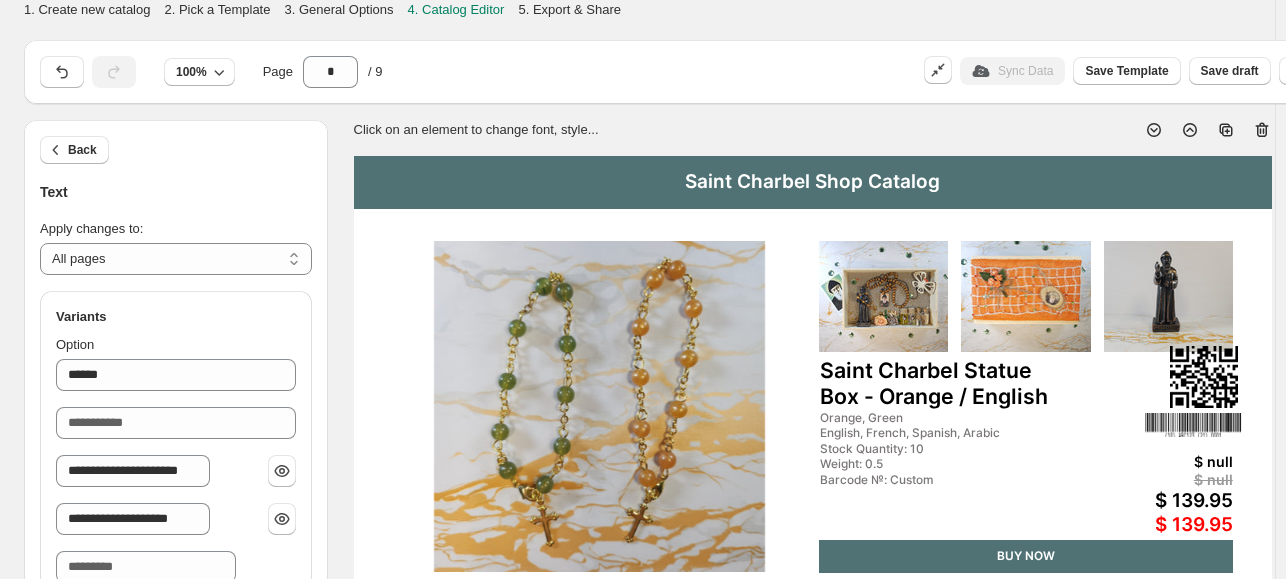 click 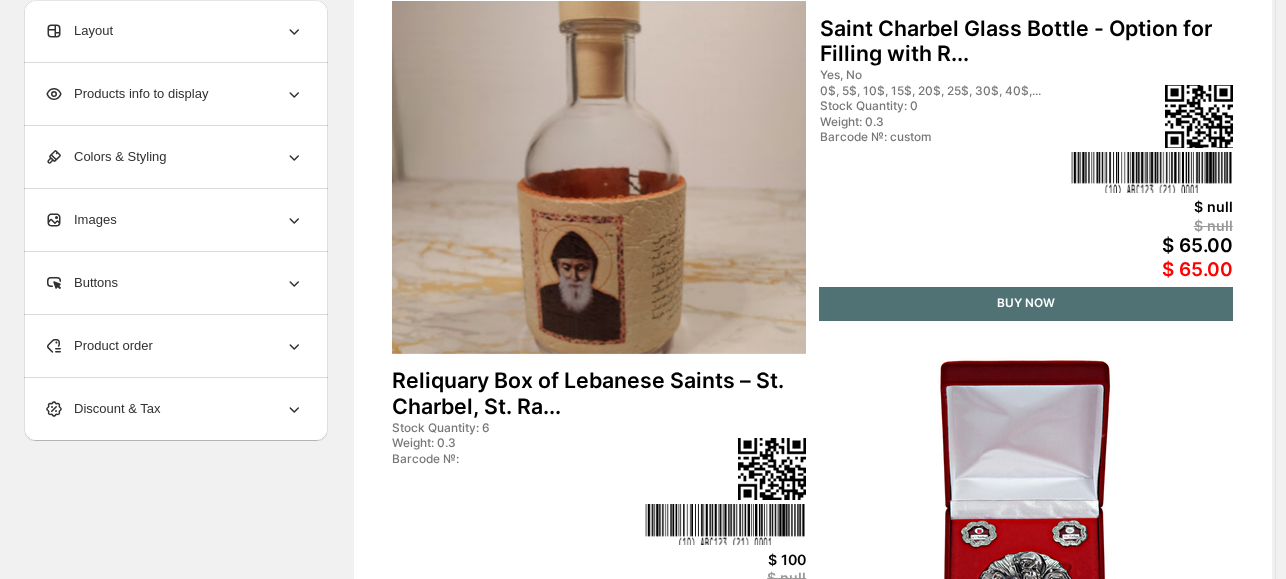 scroll, scrollTop: 0, scrollLeft: 0, axis: both 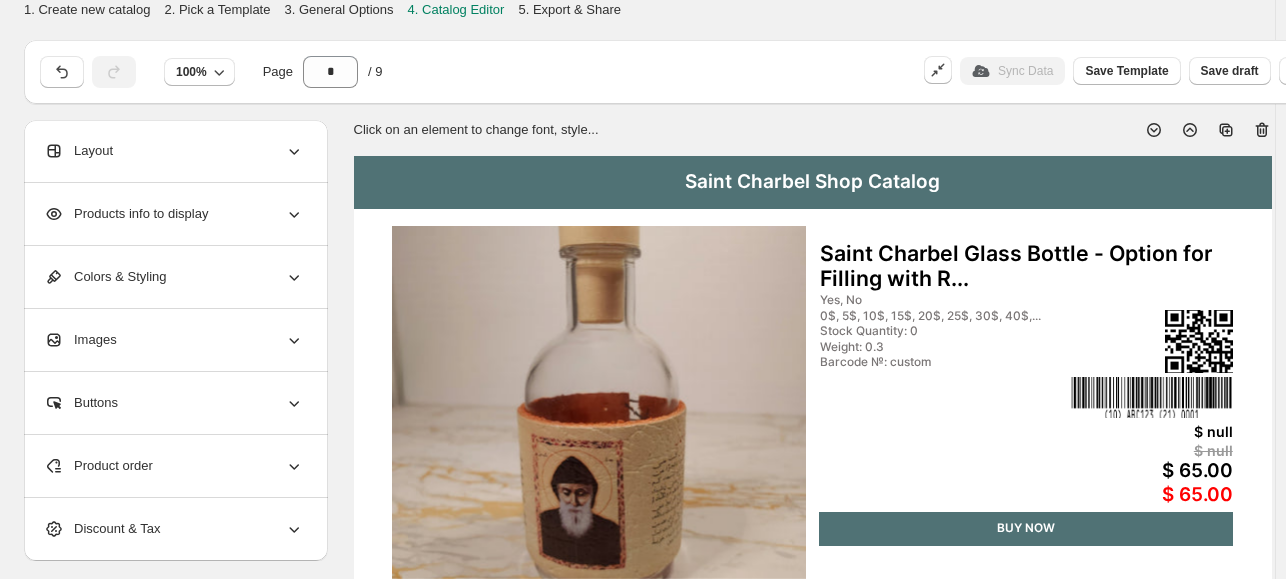 click 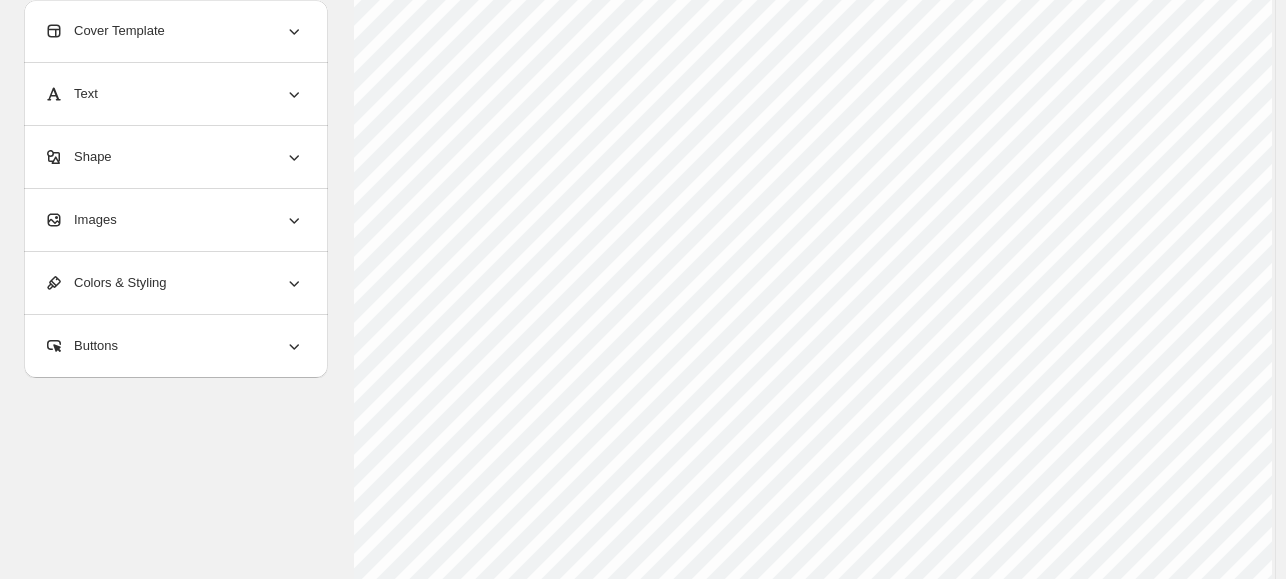 scroll, scrollTop: 0, scrollLeft: 0, axis: both 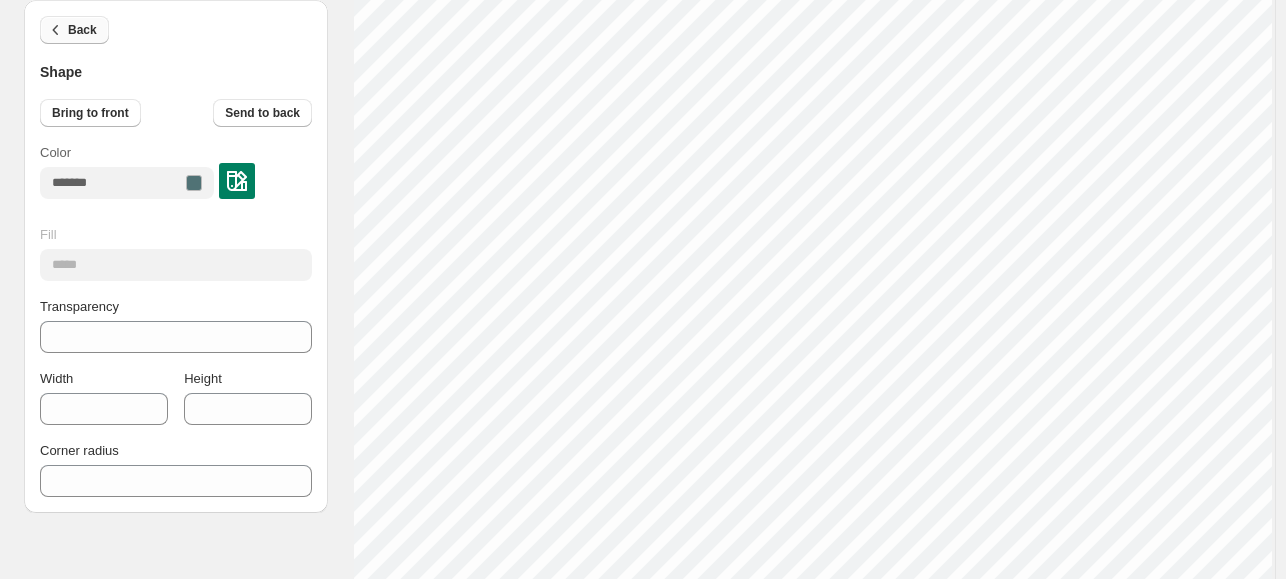 click 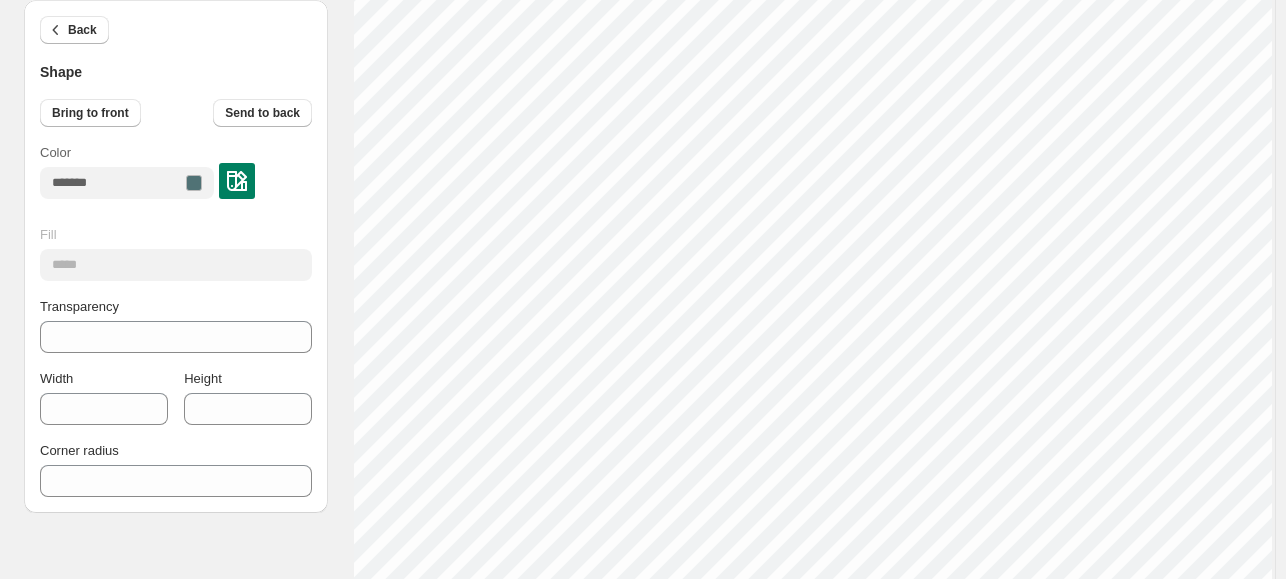 scroll, scrollTop: 0, scrollLeft: 0, axis: both 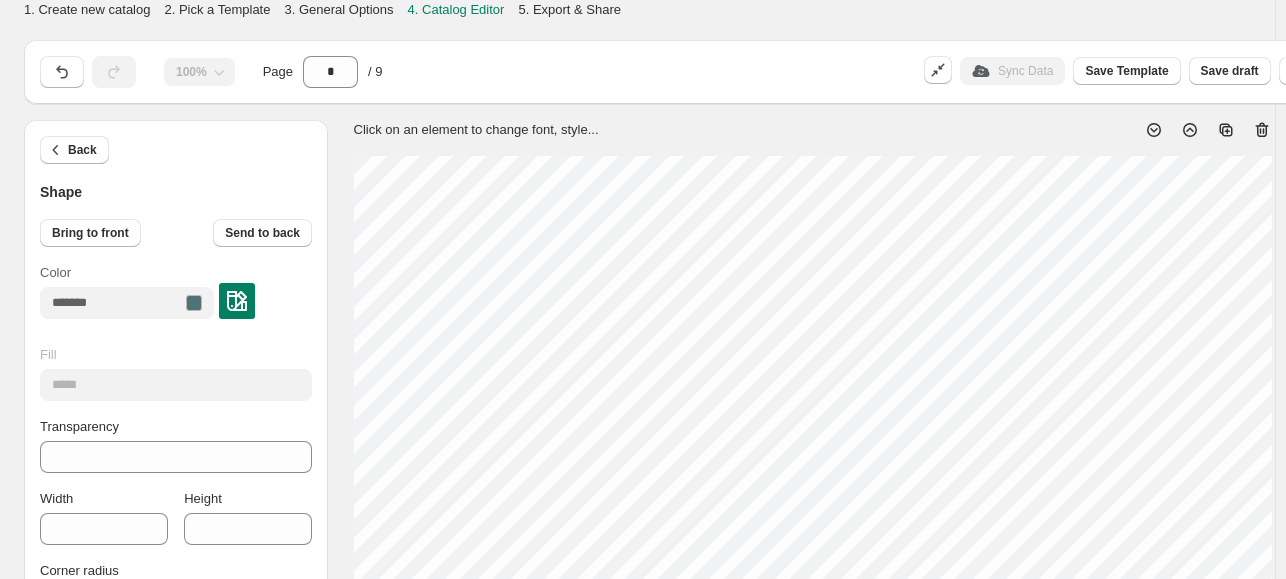 click 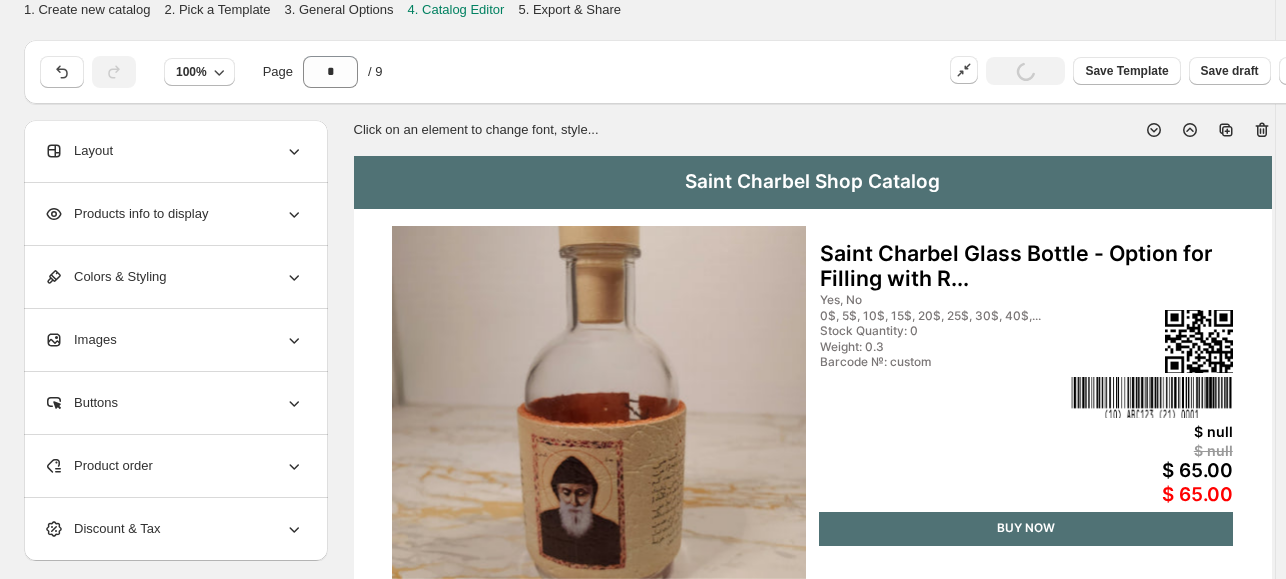 click 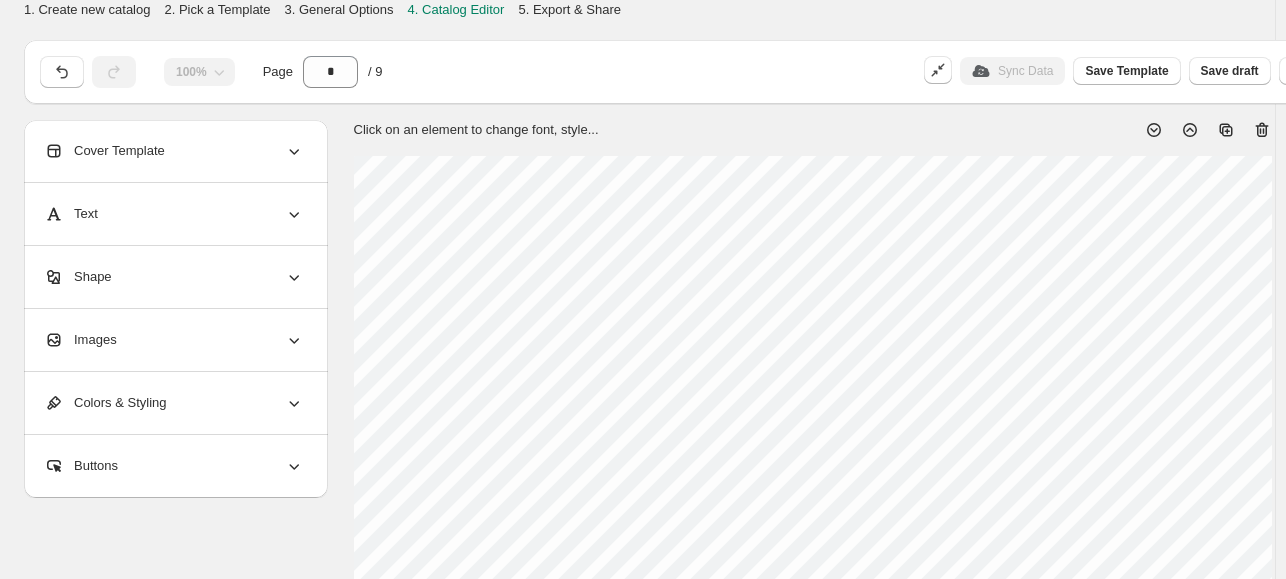 click 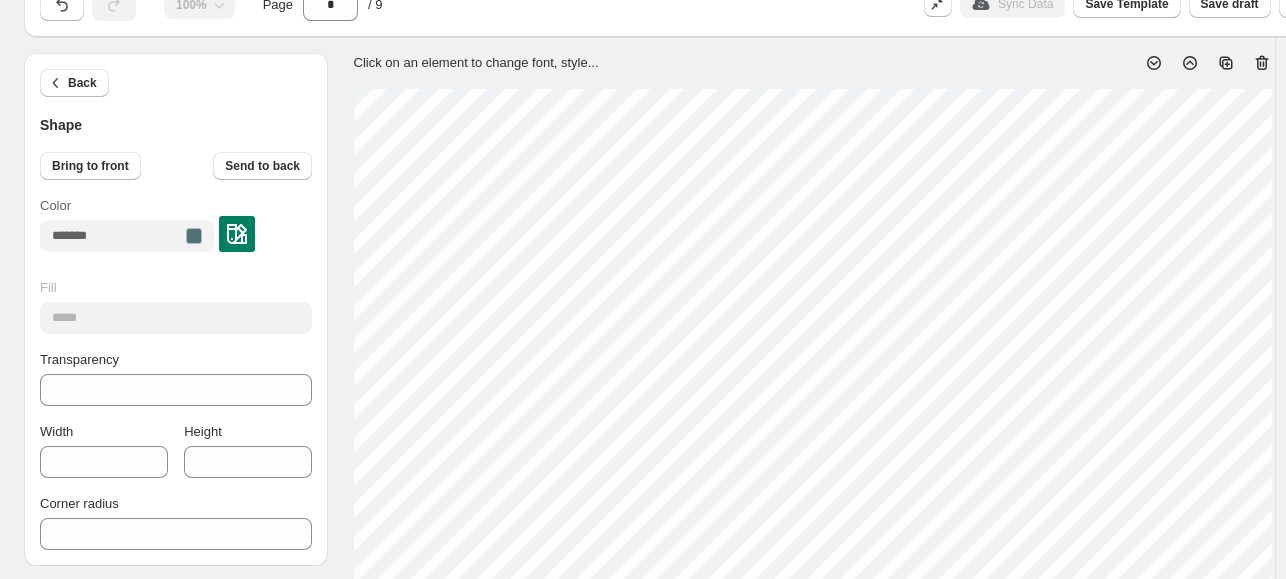 scroll, scrollTop: 59, scrollLeft: 0, axis: vertical 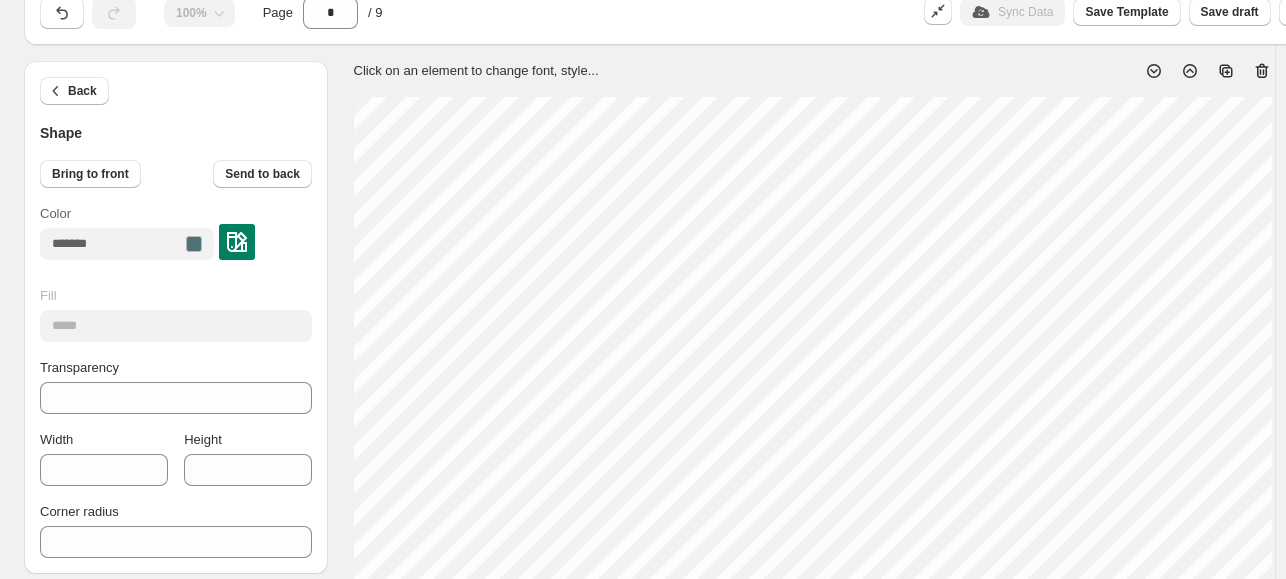 click 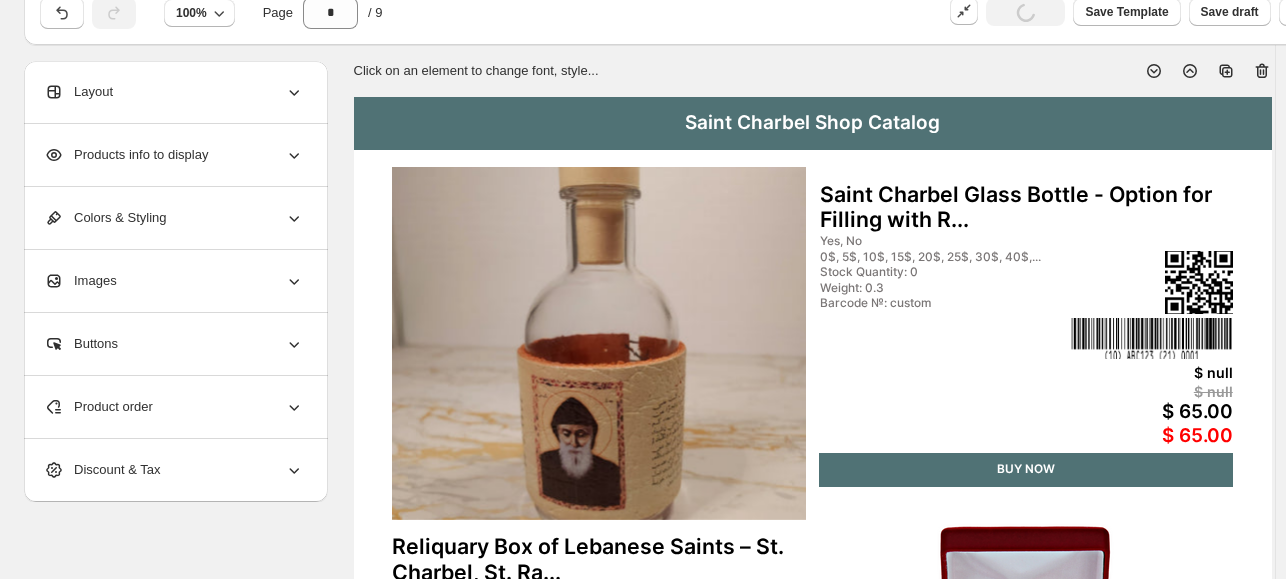 click 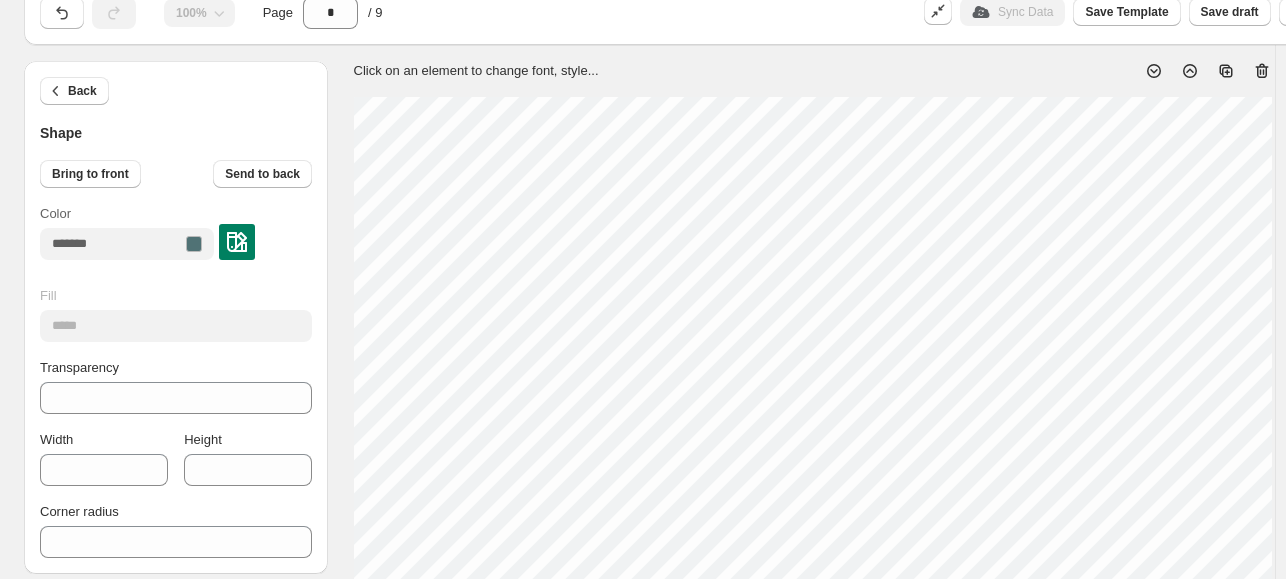 click 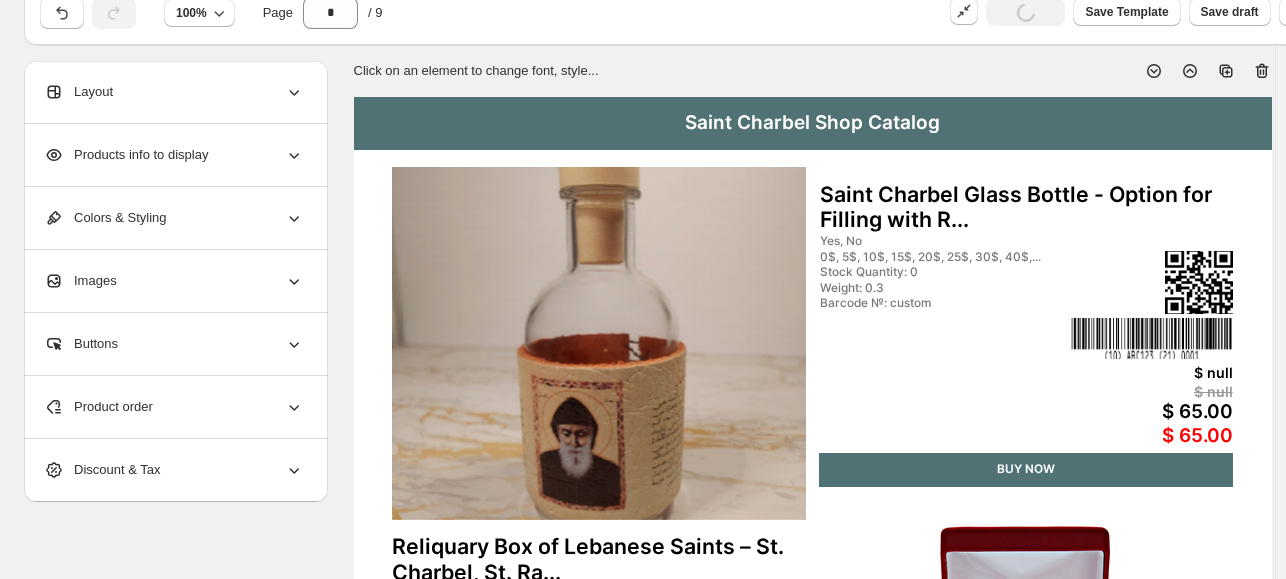 click 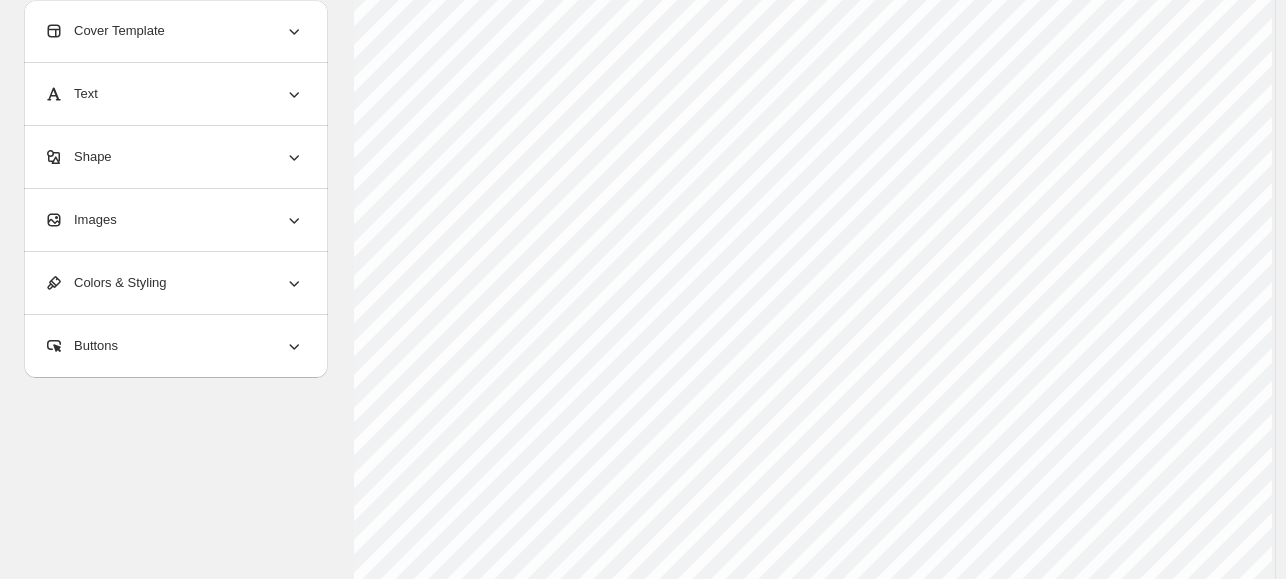 scroll, scrollTop: 680, scrollLeft: 0, axis: vertical 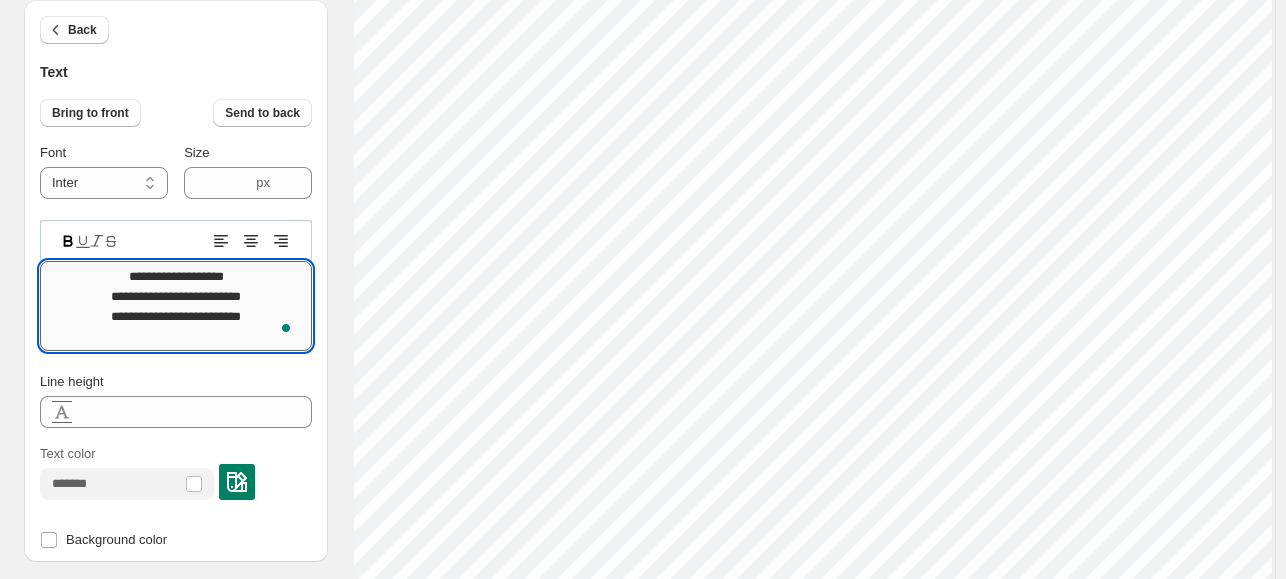 drag, startPoint x: 268, startPoint y: 277, endPoint x: 101, endPoint y: 280, distance: 167.02695 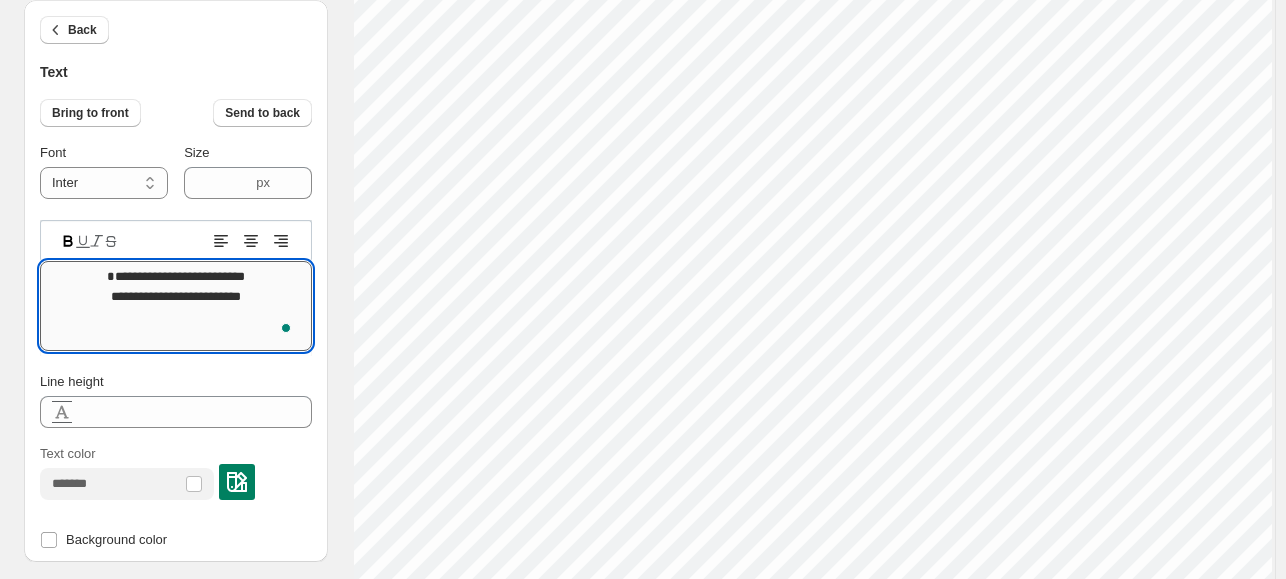 drag, startPoint x: 275, startPoint y: 297, endPoint x: 180, endPoint y: 302, distance: 95.131485 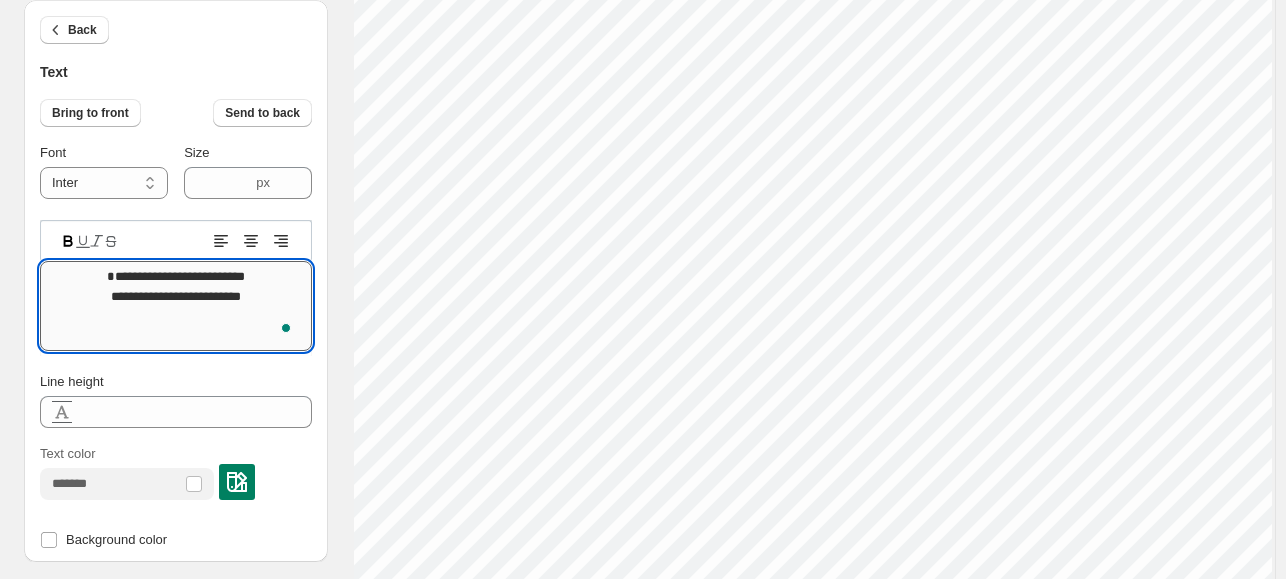 drag, startPoint x: 236, startPoint y: 297, endPoint x: 176, endPoint y: 297, distance: 60 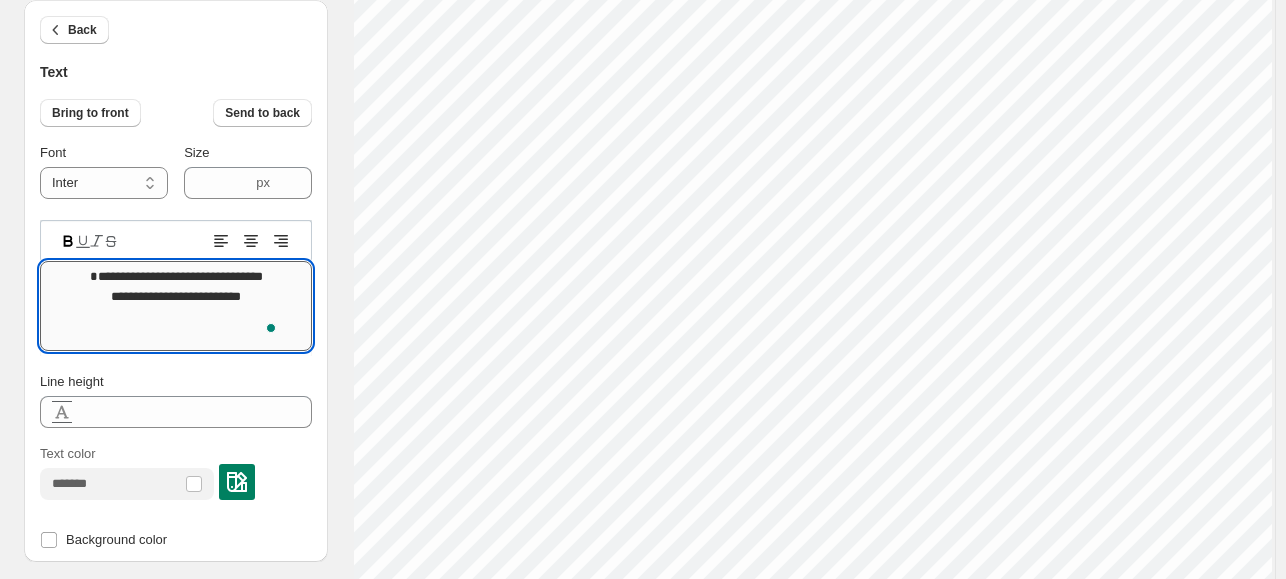 drag, startPoint x: 228, startPoint y: 338, endPoint x: 209, endPoint y: 341, distance: 19.235384 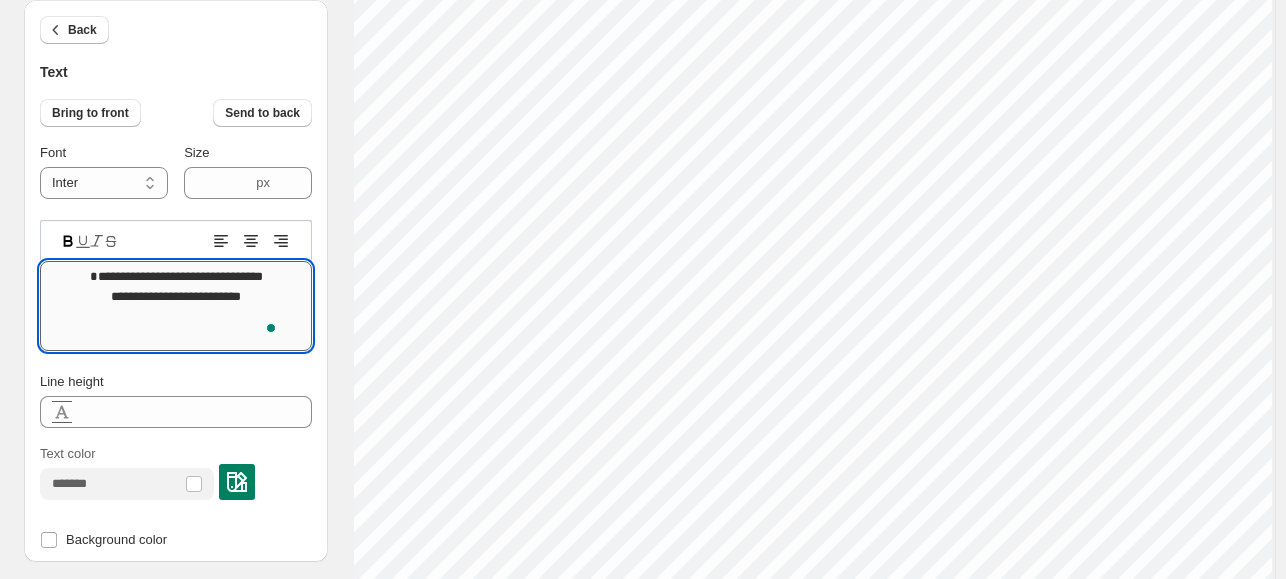 drag, startPoint x: 224, startPoint y: 335, endPoint x: 126, endPoint y: 337, distance: 98.02041 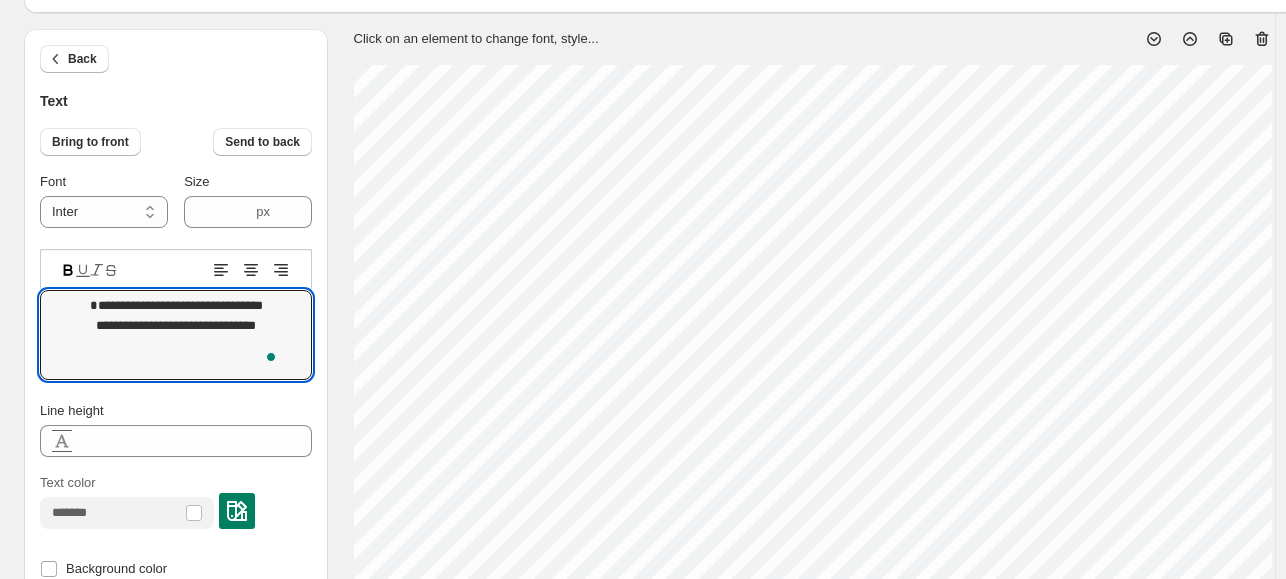 scroll, scrollTop: 0, scrollLeft: 0, axis: both 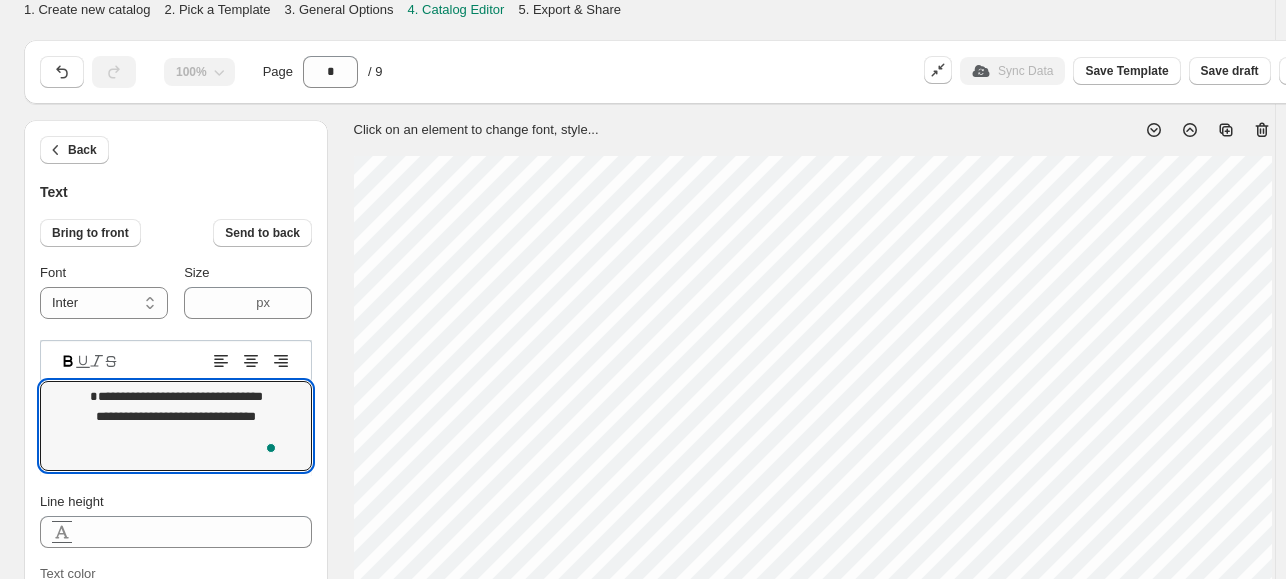 type on "**********" 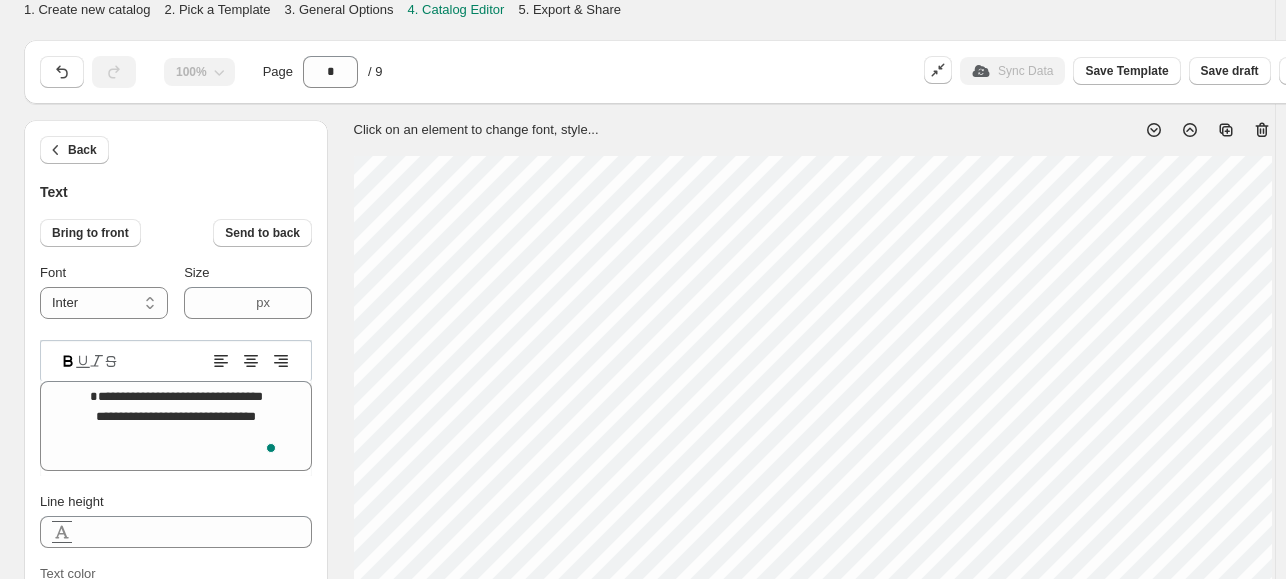 click 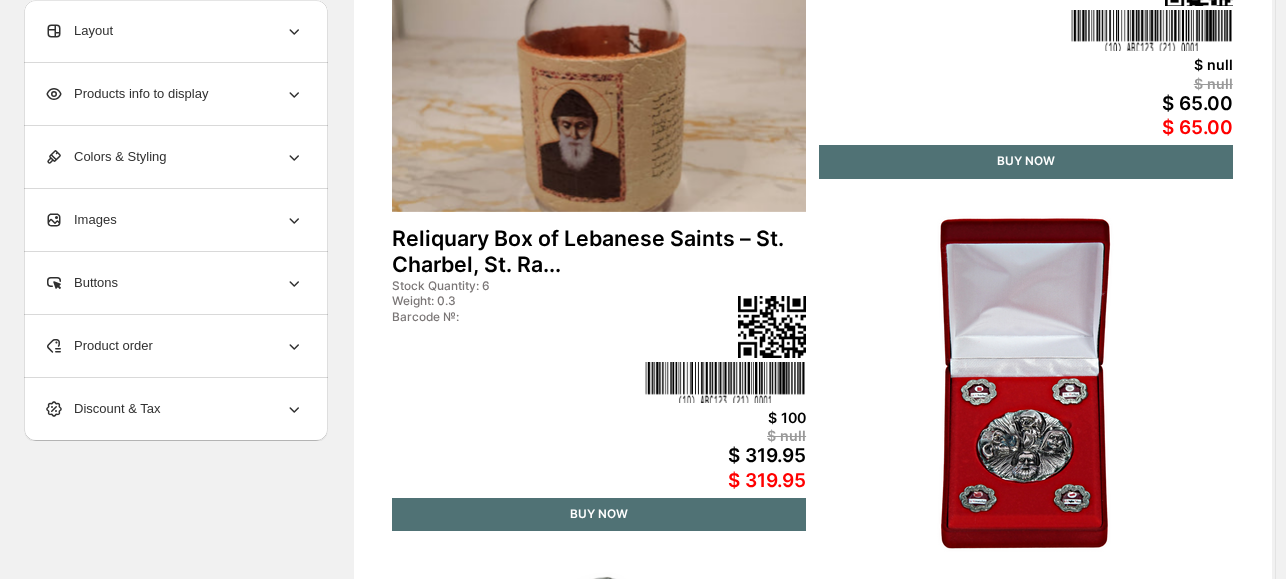 scroll, scrollTop: 5, scrollLeft: 0, axis: vertical 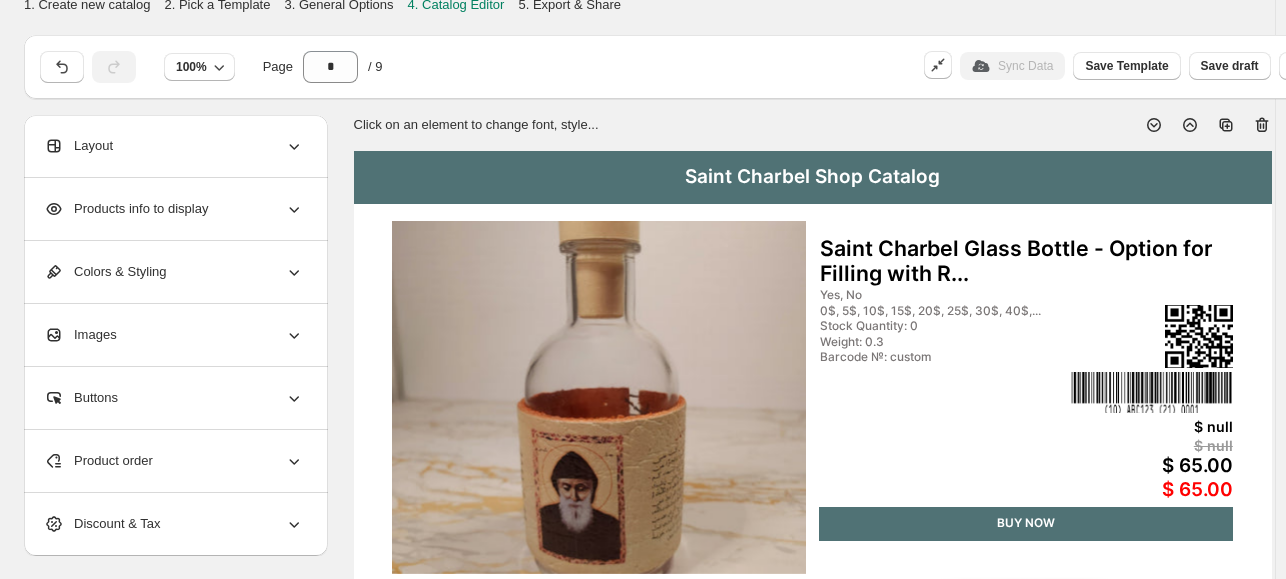 click 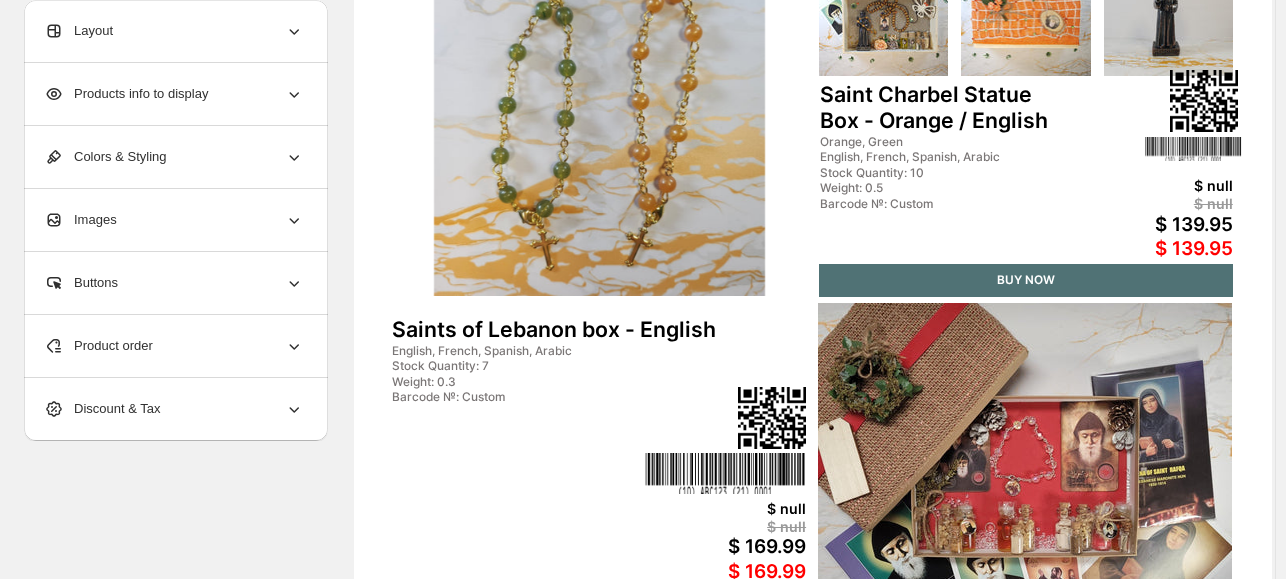 scroll, scrollTop: 272, scrollLeft: 0, axis: vertical 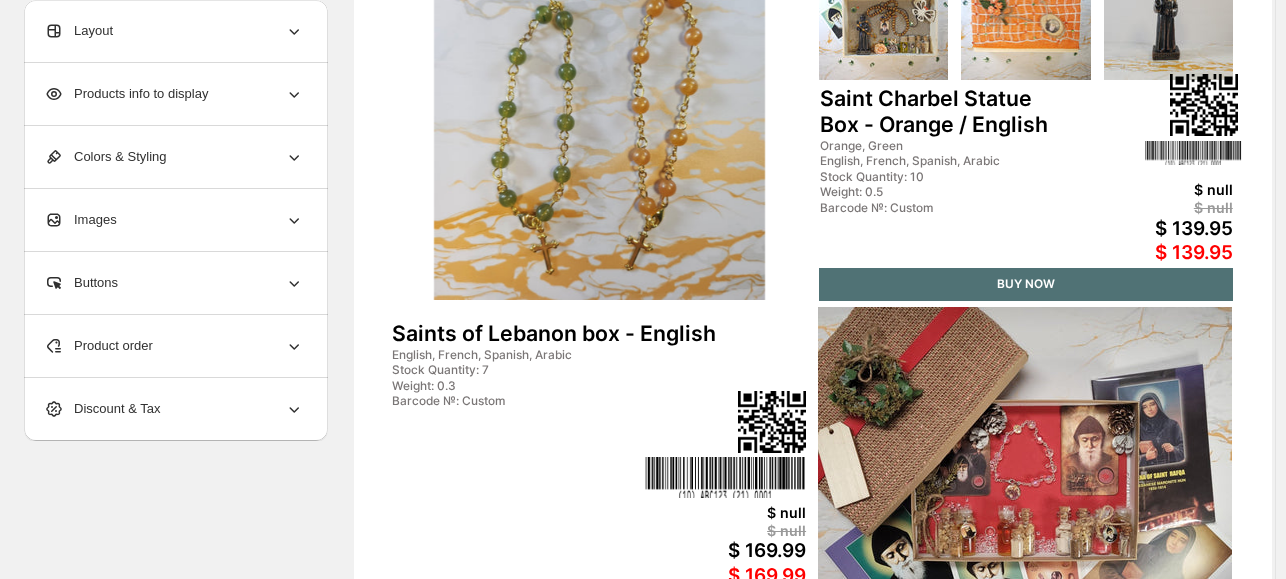 click at bounding box center [599, 134] 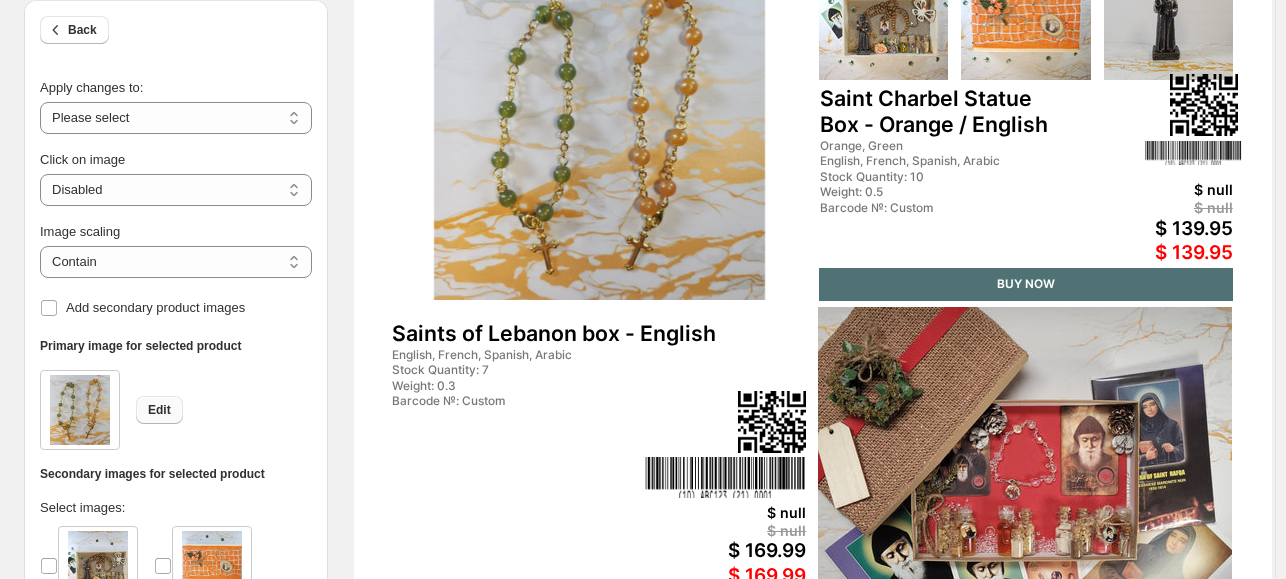 click on "Edit" at bounding box center (159, 410) 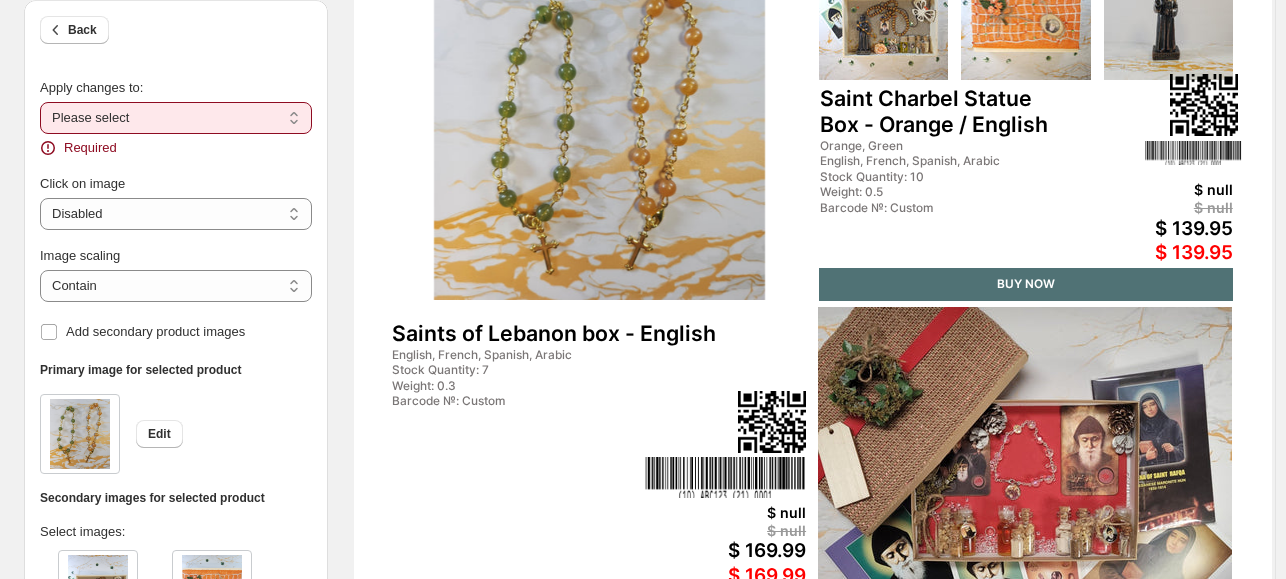 click on "**********" at bounding box center [176, 118] 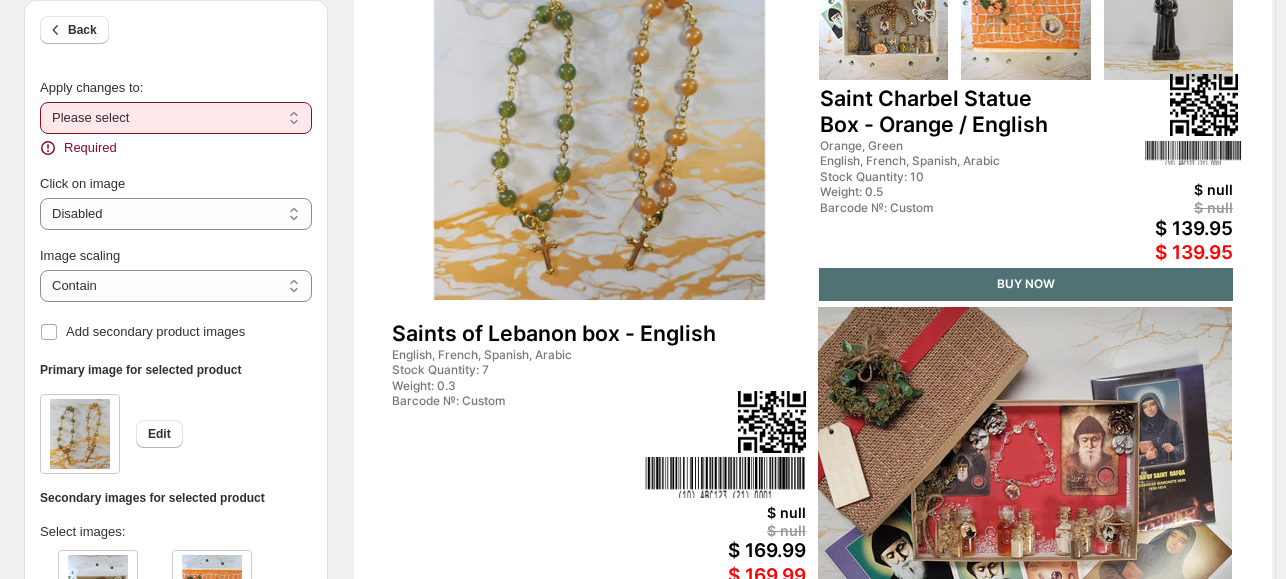 select on "**********" 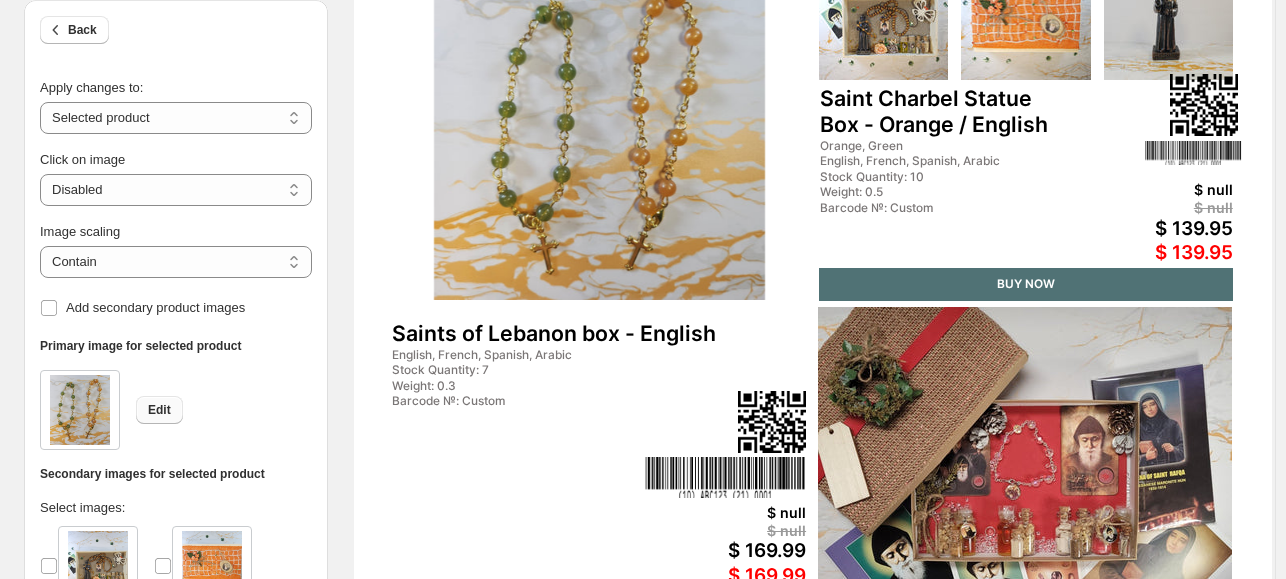 click on "Edit" at bounding box center (159, 410) 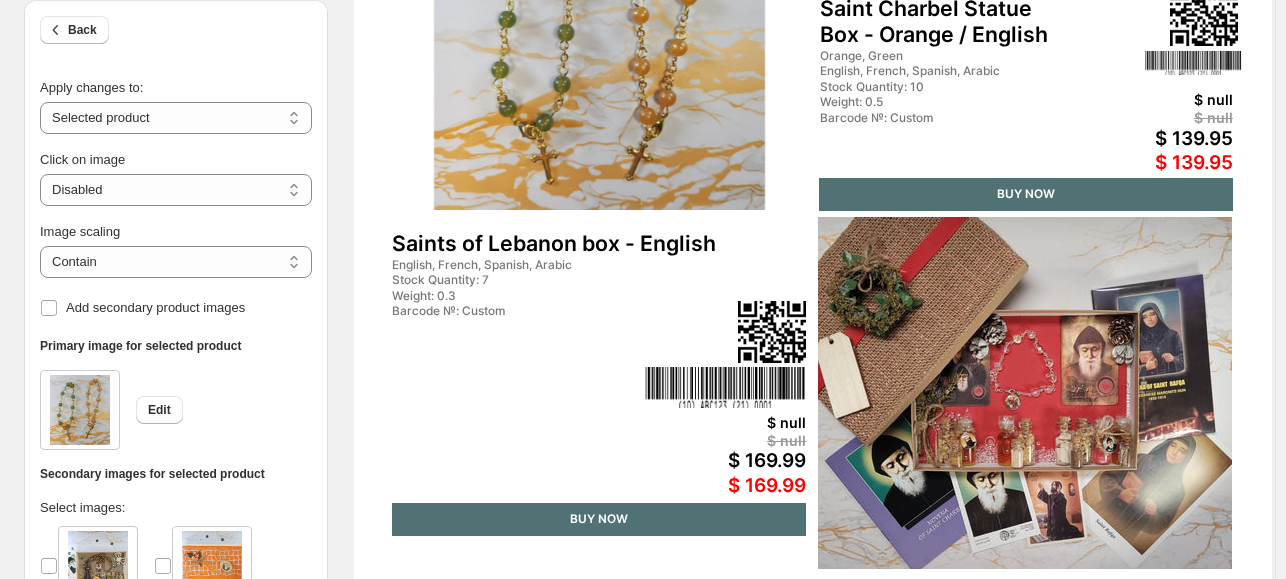 scroll, scrollTop: 357, scrollLeft: 0, axis: vertical 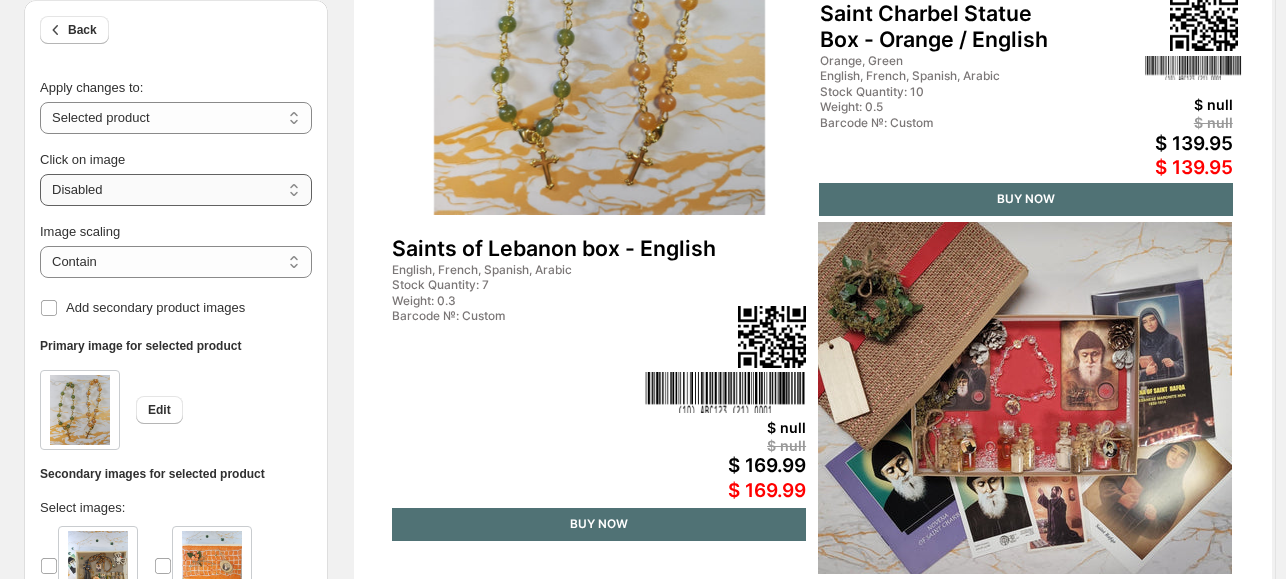 click on "**********" at bounding box center [176, 190] 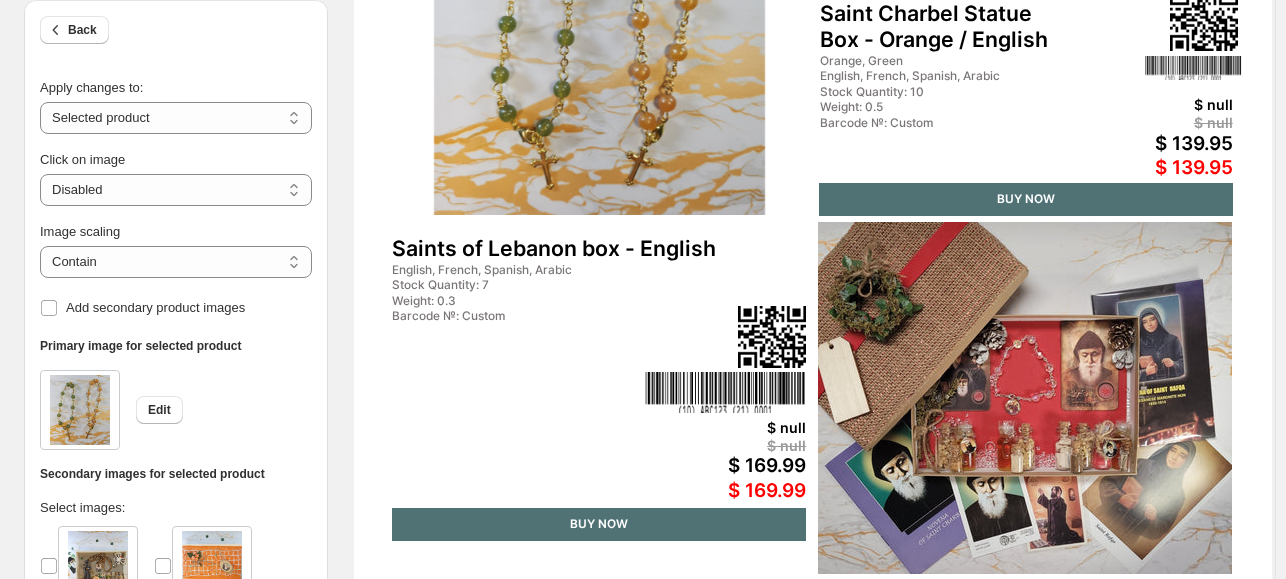 click on "Back" at bounding box center [176, 31] 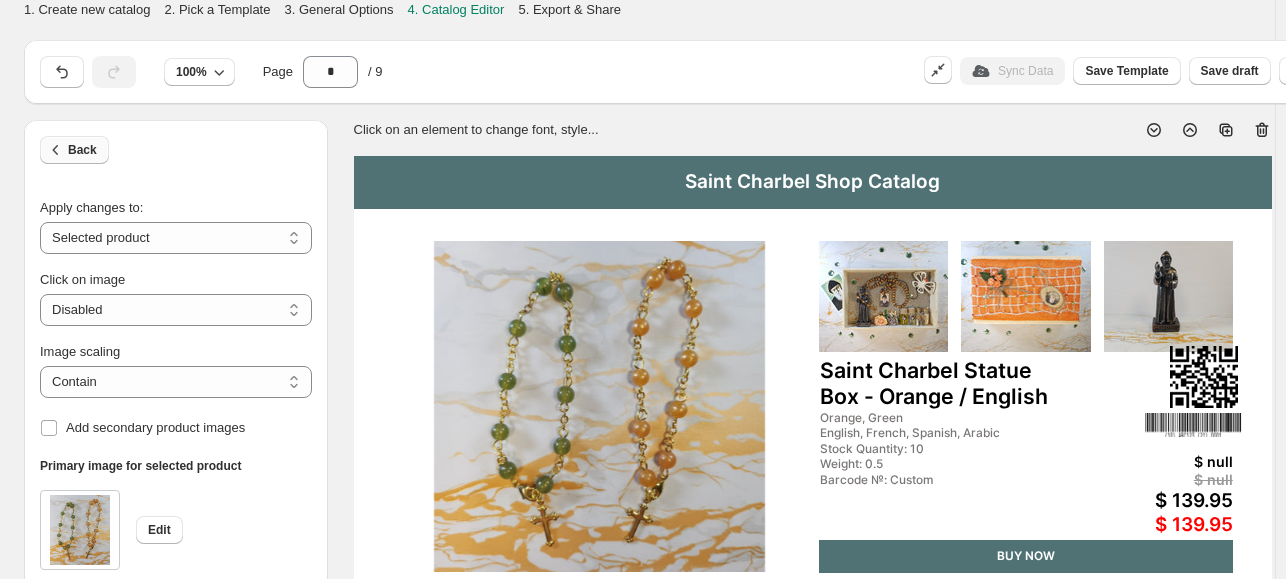 click on "Back" at bounding box center [82, 150] 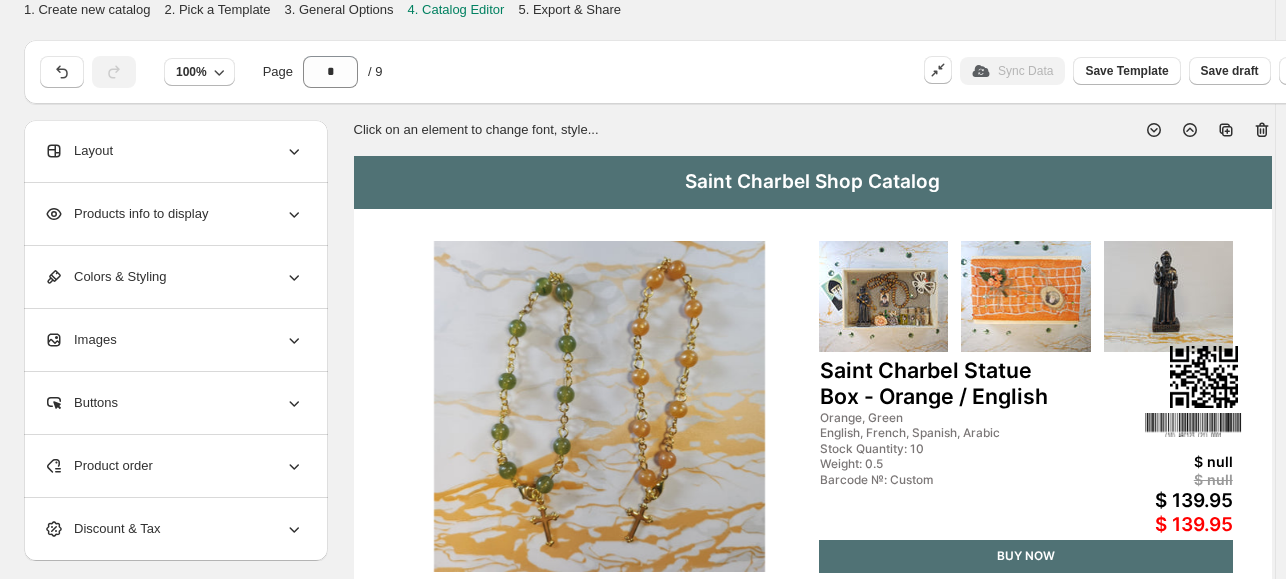 click 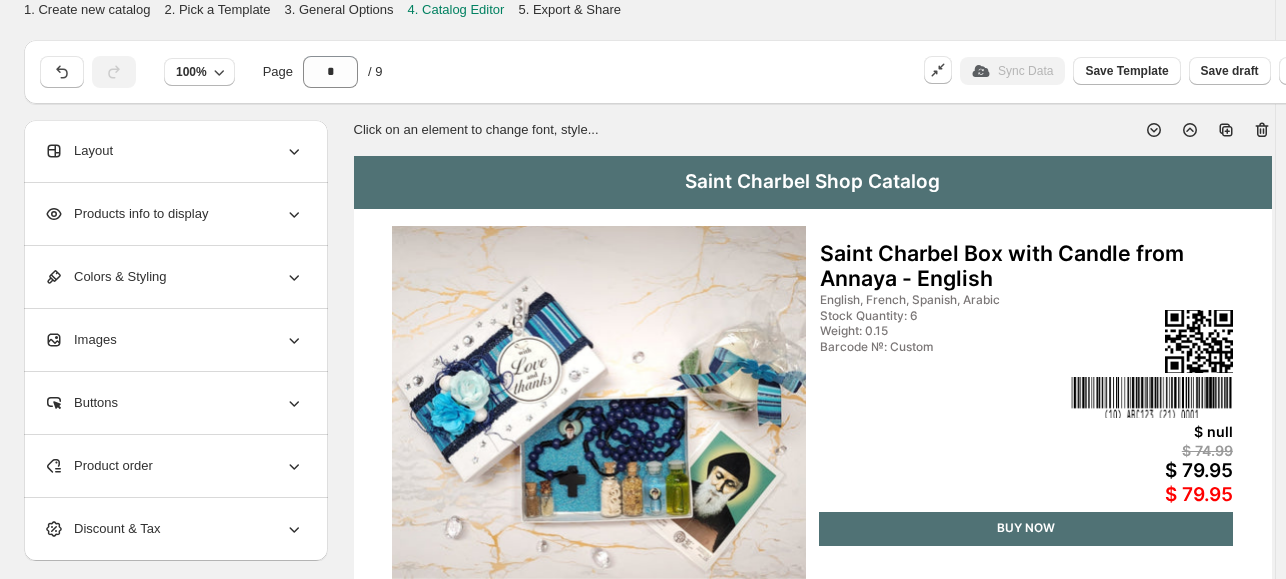 click 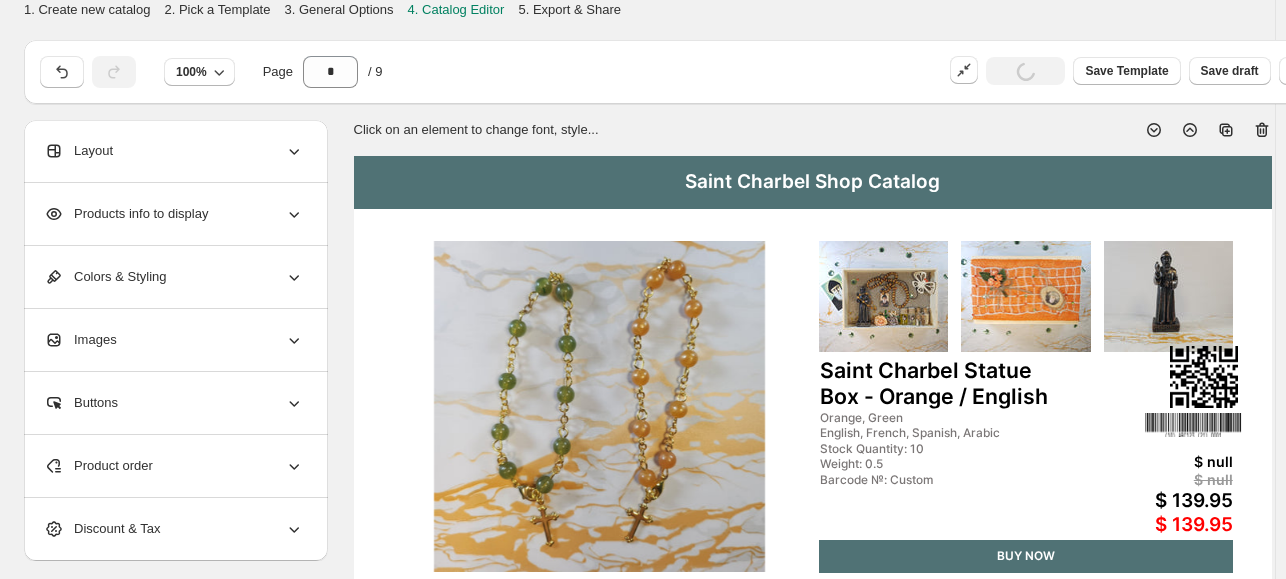 click 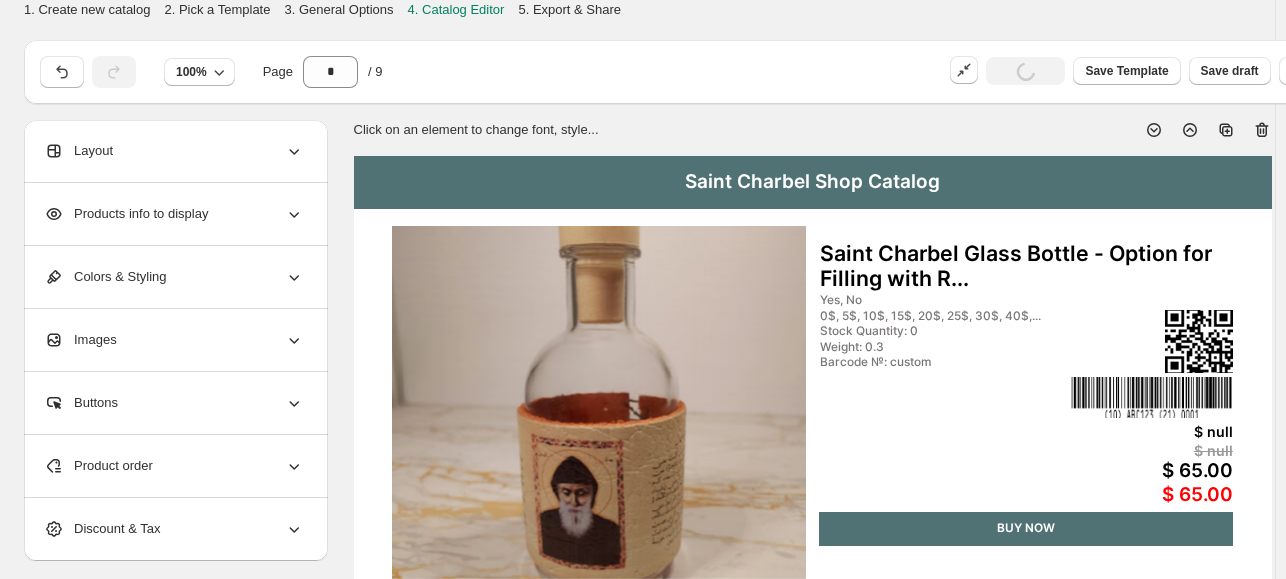 click 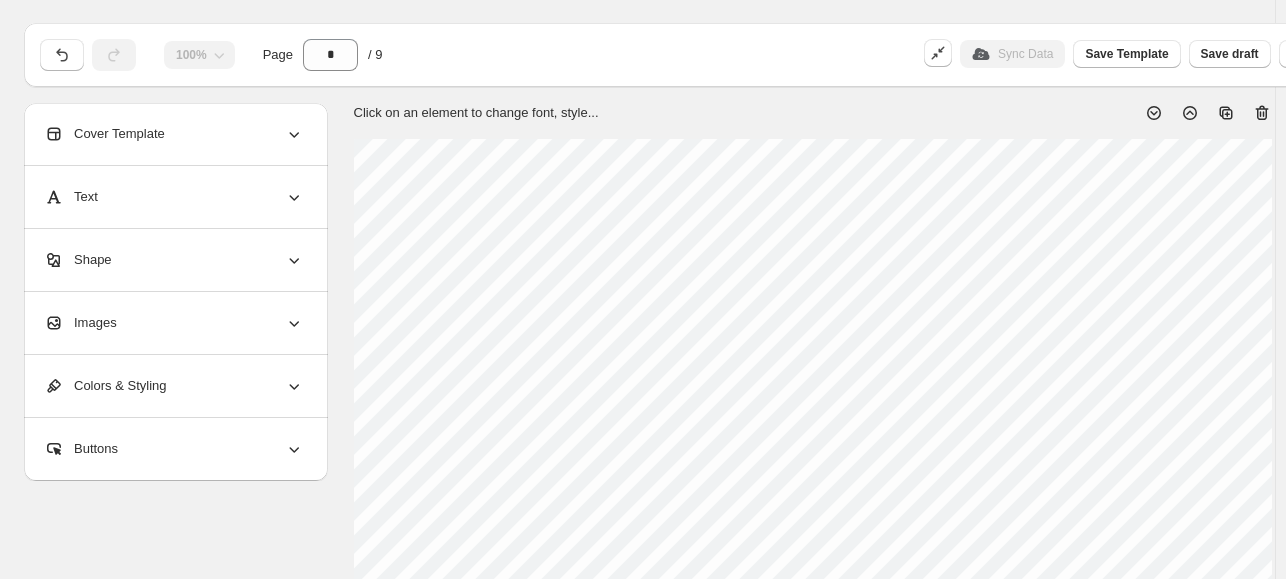 scroll, scrollTop: 0, scrollLeft: 0, axis: both 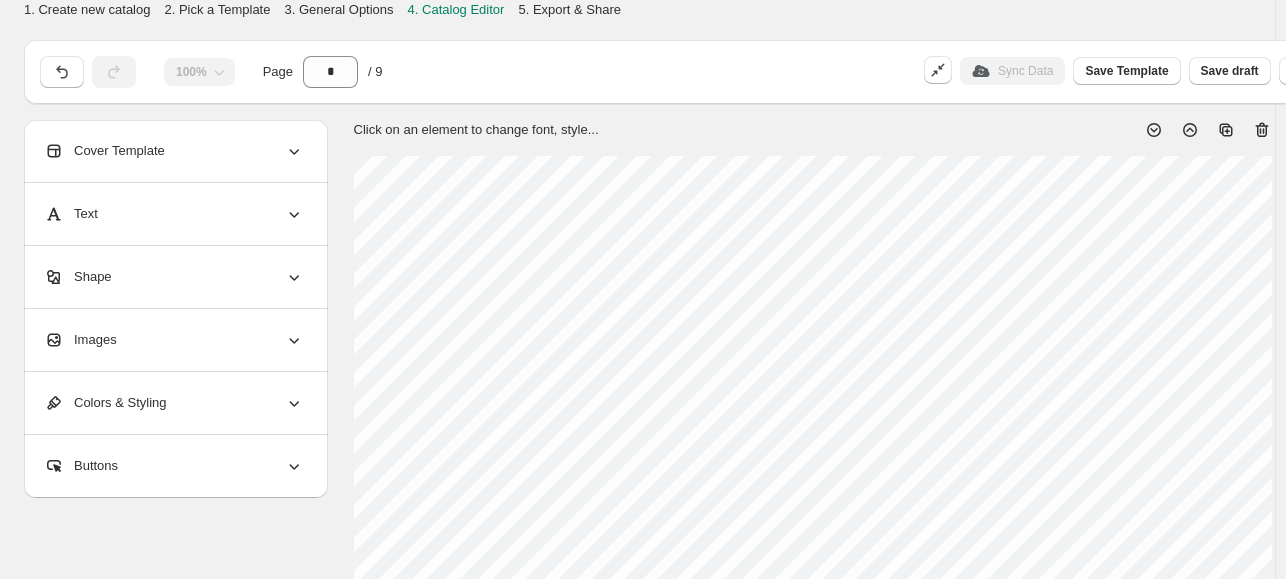 click 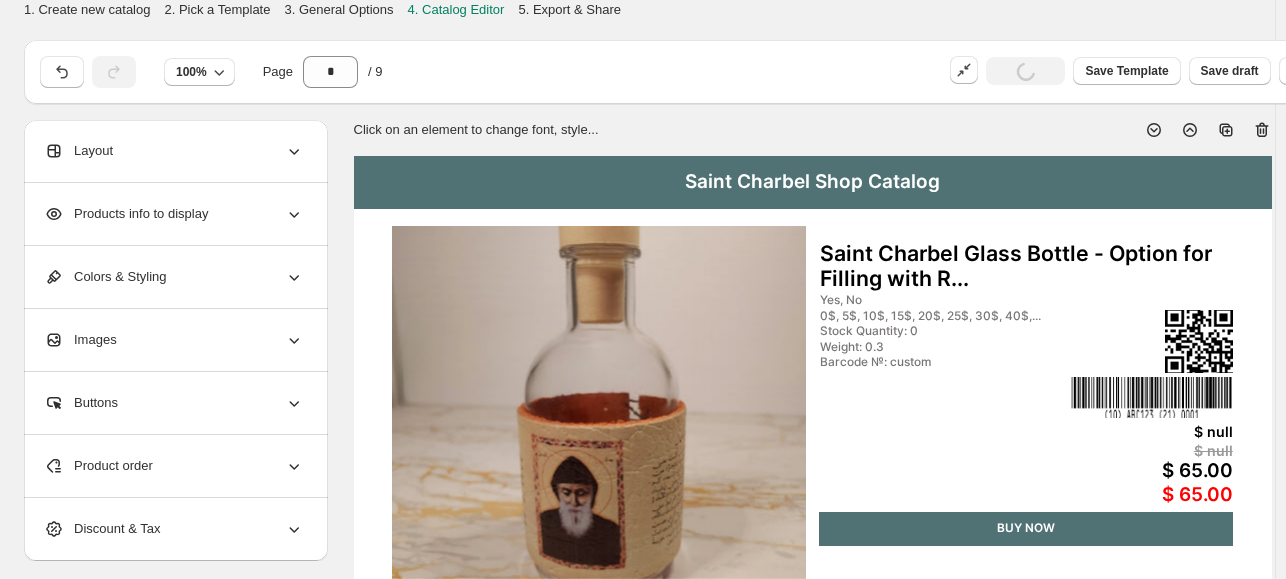 click 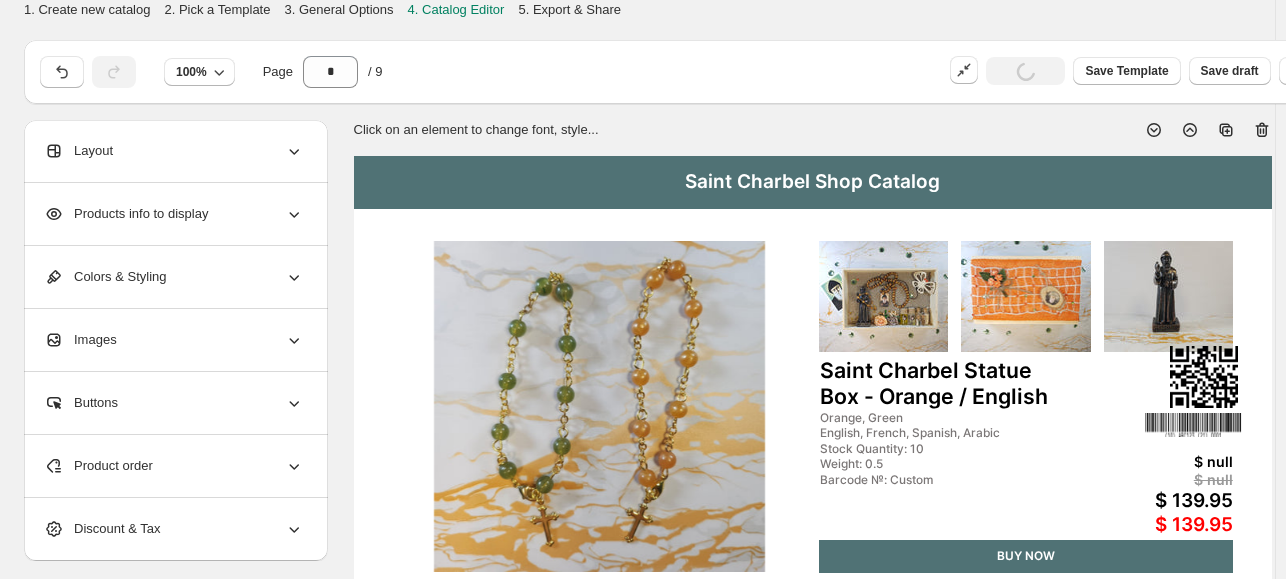 click 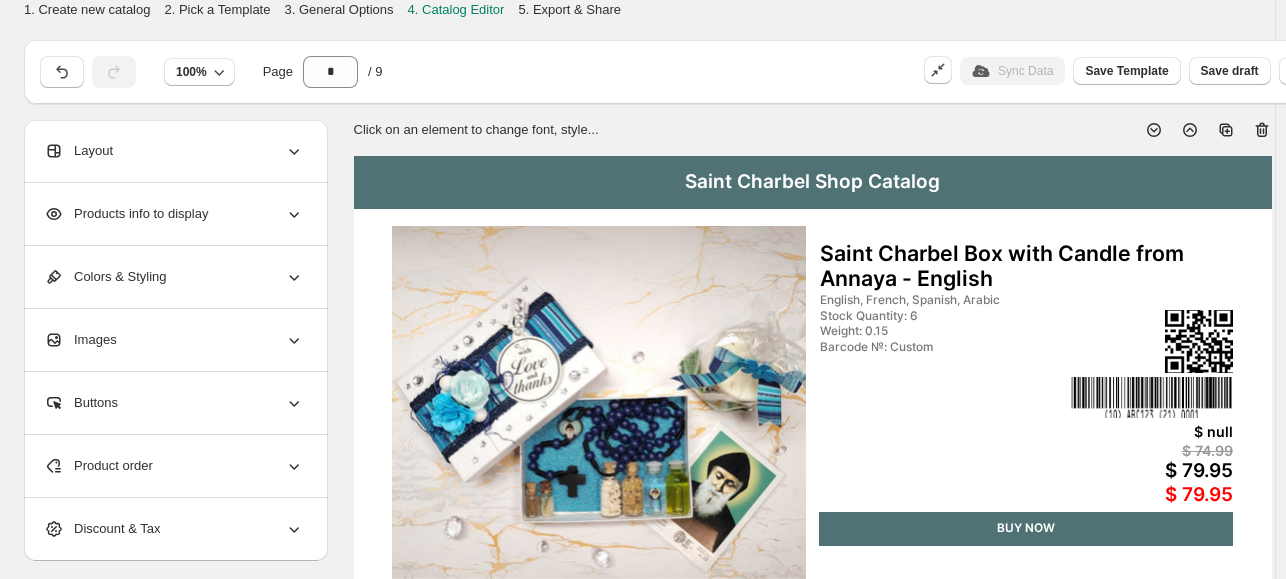 click 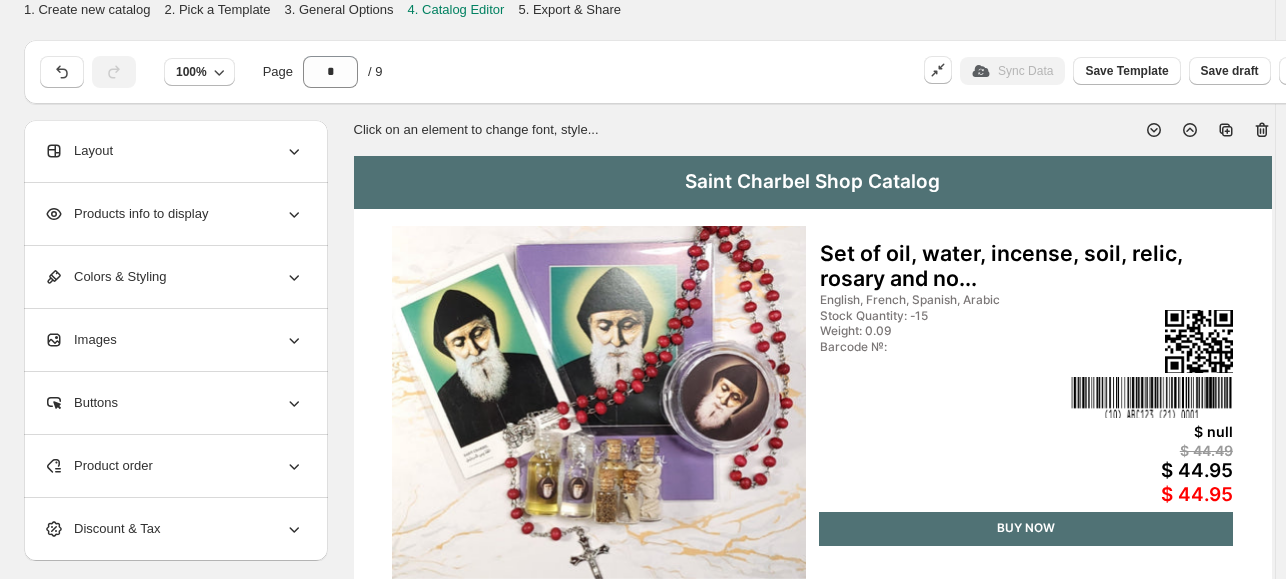 click 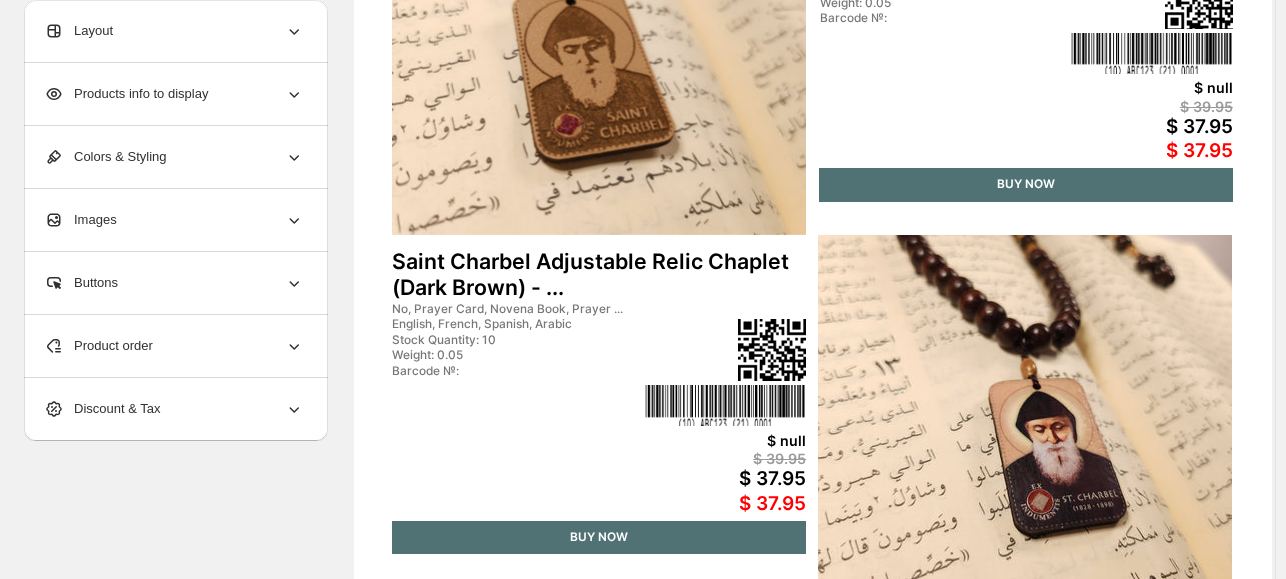 scroll, scrollTop: 17, scrollLeft: 0, axis: vertical 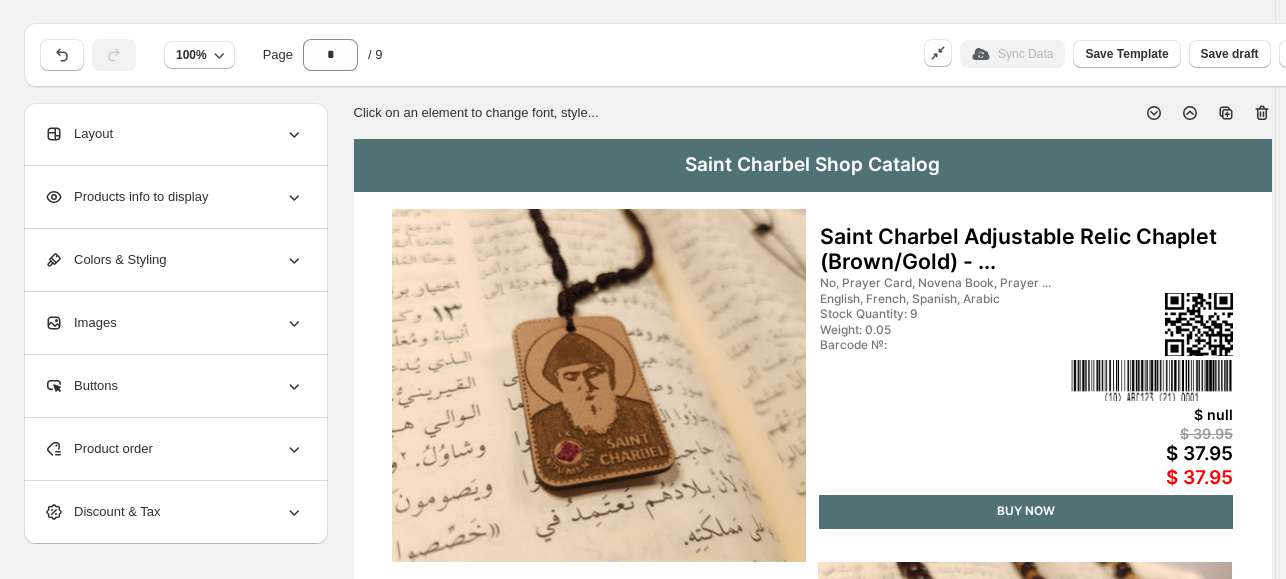 click 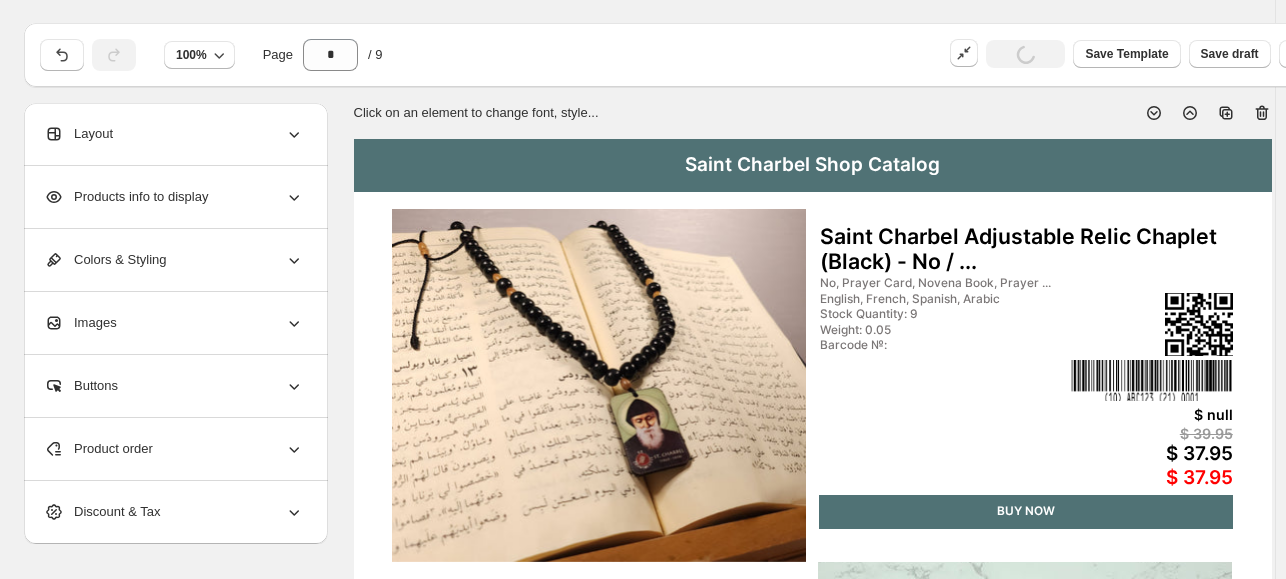 click 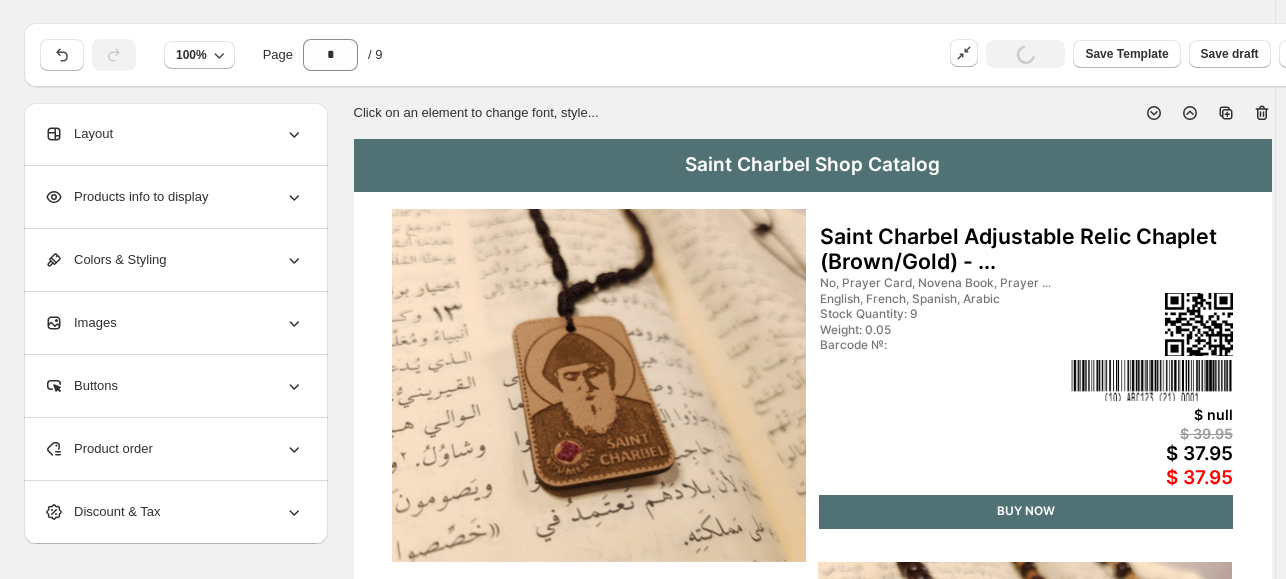 click 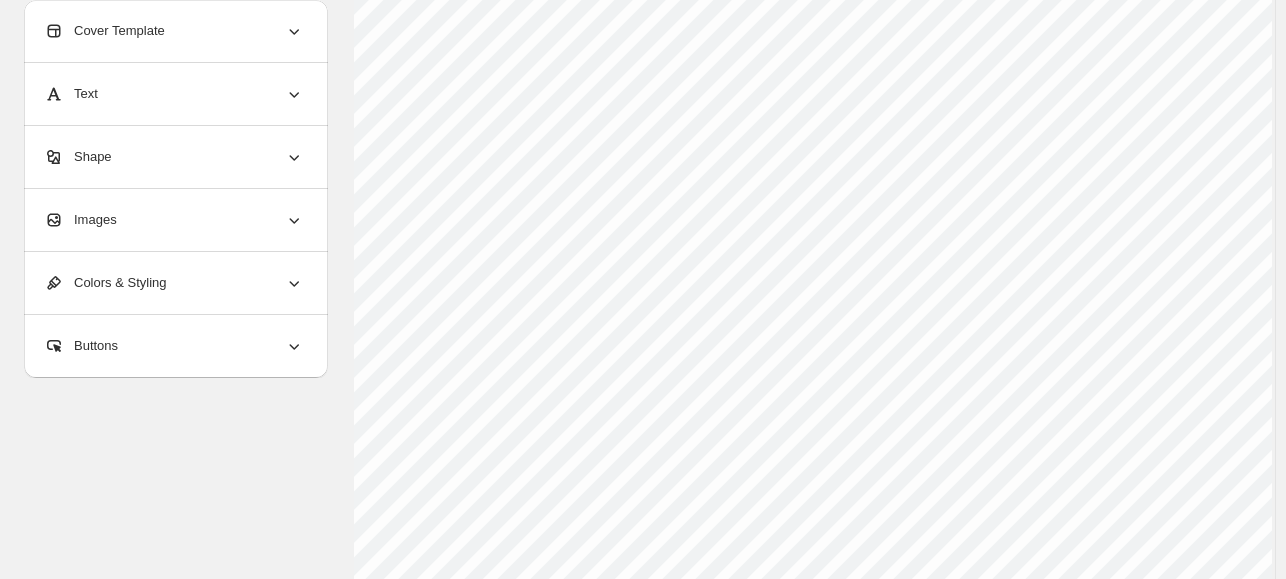 scroll, scrollTop: 422, scrollLeft: 0, axis: vertical 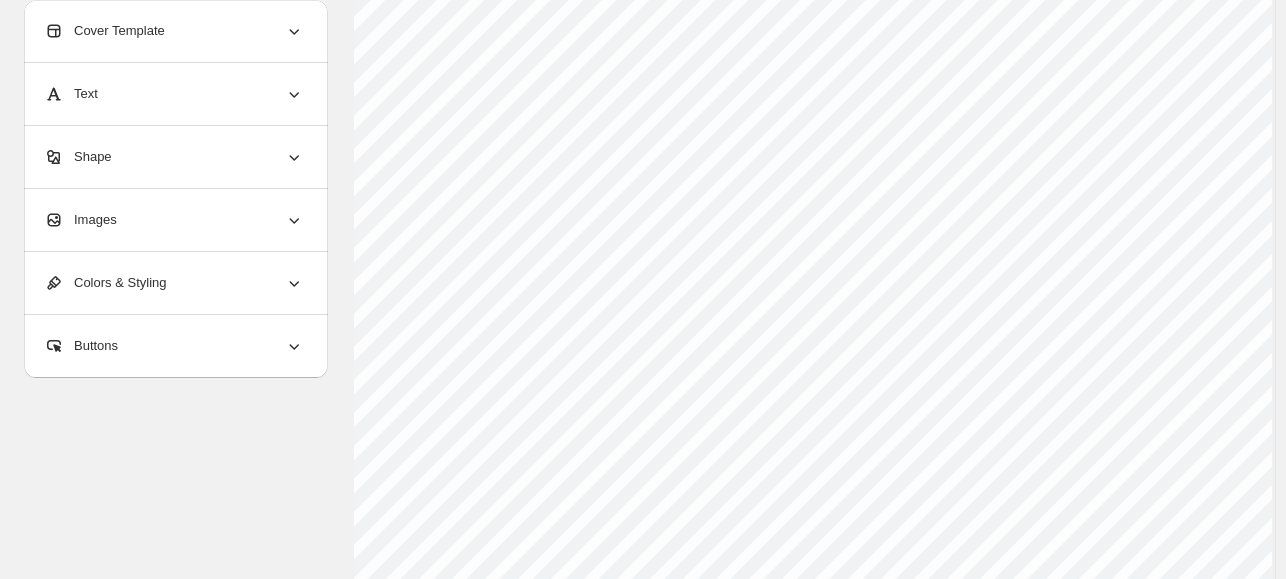 click on "Images" at bounding box center [174, 220] 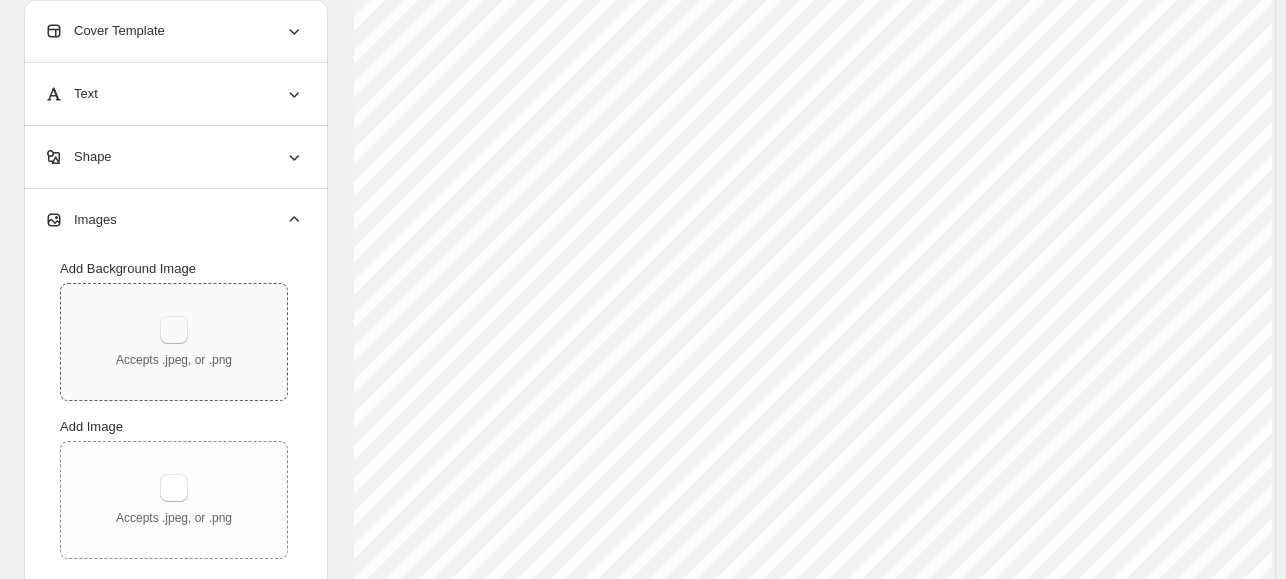 click at bounding box center [174, 330] 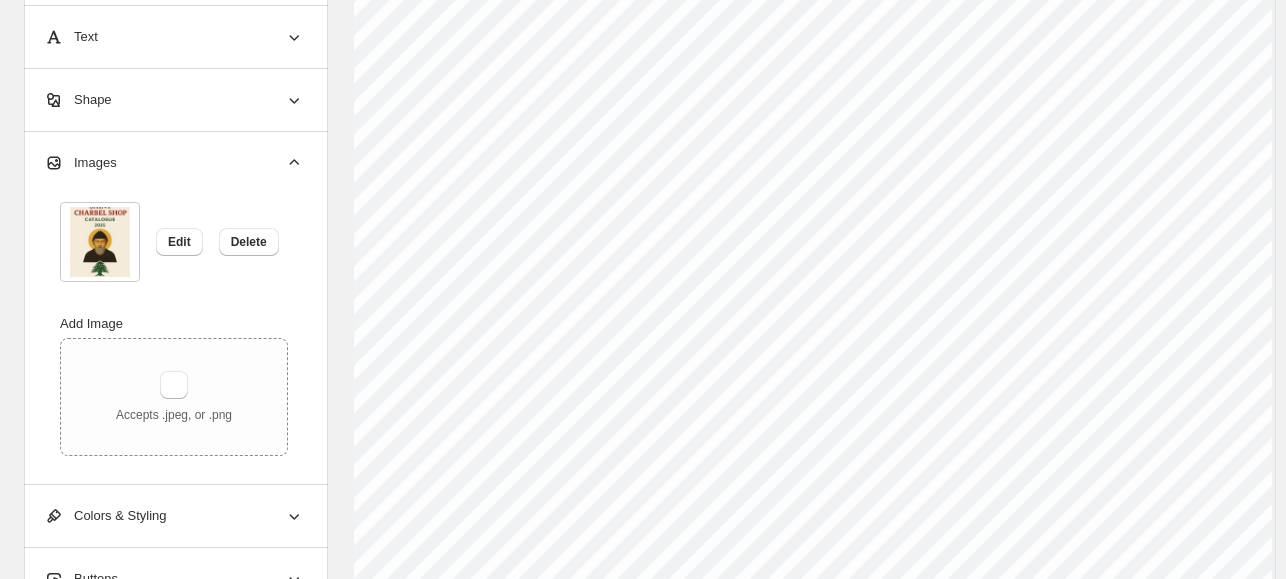 scroll, scrollTop: 846, scrollLeft: 0, axis: vertical 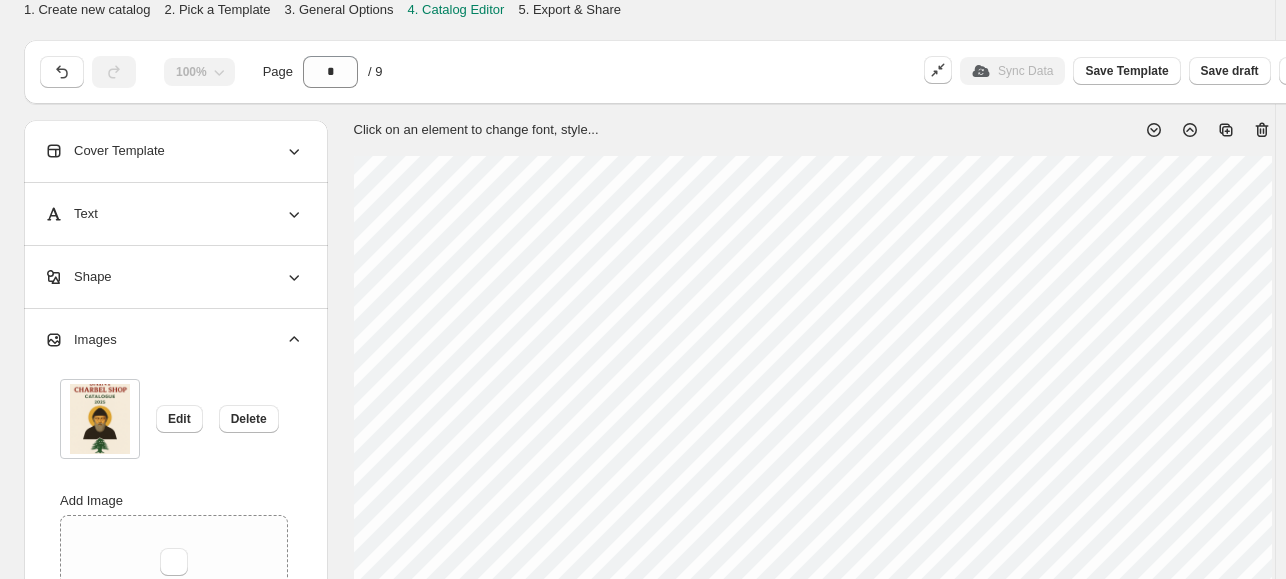 click 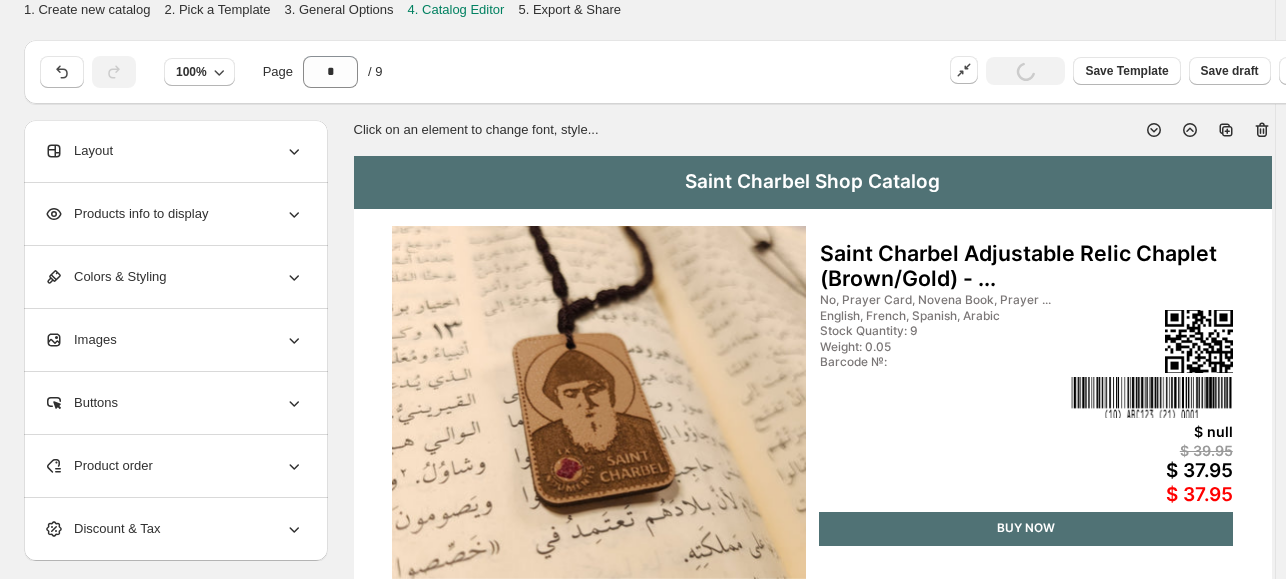 click 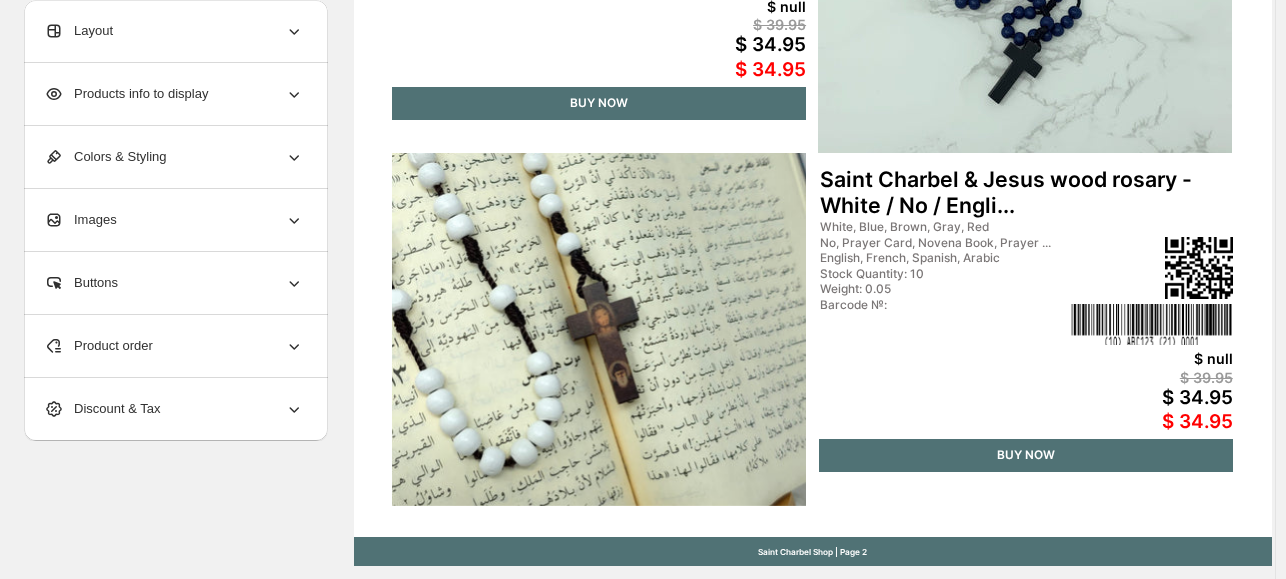 scroll, scrollTop: 765, scrollLeft: 0, axis: vertical 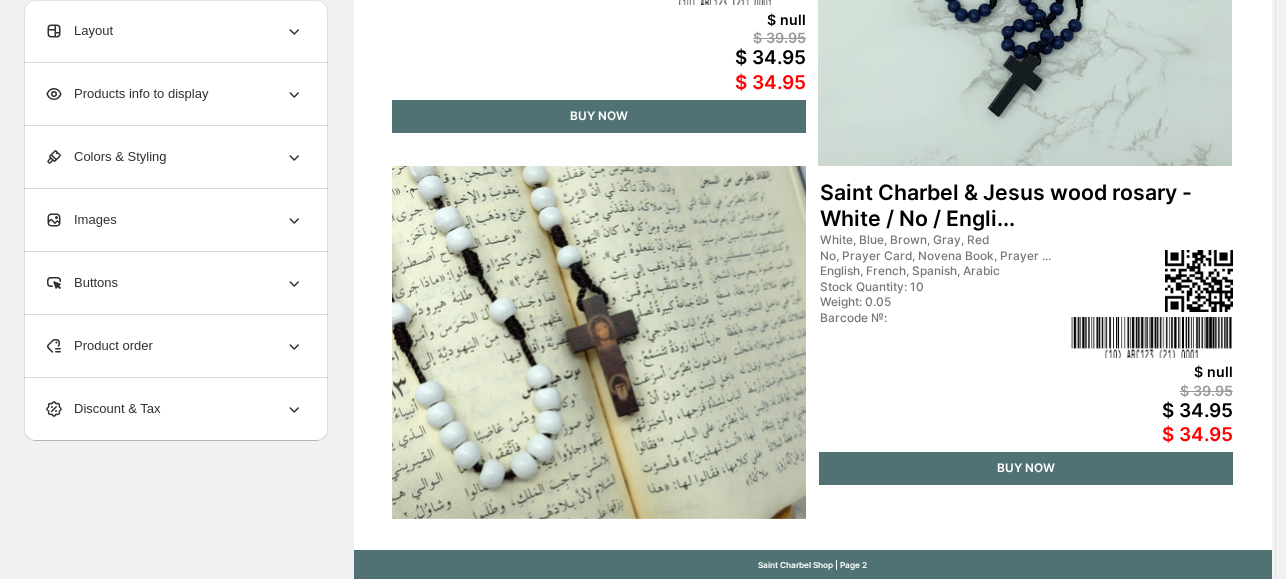 click on "Colors & Styling" at bounding box center [174, 157] 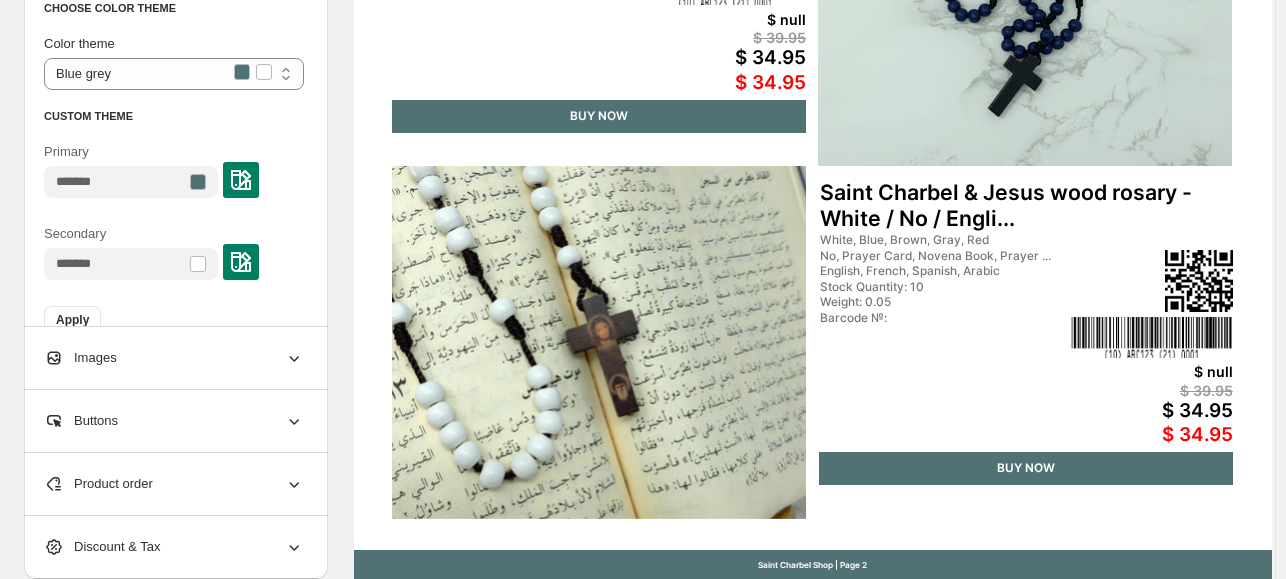 click on "White, Blue, Brown, Gray, Red" at bounding box center [944, 240] 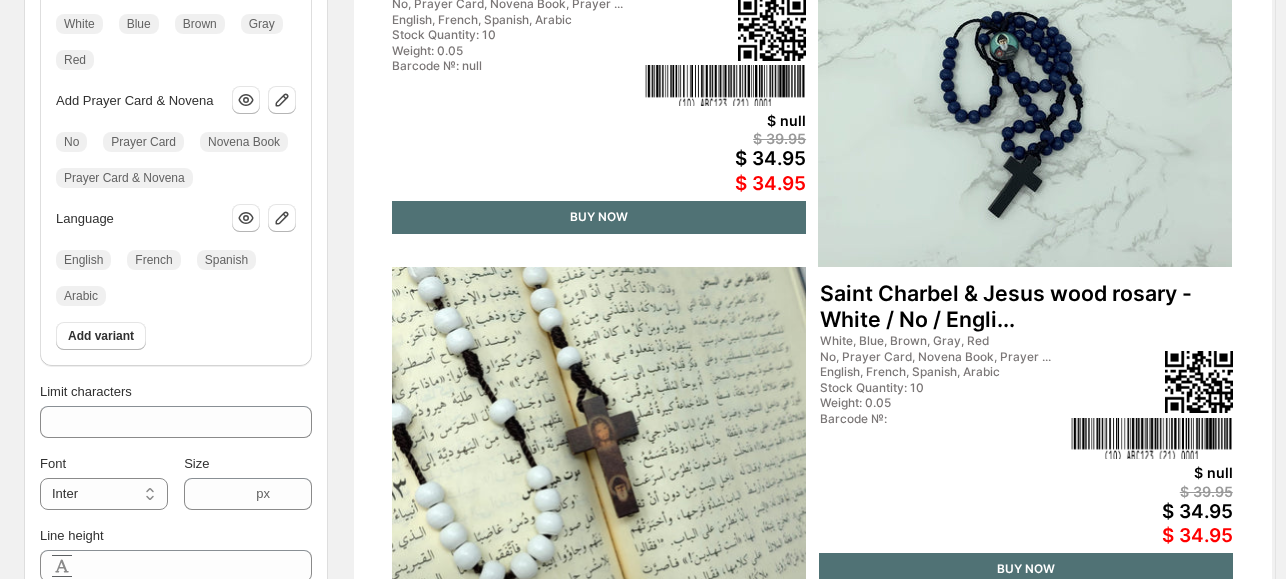 scroll, scrollTop: 658, scrollLeft: 0, axis: vertical 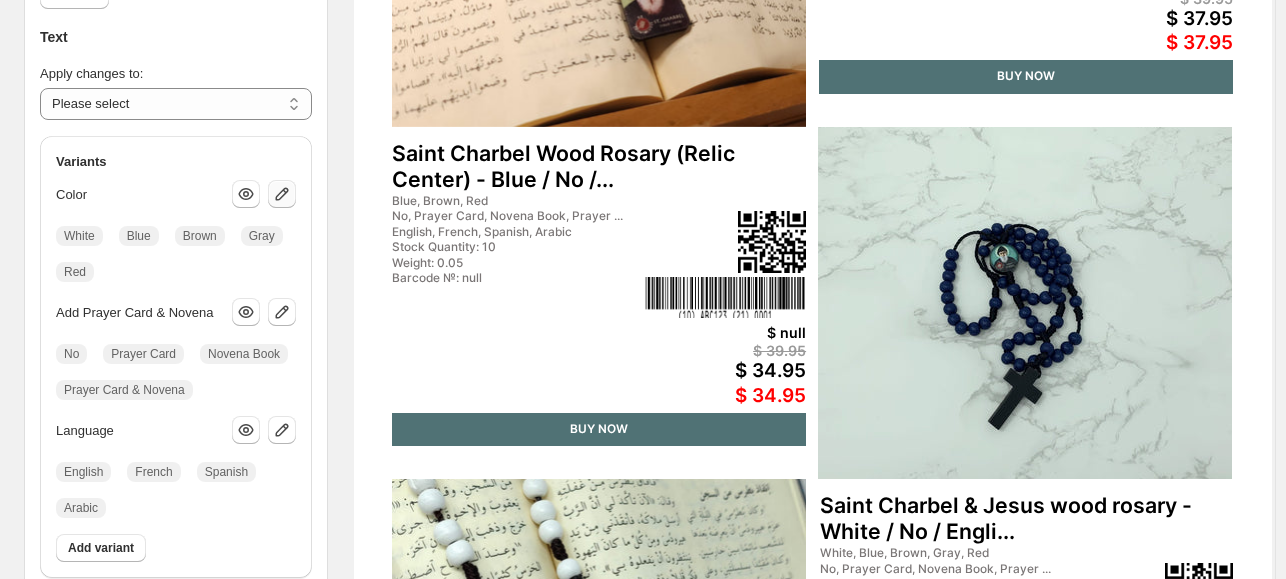 click 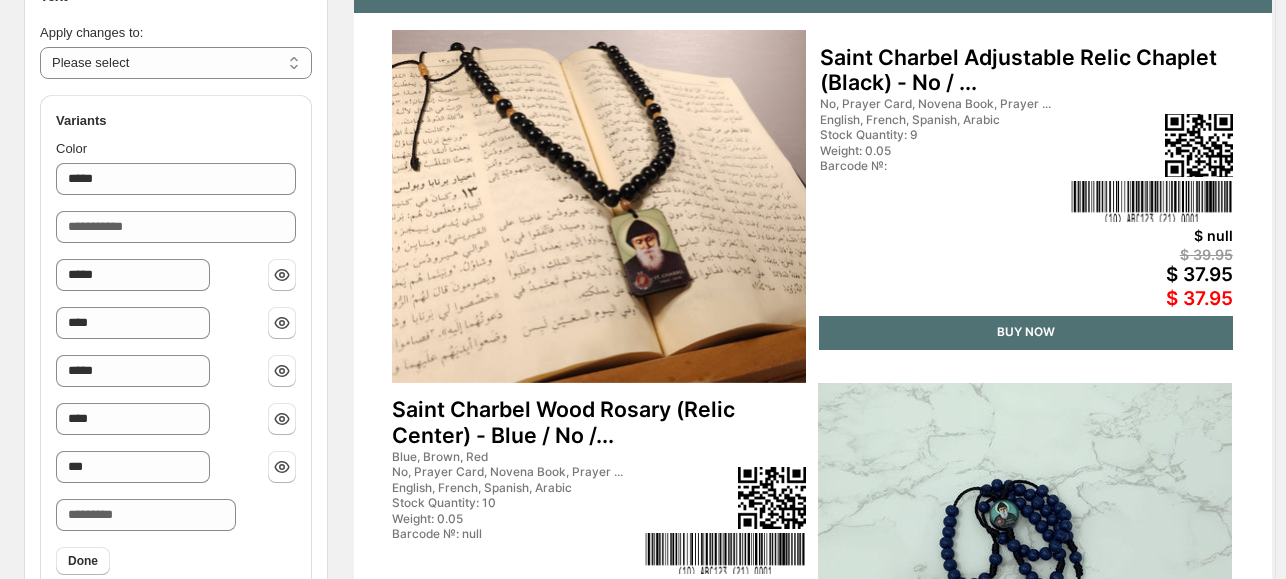scroll, scrollTop: 0, scrollLeft: 0, axis: both 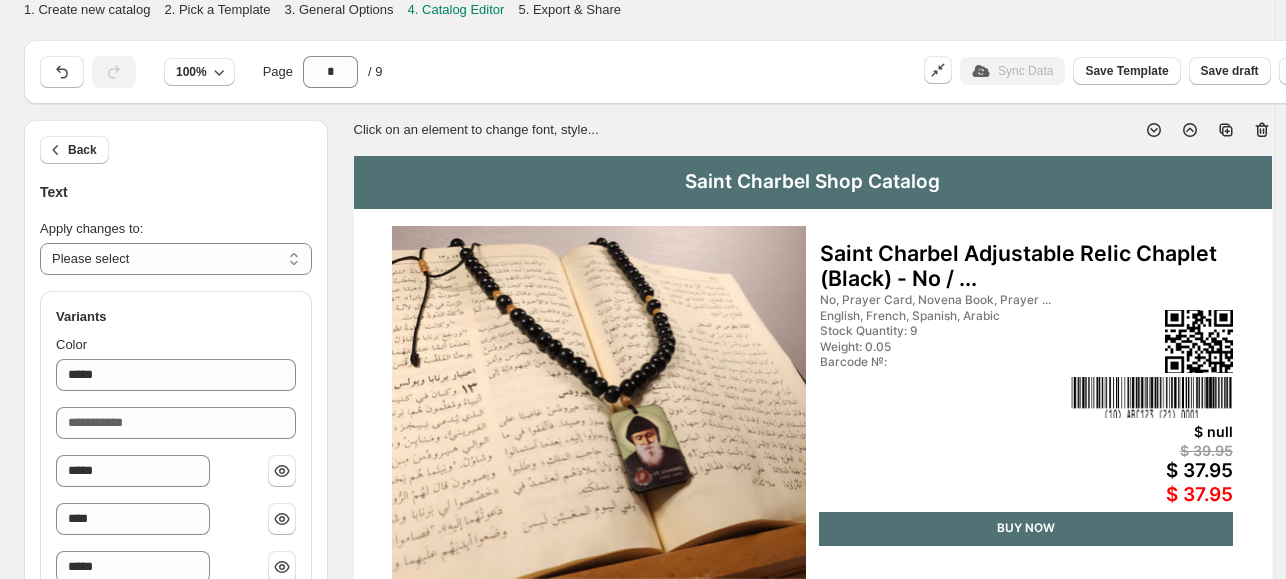 click on "**********" at bounding box center [176, 201] 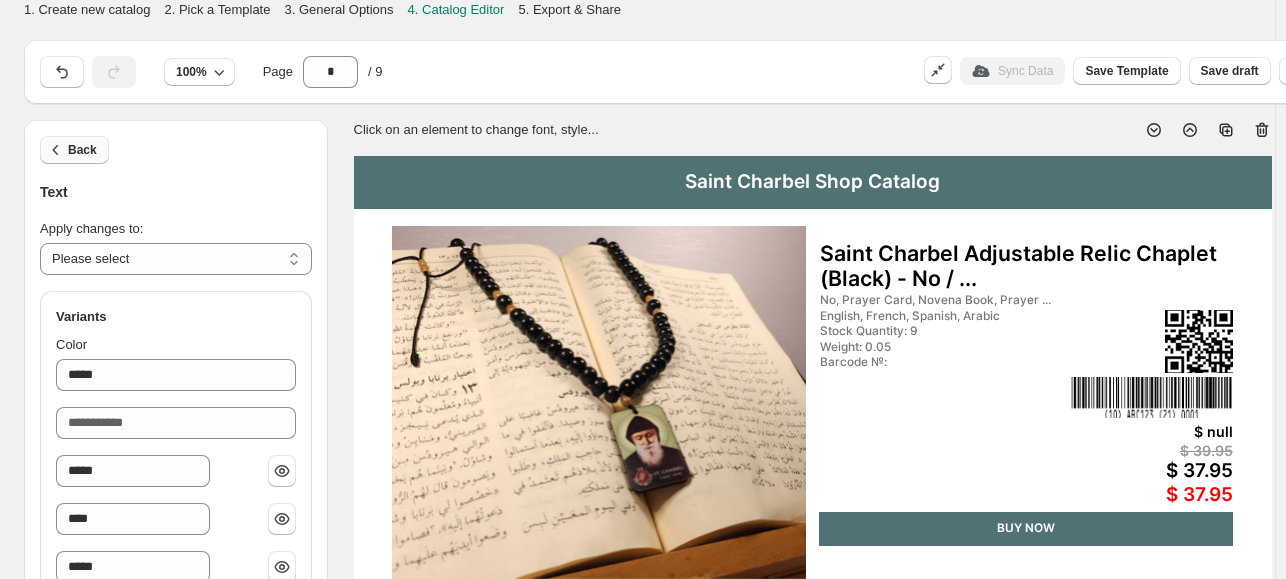 click 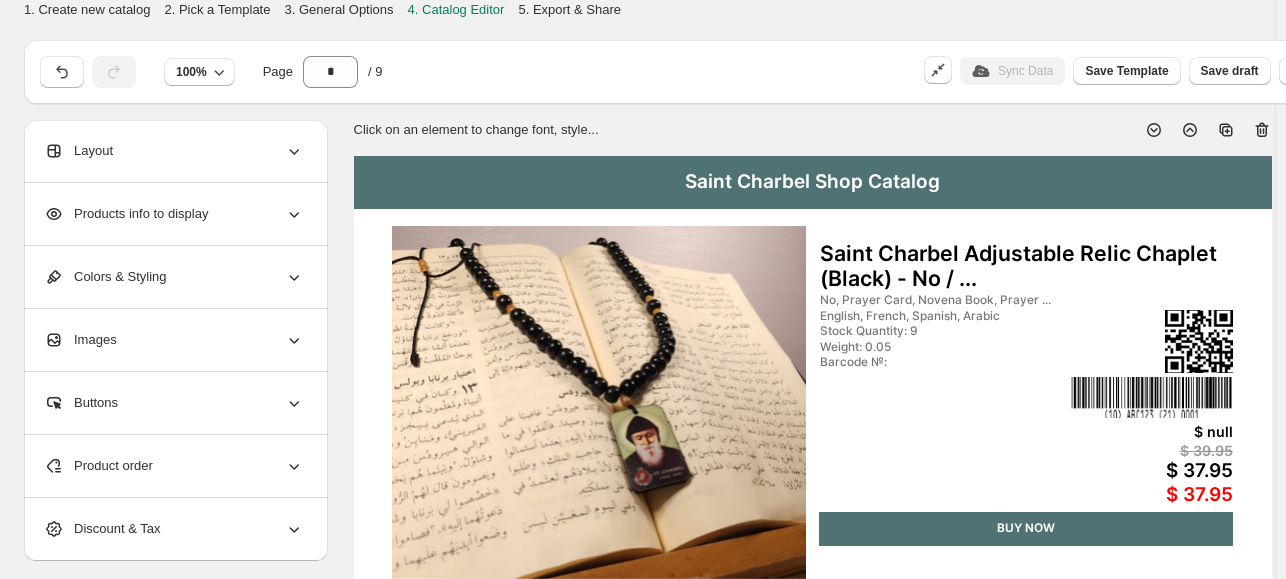 click on "Colors & Styling" at bounding box center [174, 277] 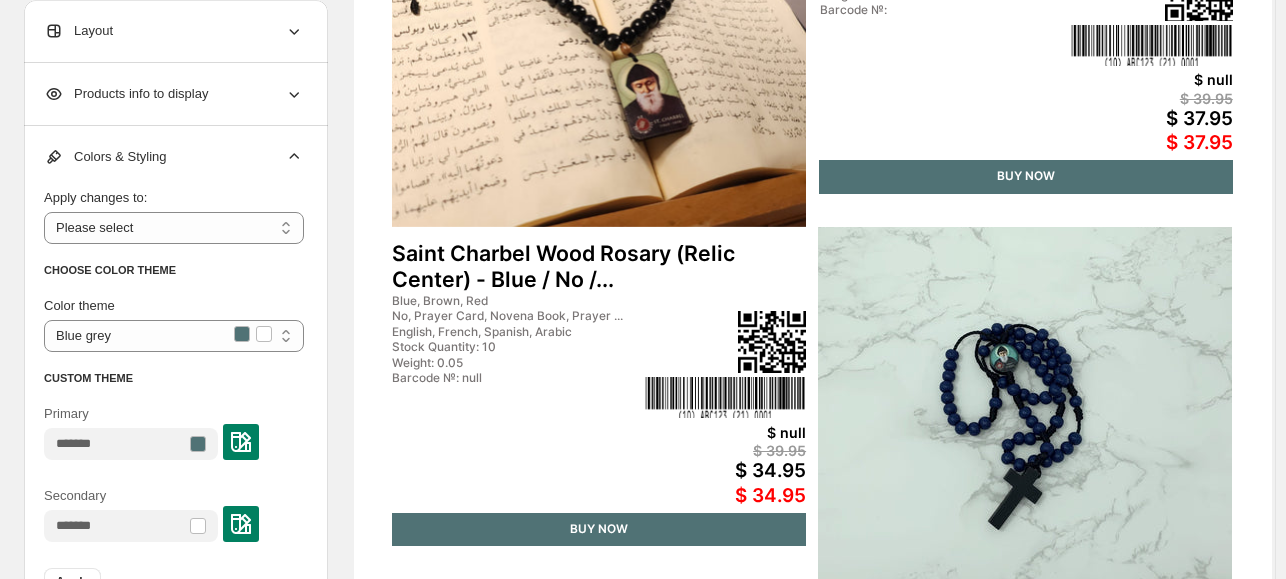 scroll, scrollTop: 364, scrollLeft: 0, axis: vertical 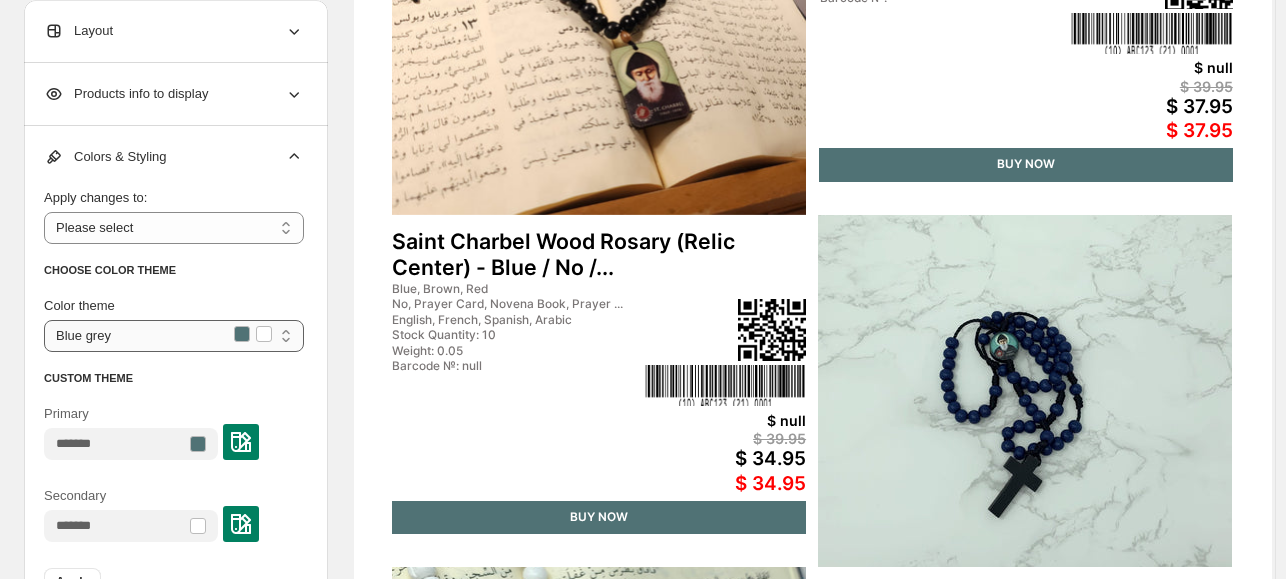 click on "**********" at bounding box center (174, 336) 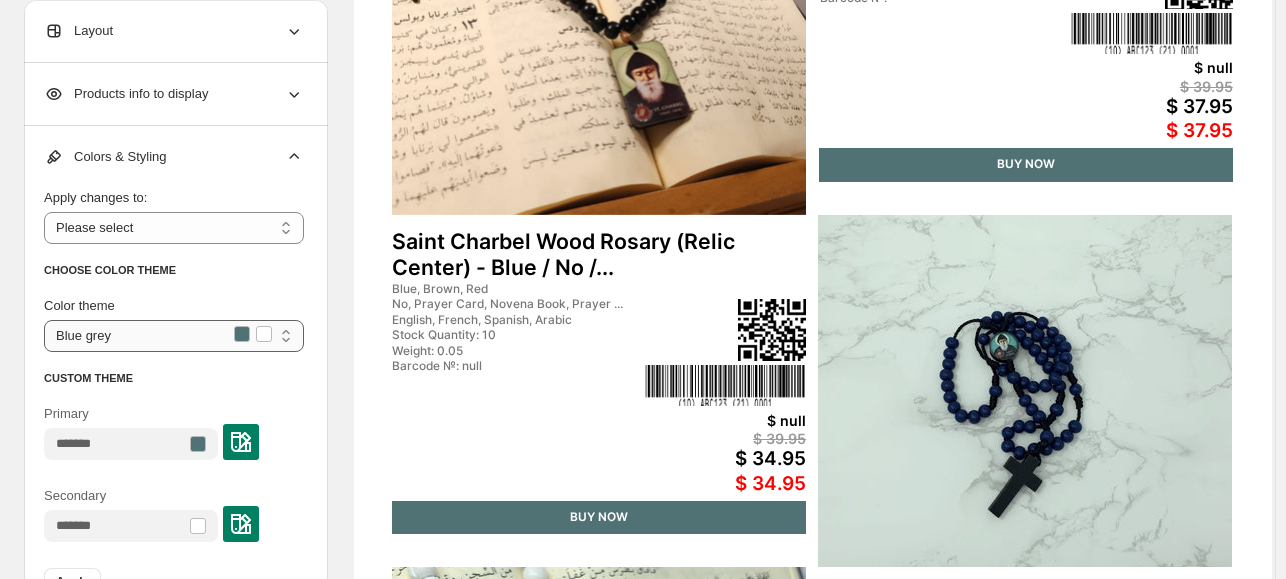 click on "**********" at bounding box center (174, 336) 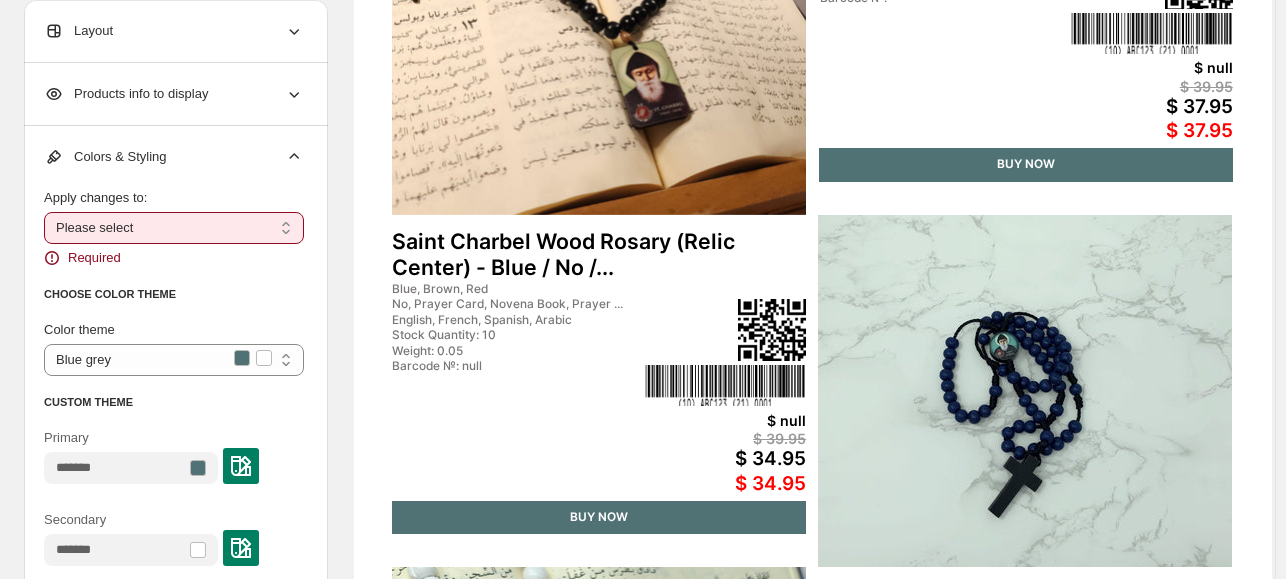 click on "**********" at bounding box center (174, 228) 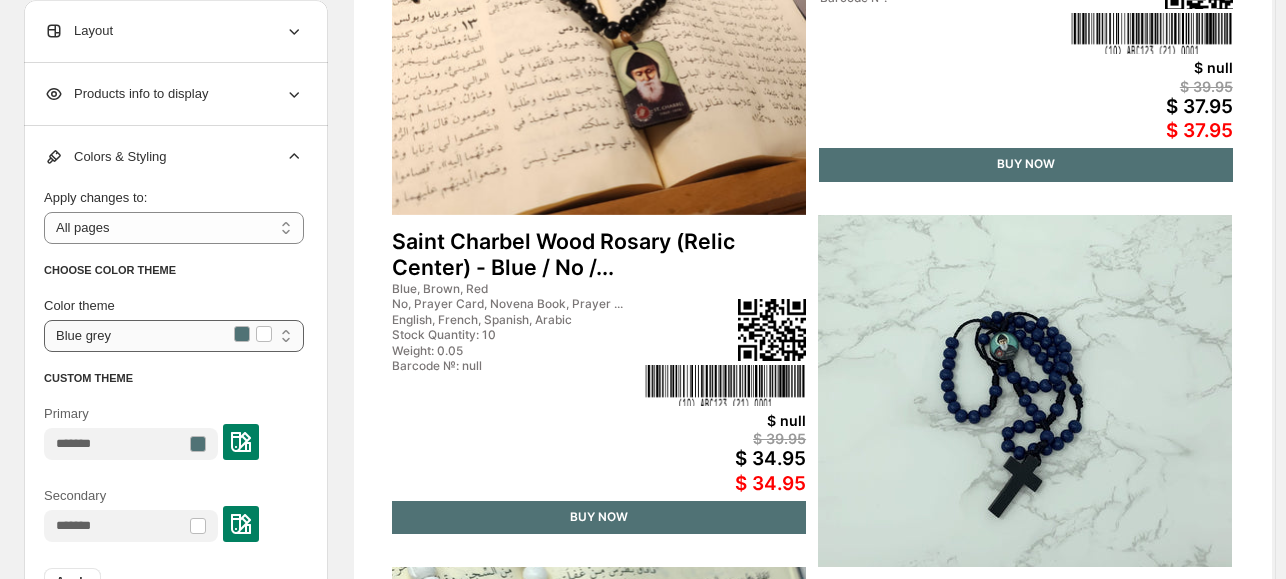 click on "**********" at bounding box center [174, 336] 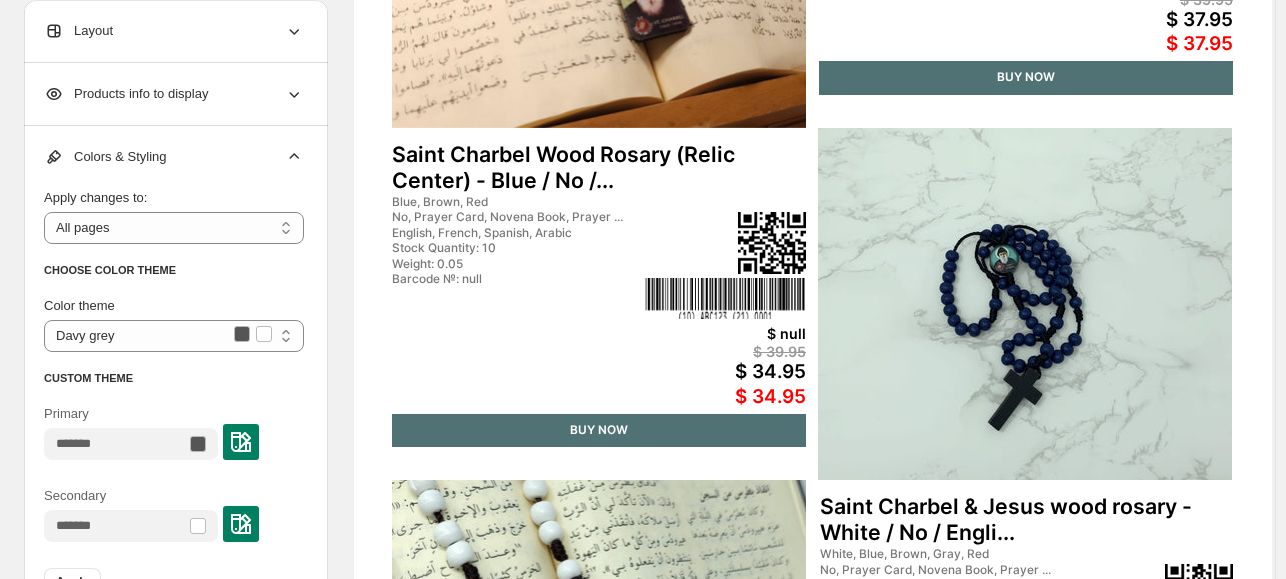 scroll, scrollTop: 447, scrollLeft: 0, axis: vertical 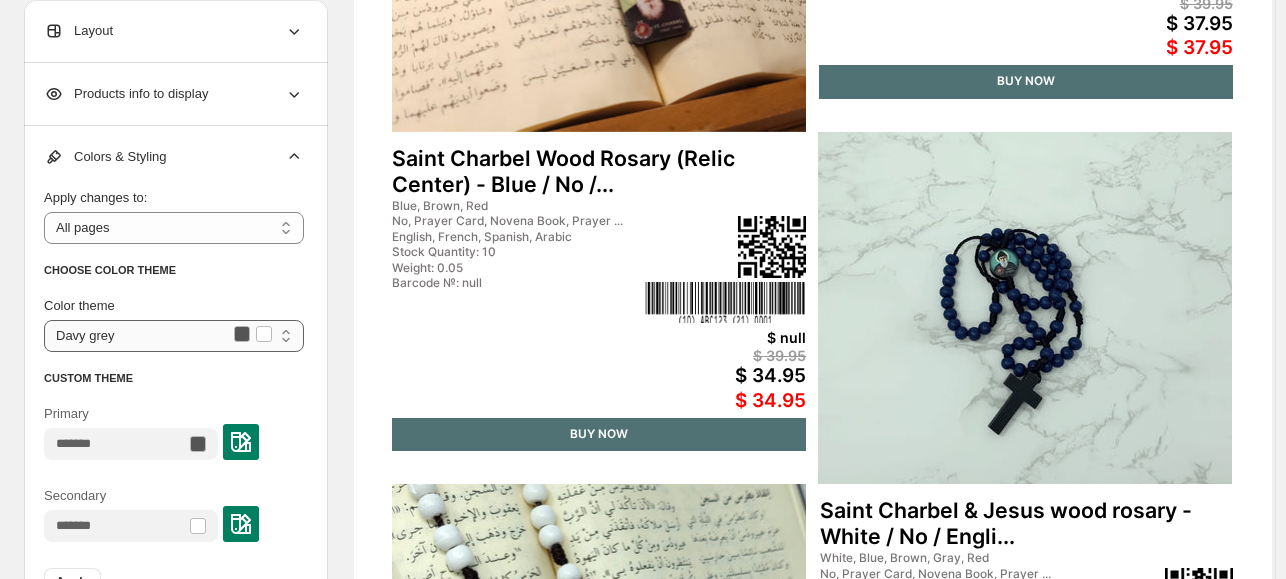 click on "**********" at bounding box center [174, 336] 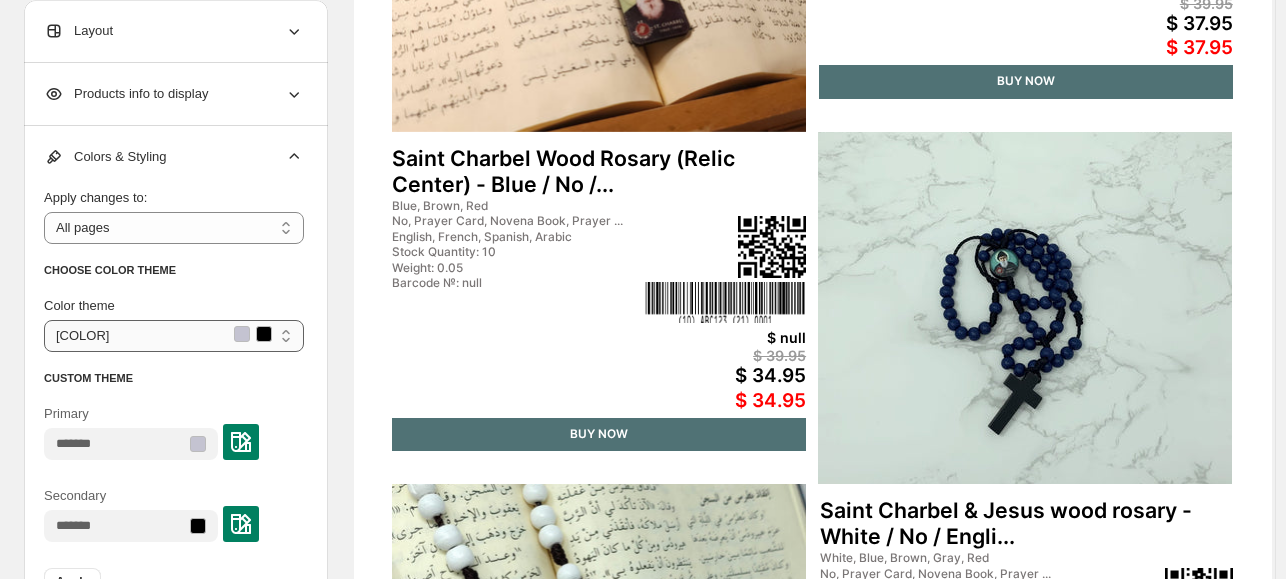 click on "**********" at bounding box center (174, 336) 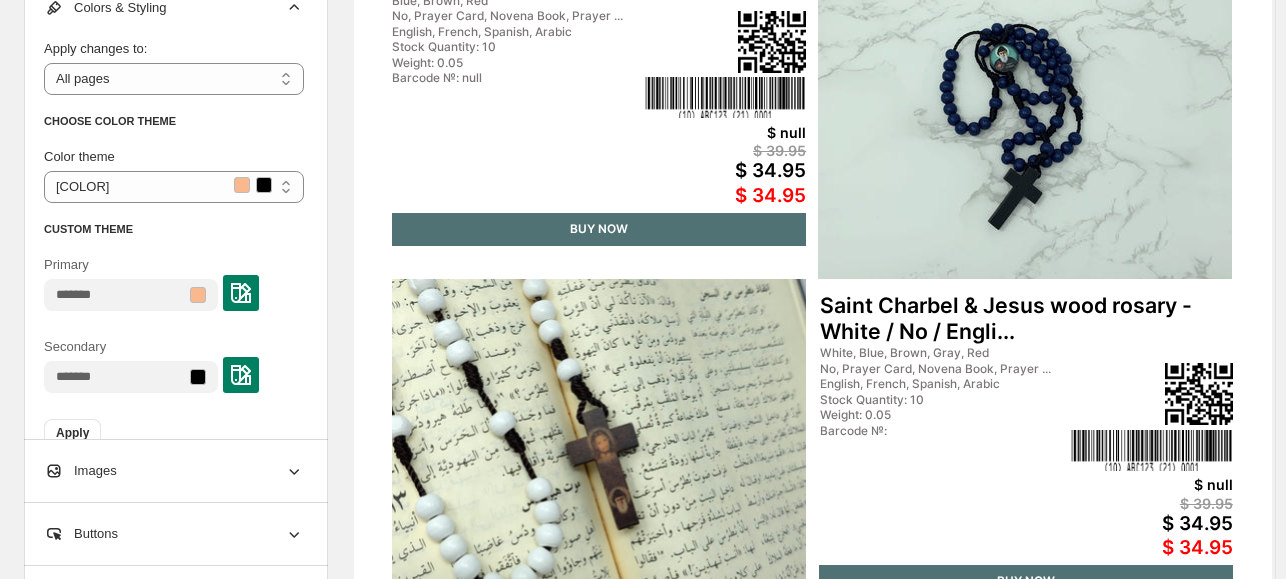 scroll, scrollTop: 657, scrollLeft: 0, axis: vertical 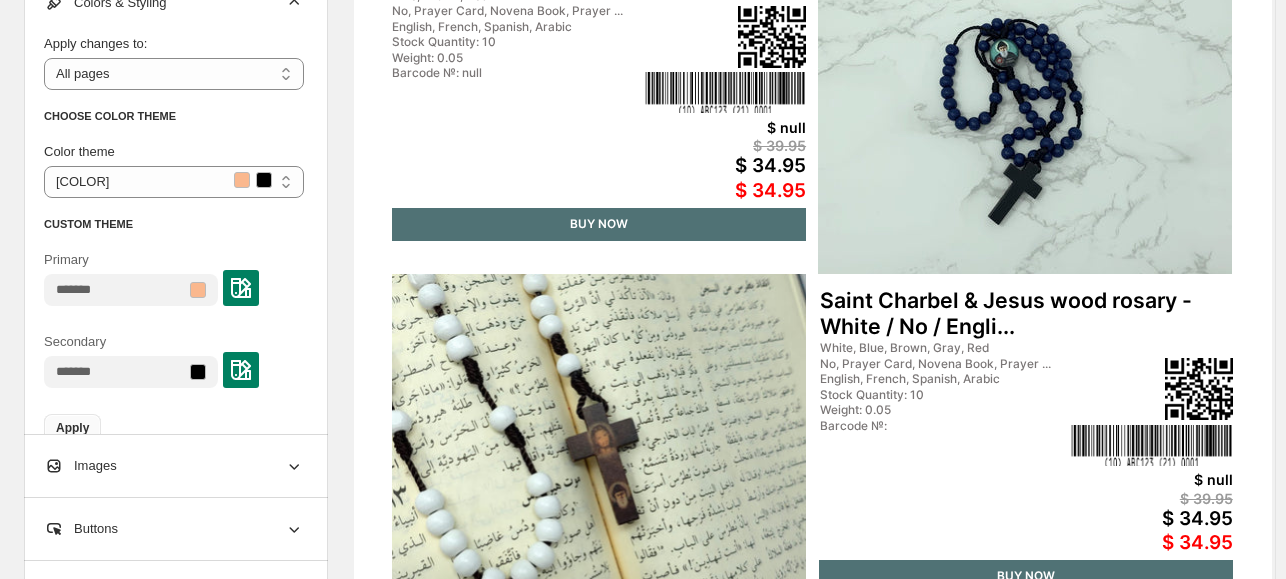 click on "Apply" at bounding box center (72, 428) 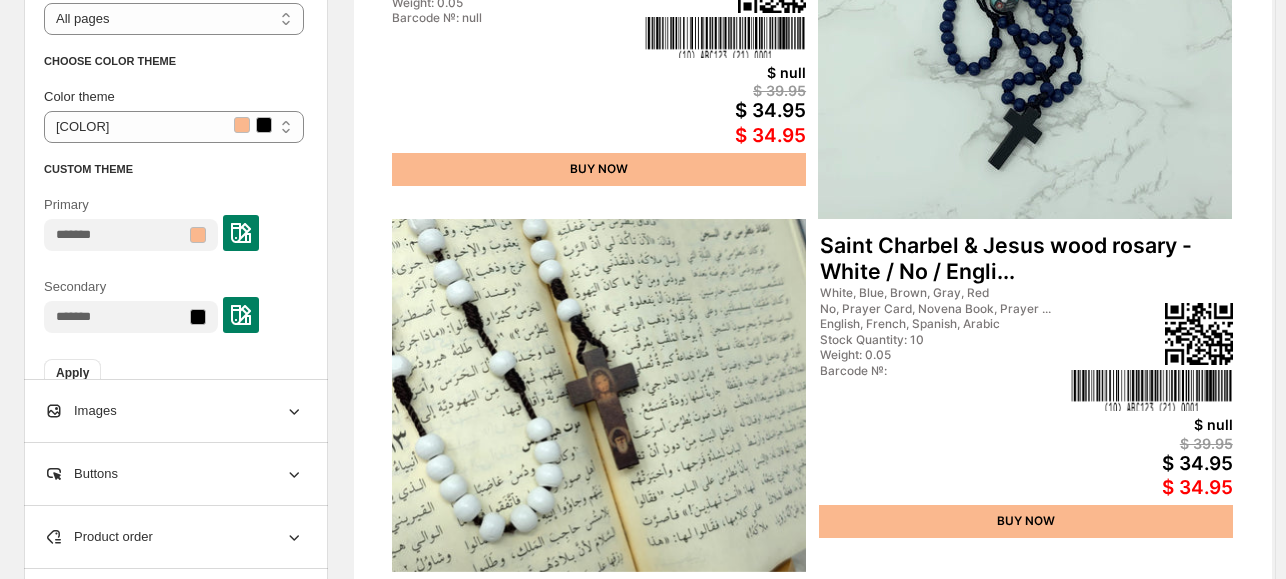 scroll, scrollTop: 711, scrollLeft: 0, axis: vertical 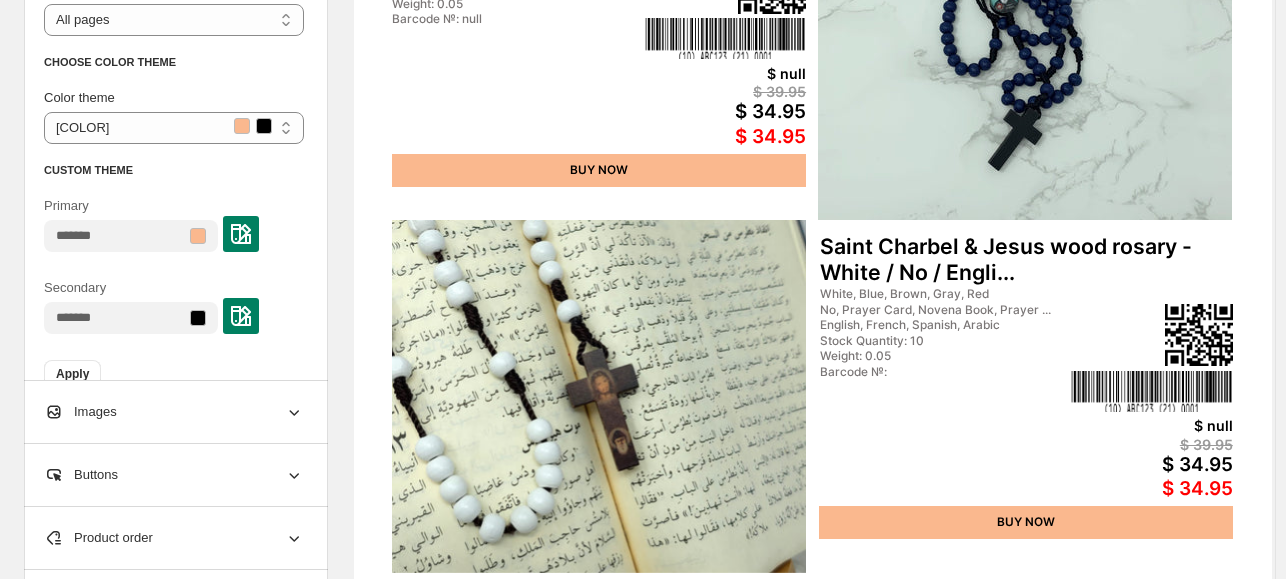 click on "Images" at bounding box center (174, 412) 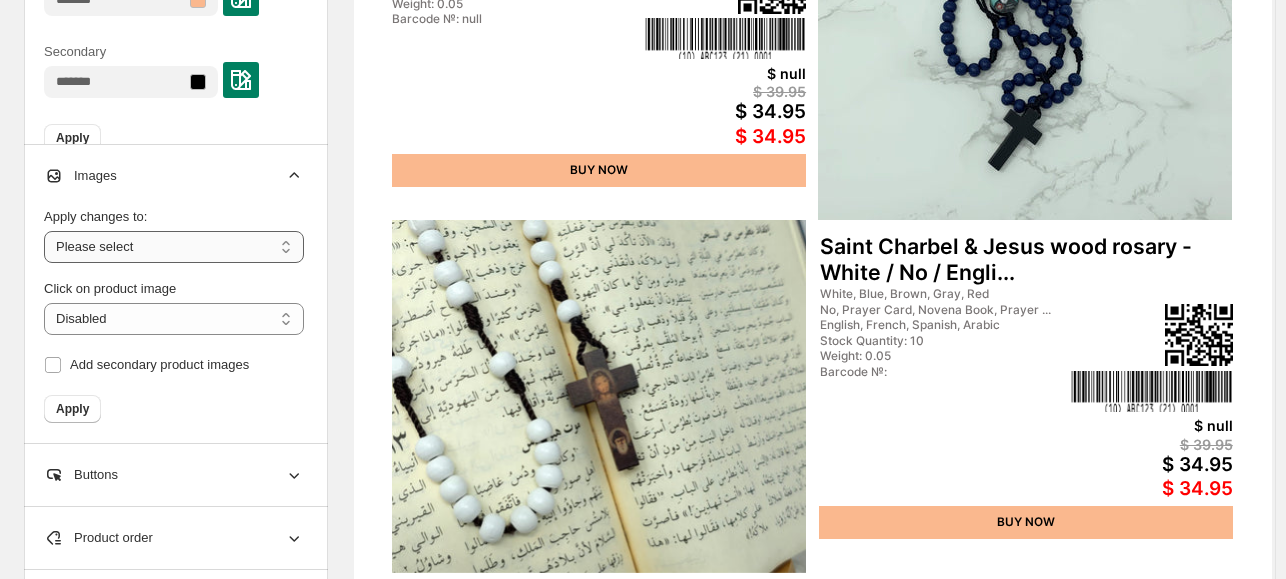 click on "**********" at bounding box center (174, 247) 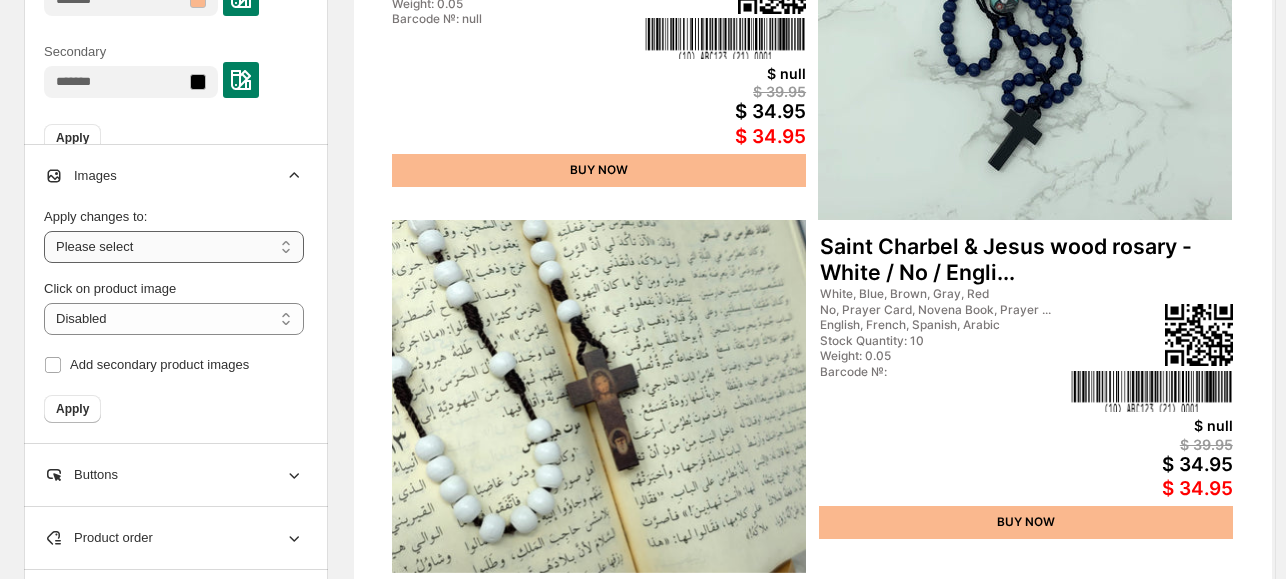 select on "**********" 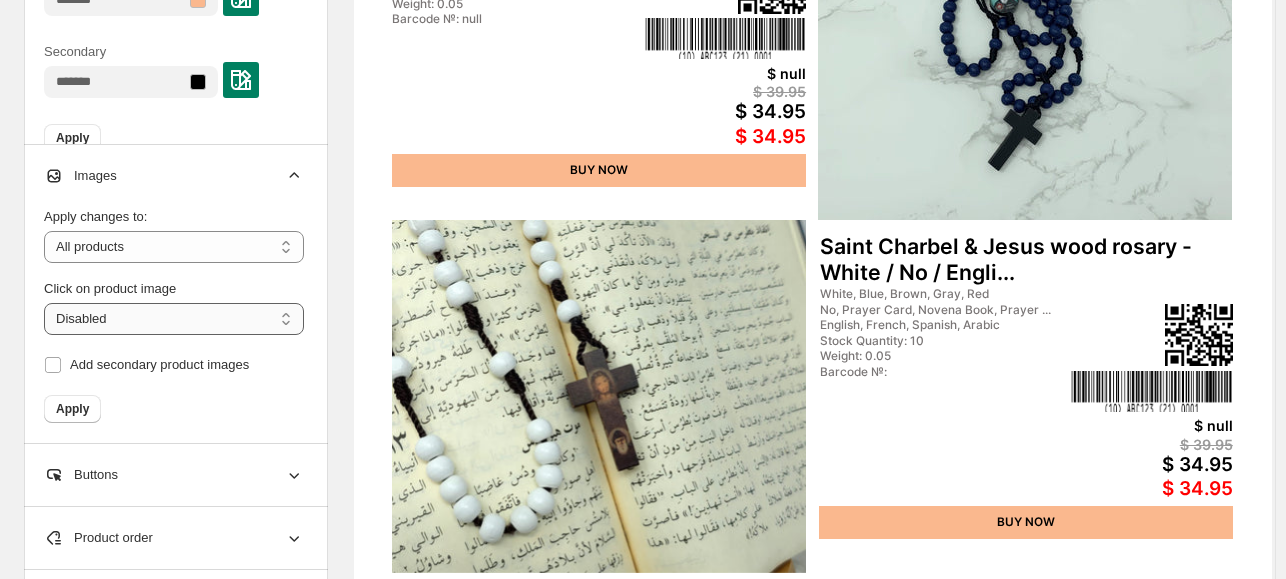 click on "**********" at bounding box center [174, 319] 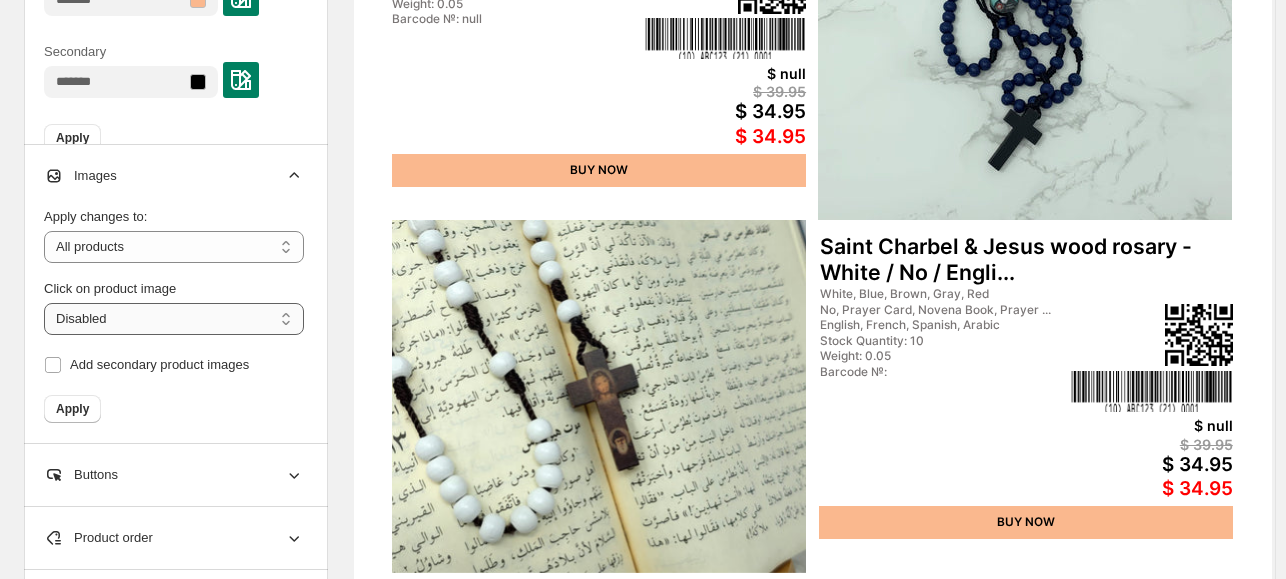 click on "**********" at bounding box center [174, 319] 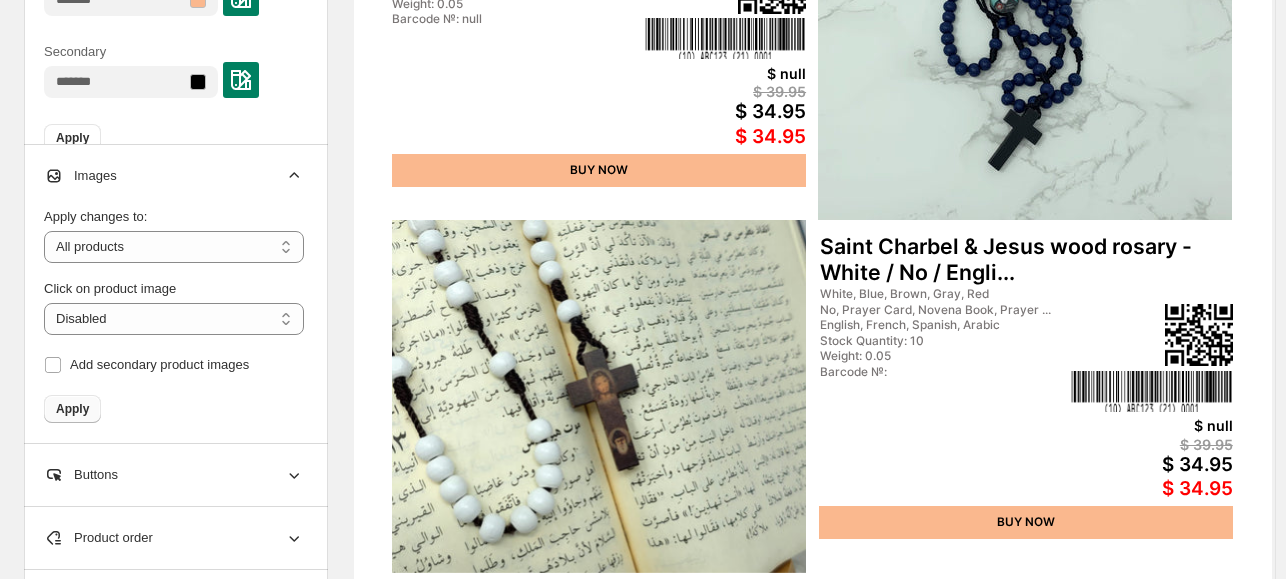 click on "Apply" at bounding box center [72, 409] 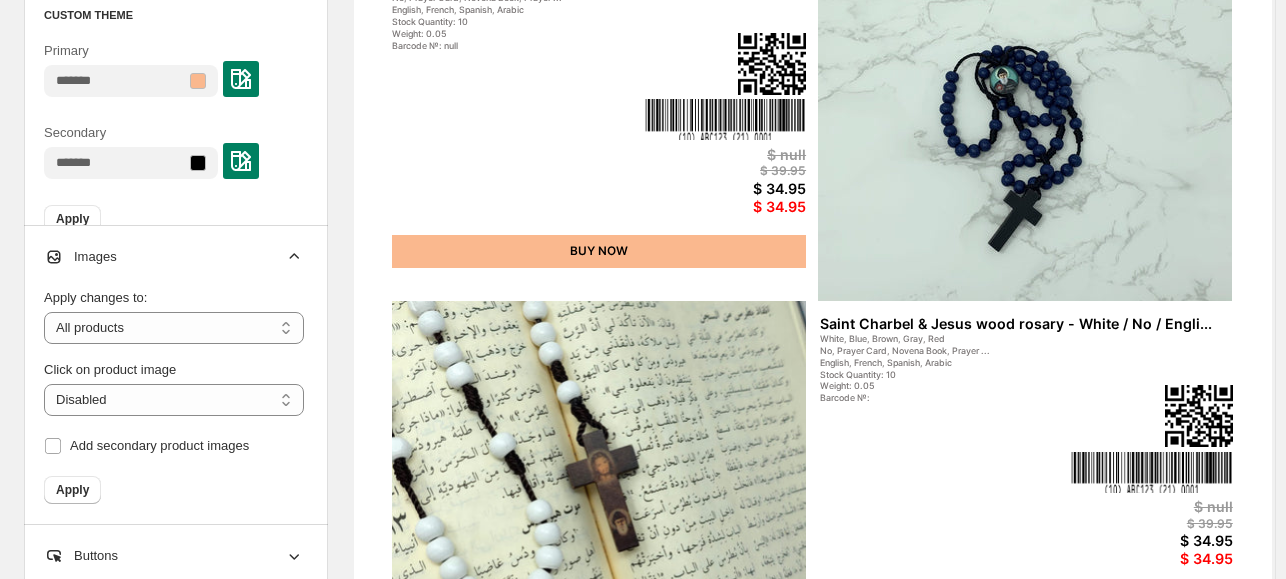 scroll, scrollTop: 632, scrollLeft: 0, axis: vertical 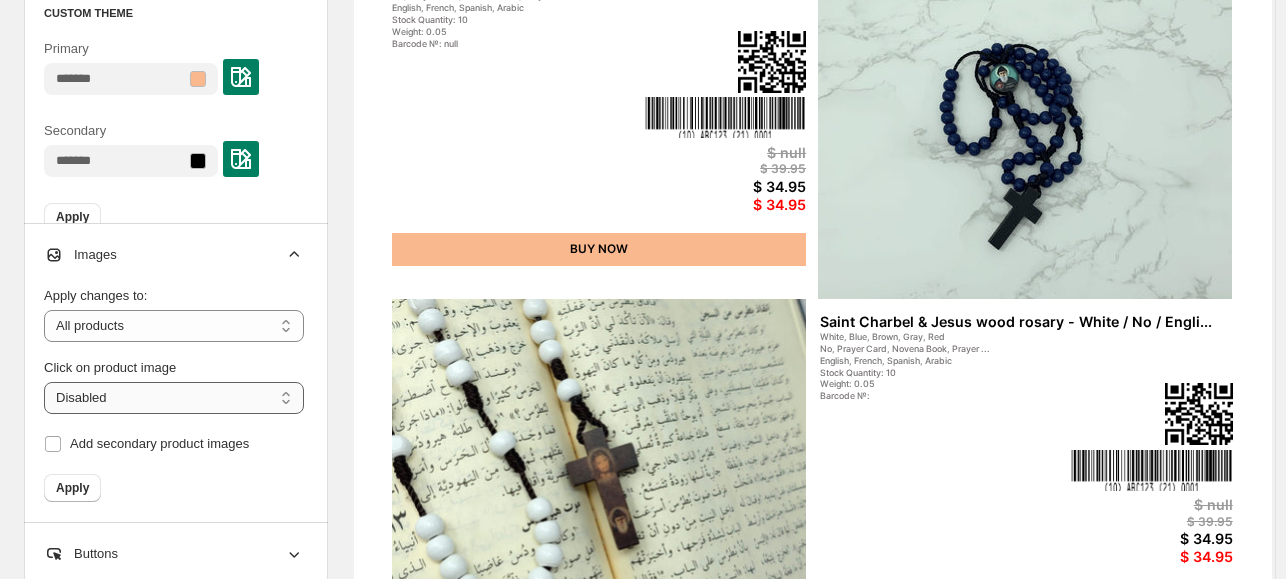click on "**********" at bounding box center [174, 398] 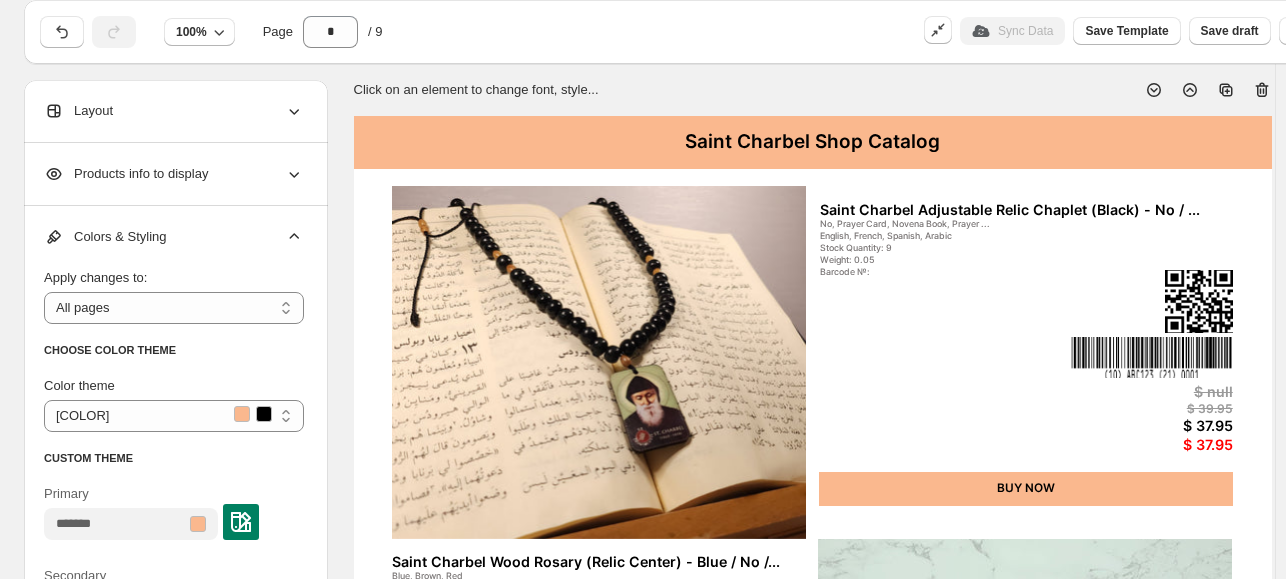 scroll, scrollTop: 0, scrollLeft: 0, axis: both 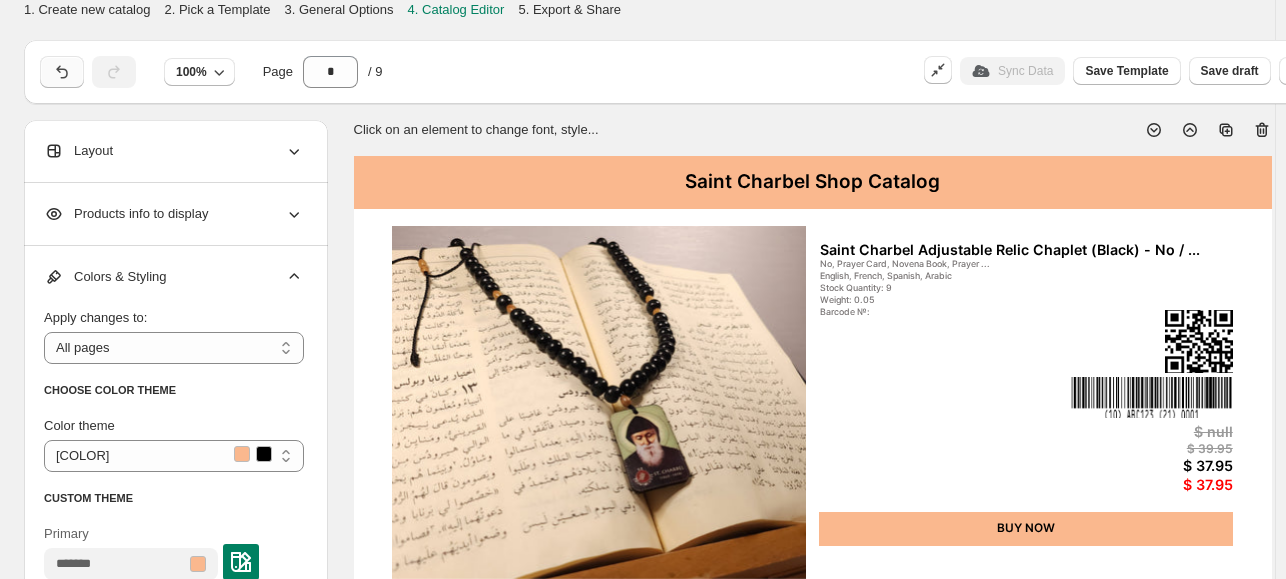 click 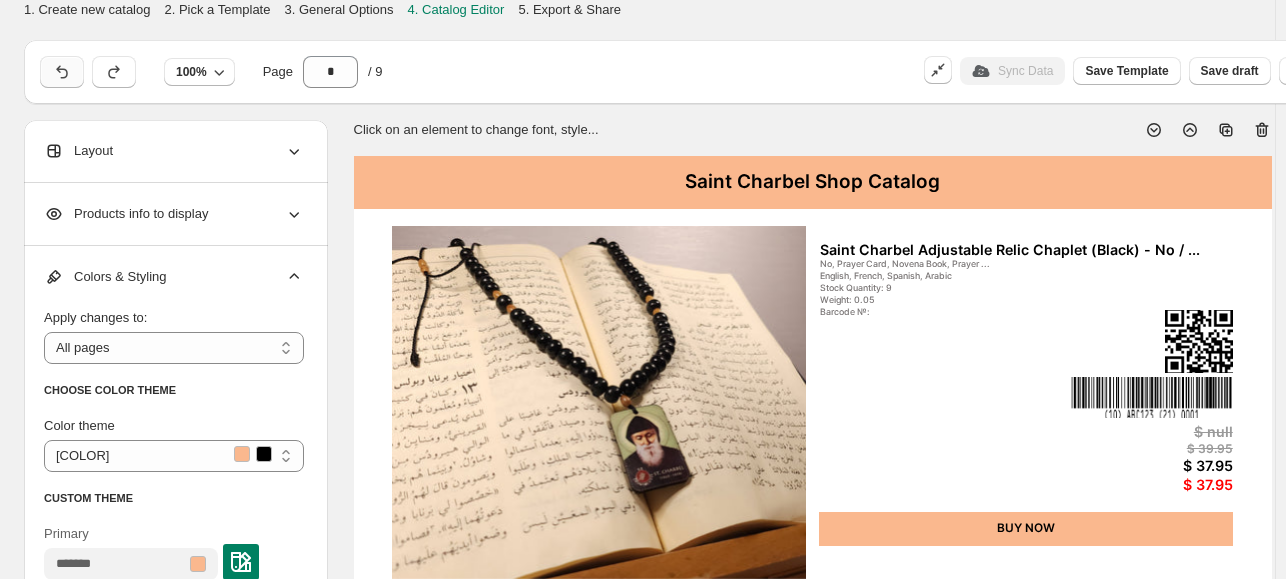 click 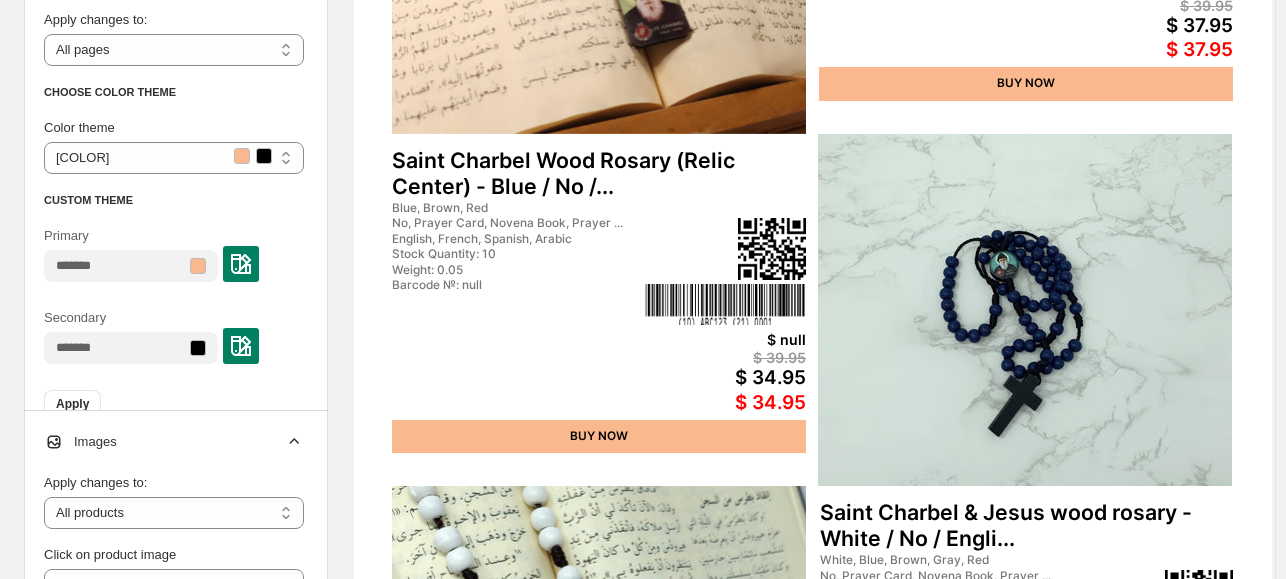 scroll, scrollTop: 846, scrollLeft: 0, axis: vertical 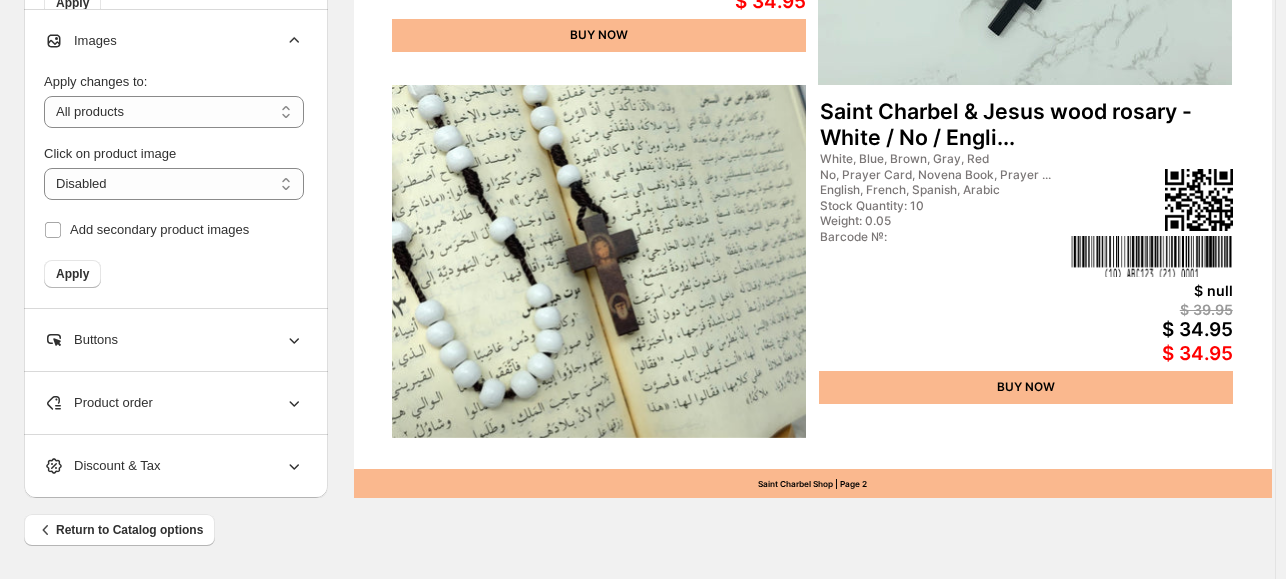click on "Buttons" at bounding box center [174, 340] 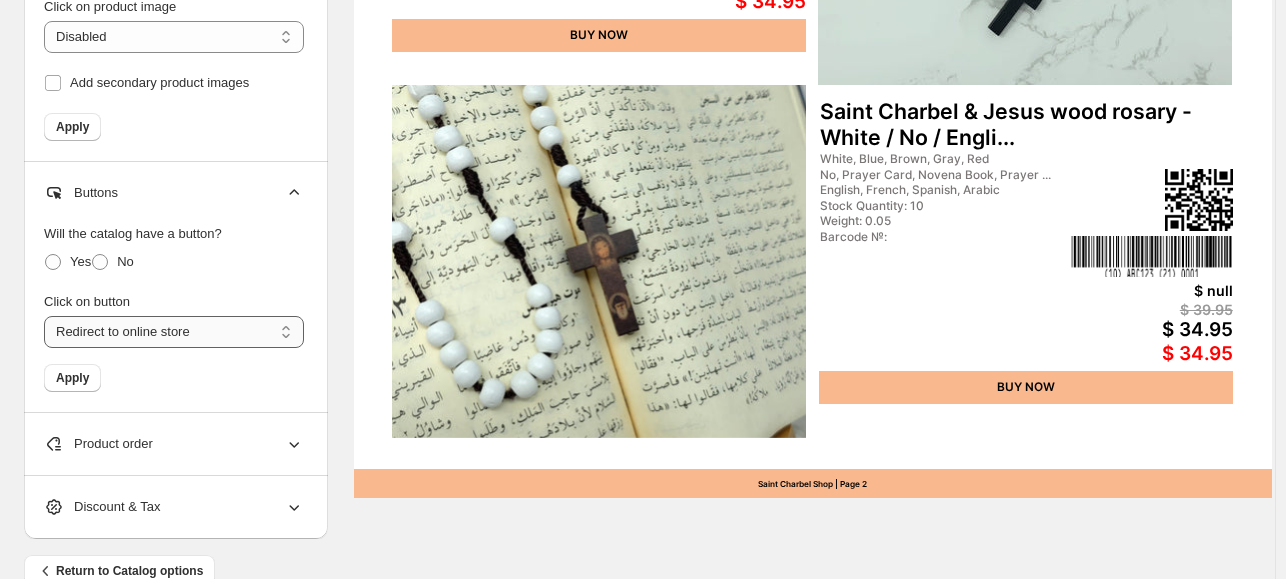 click on "**********" at bounding box center (174, 332) 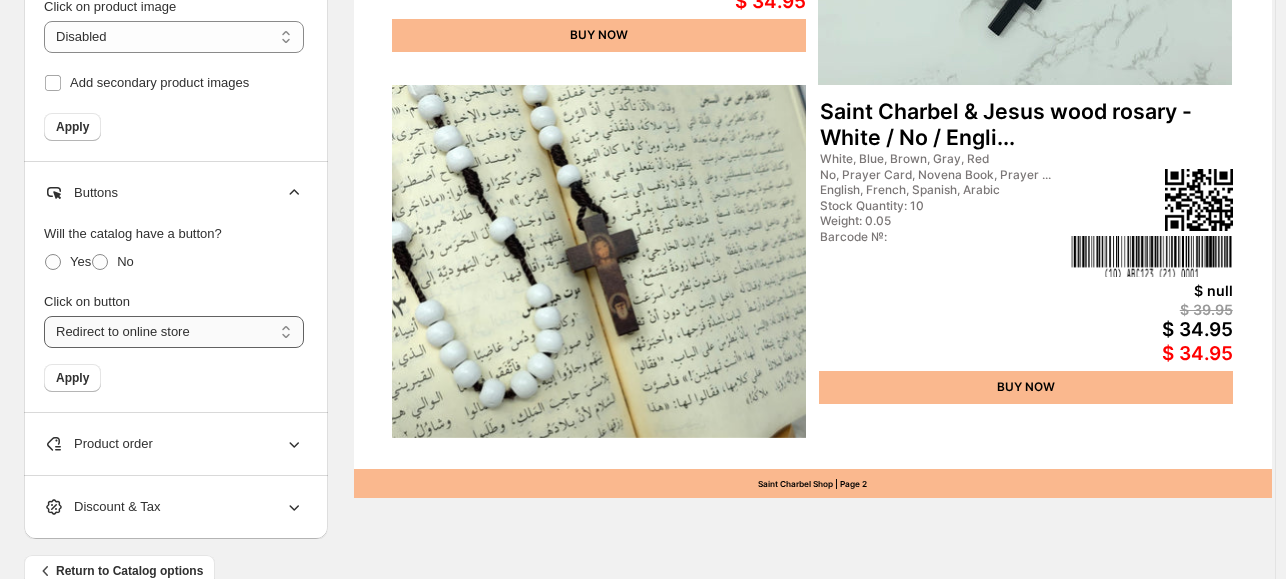 select on "**********" 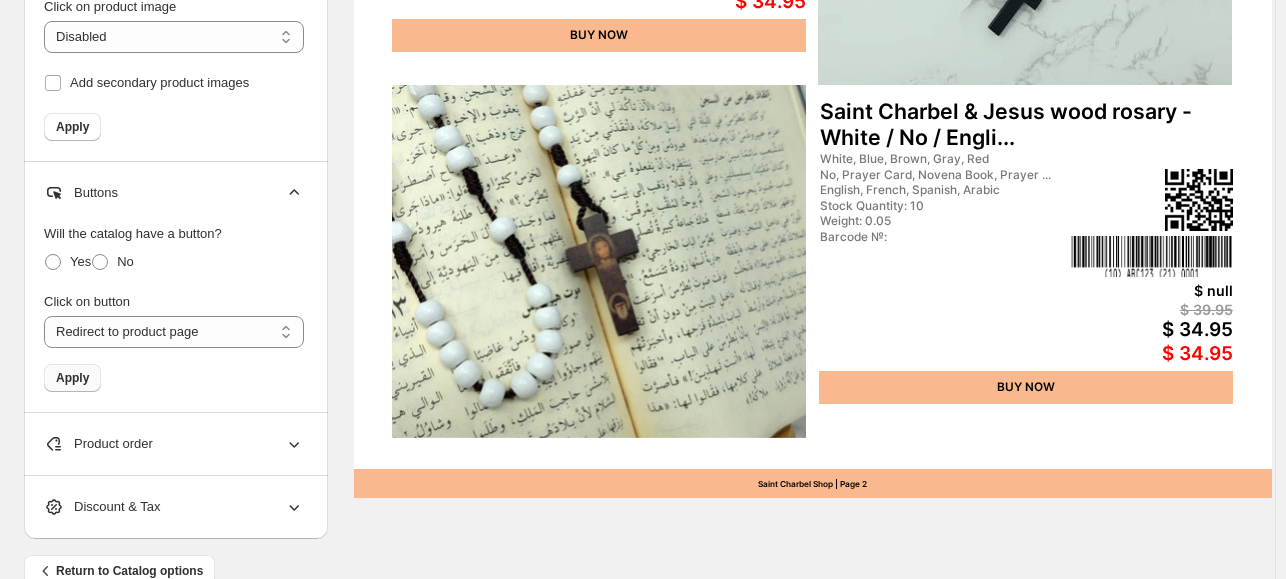 click on "Apply" at bounding box center [72, 378] 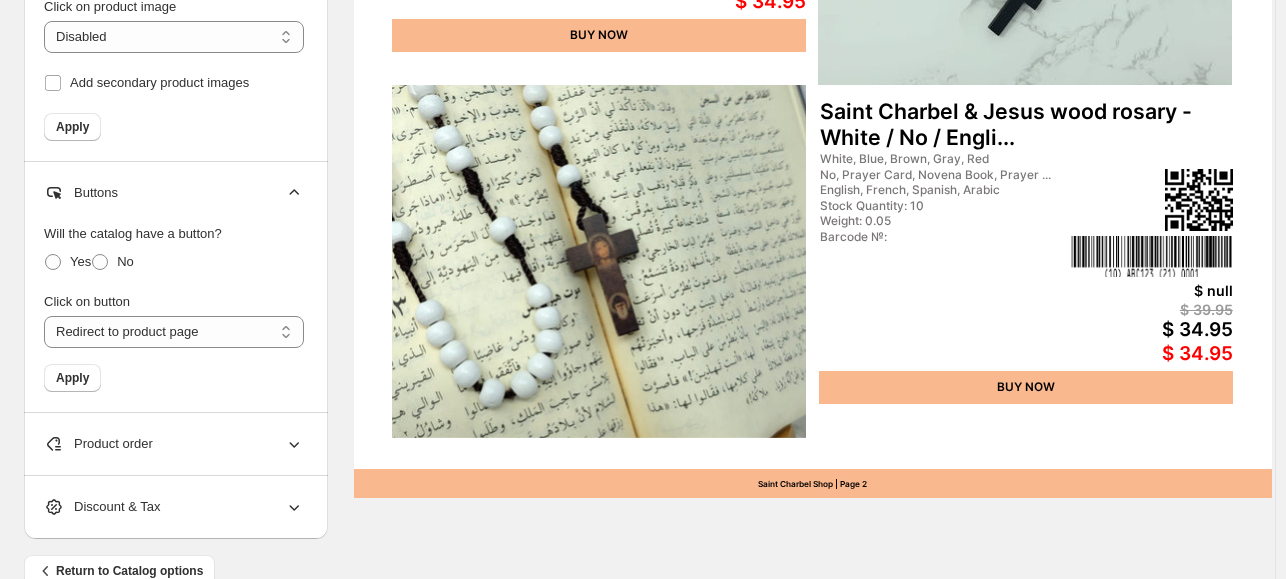 click on "Product order" at bounding box center (174, 444) 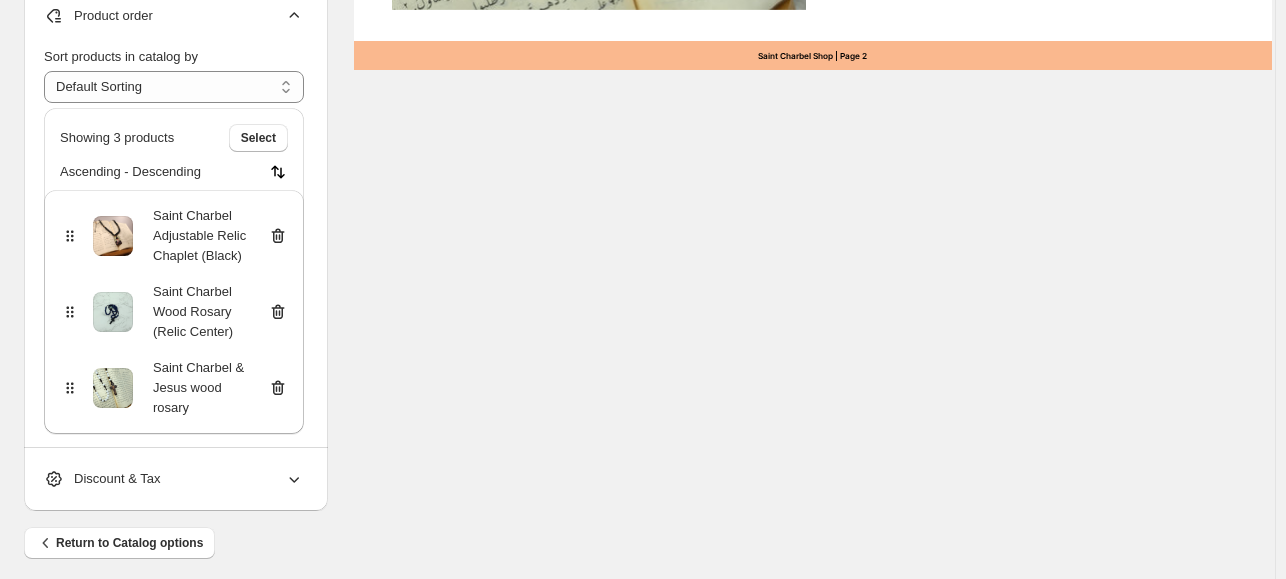 scroll, scrollTop: 1304, scrollLeft: 0, axis: vertical 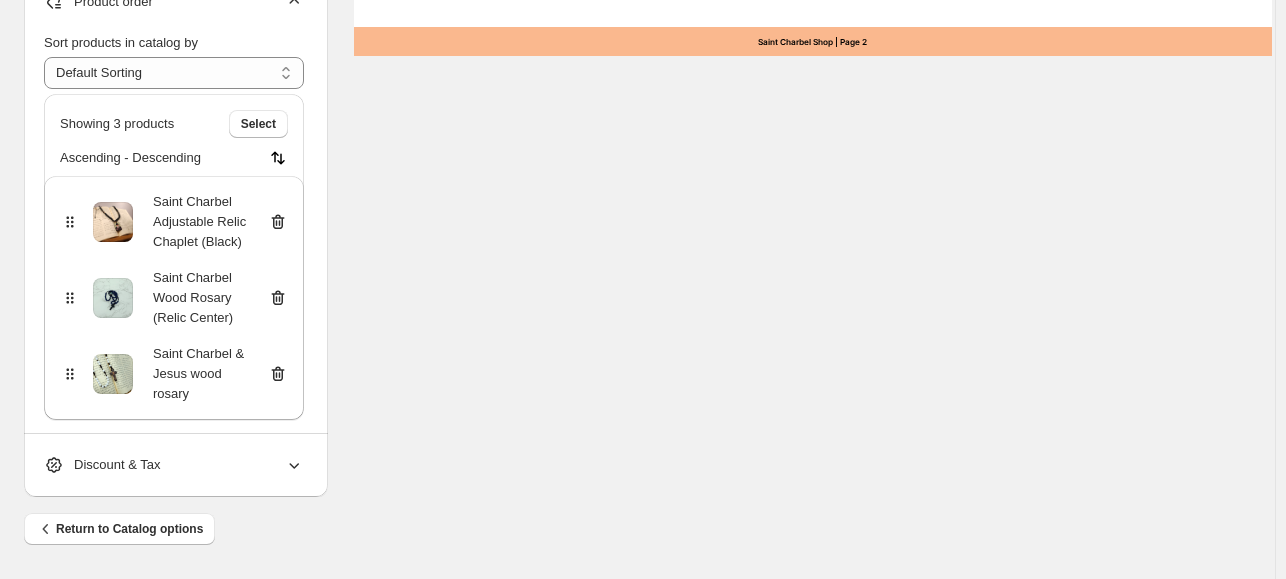 click on "Discount & Tax" at bounding box center (174, 465) 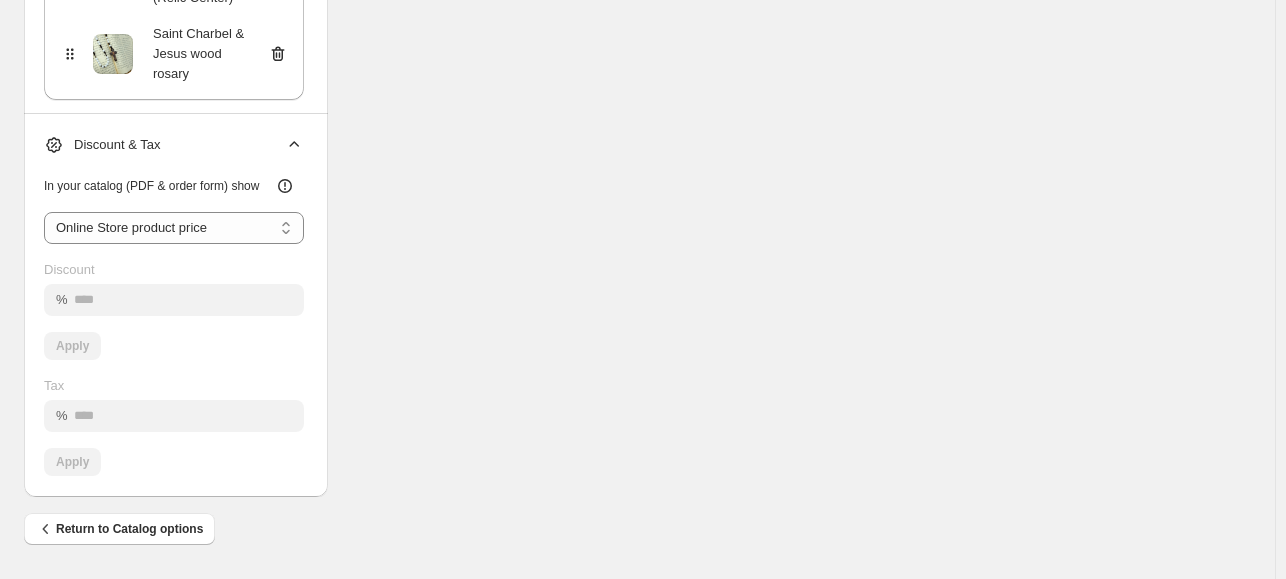 scroll, scrollTop: 1660, scrollLeft: 0, axis: vertical 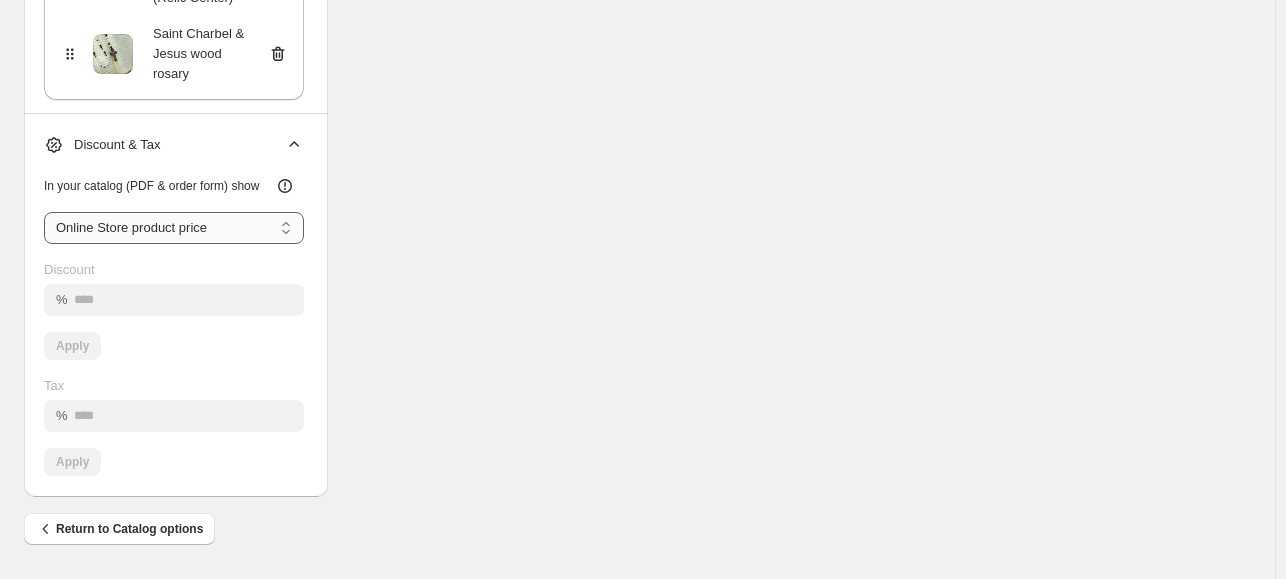 click on "**********" at bounding box center [174, 228] 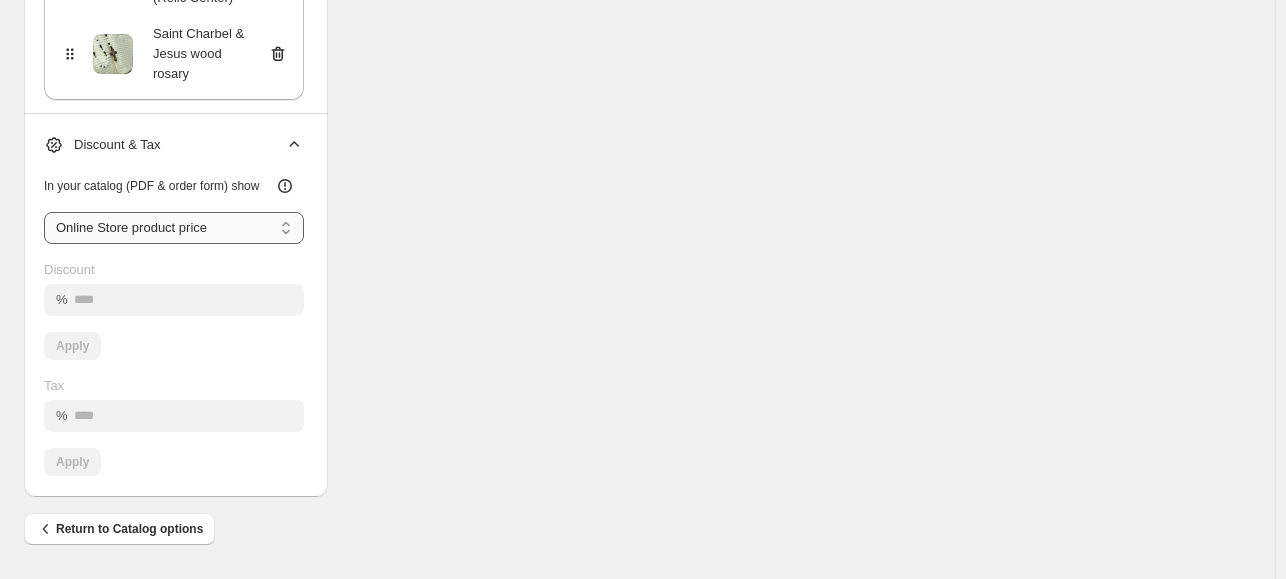 click on "**********" at bounding box center (174, 228) 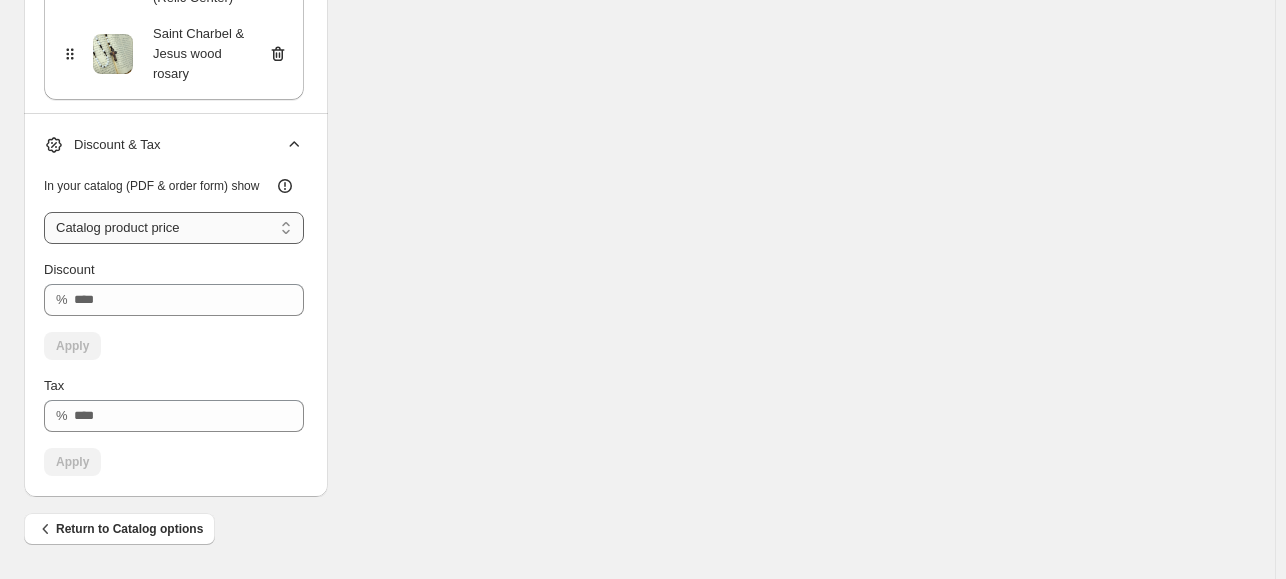 click on "**********" at bounding box center [174, 228] 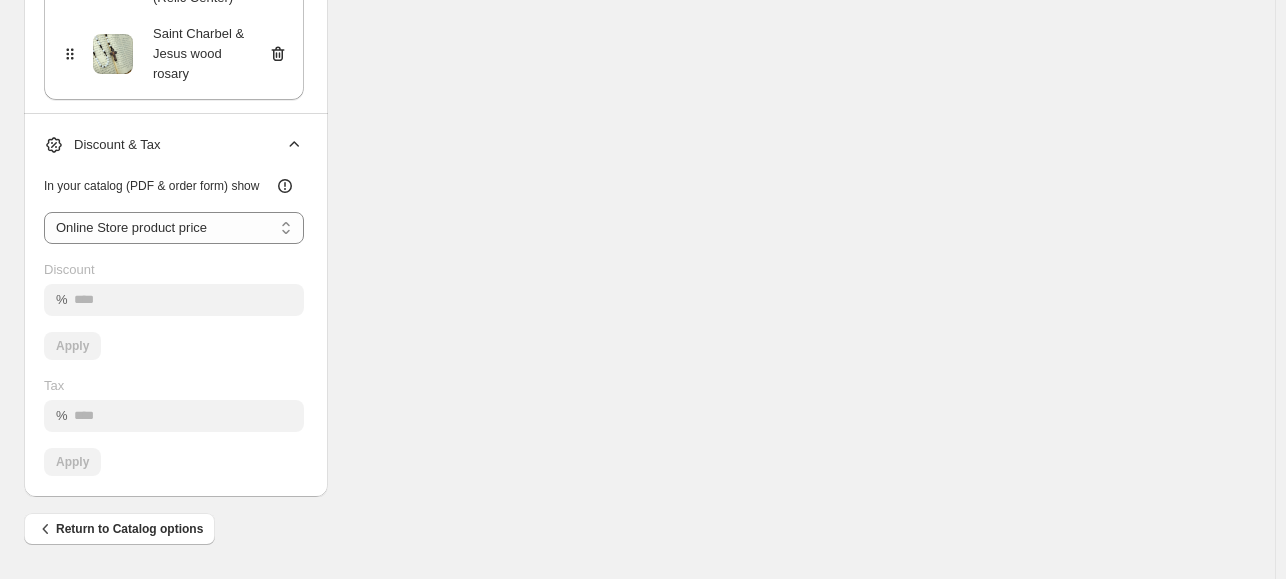 click on "**********" at bounding box center [637, -496] 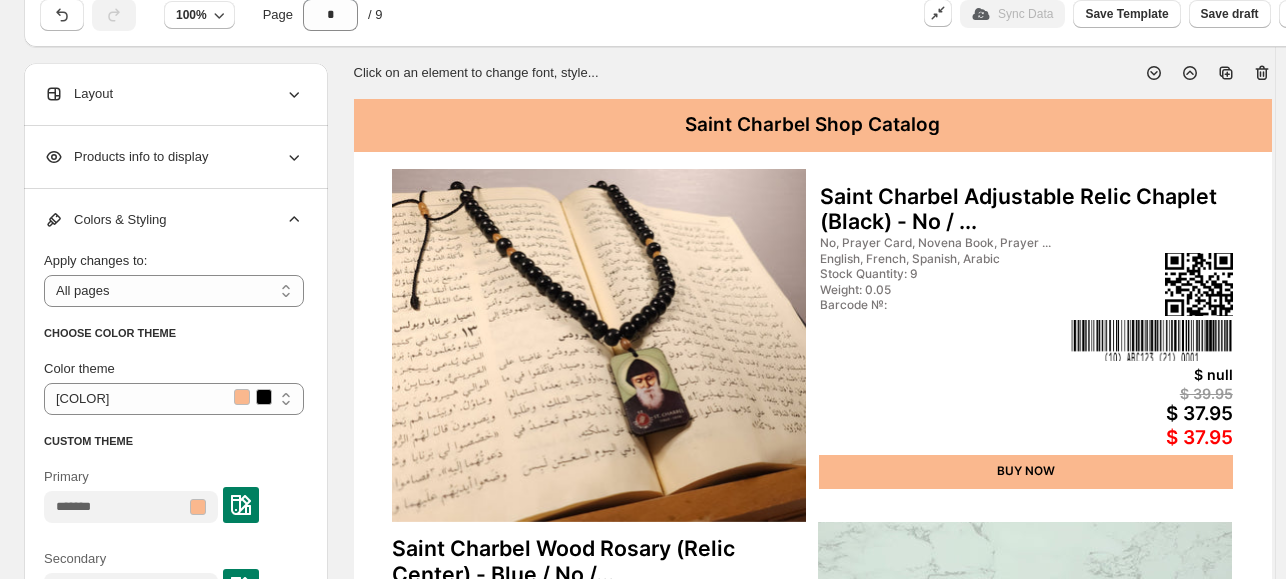 scroll, scrollTop: 0, scrollLeft: 0, axis: both 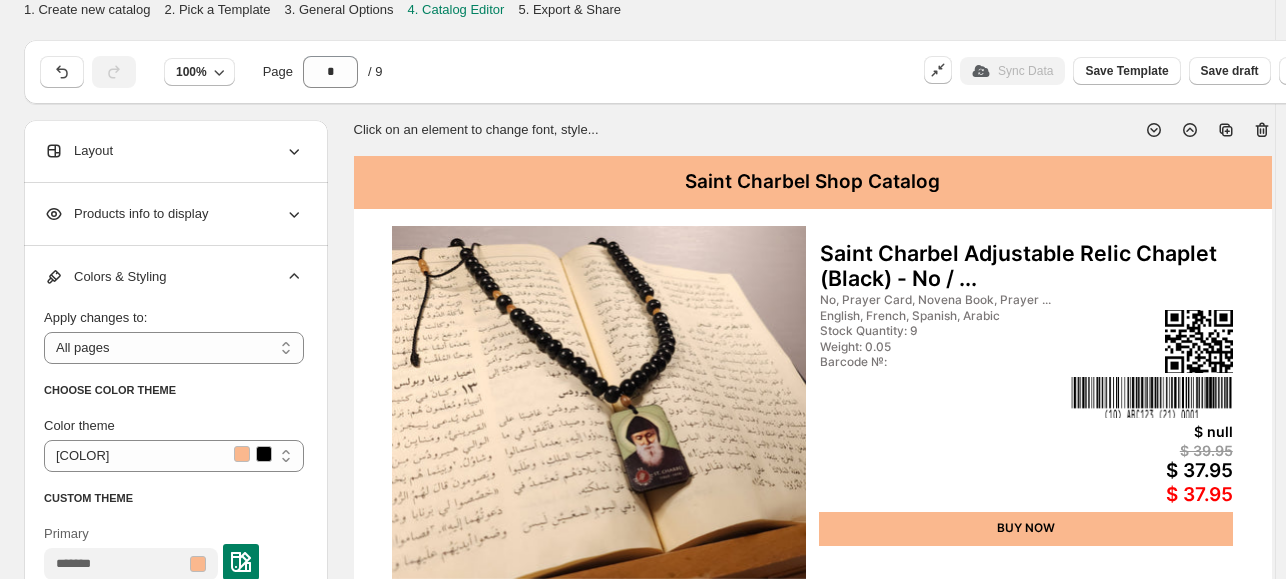 click on "Layout" at bounding box center (174, 151) 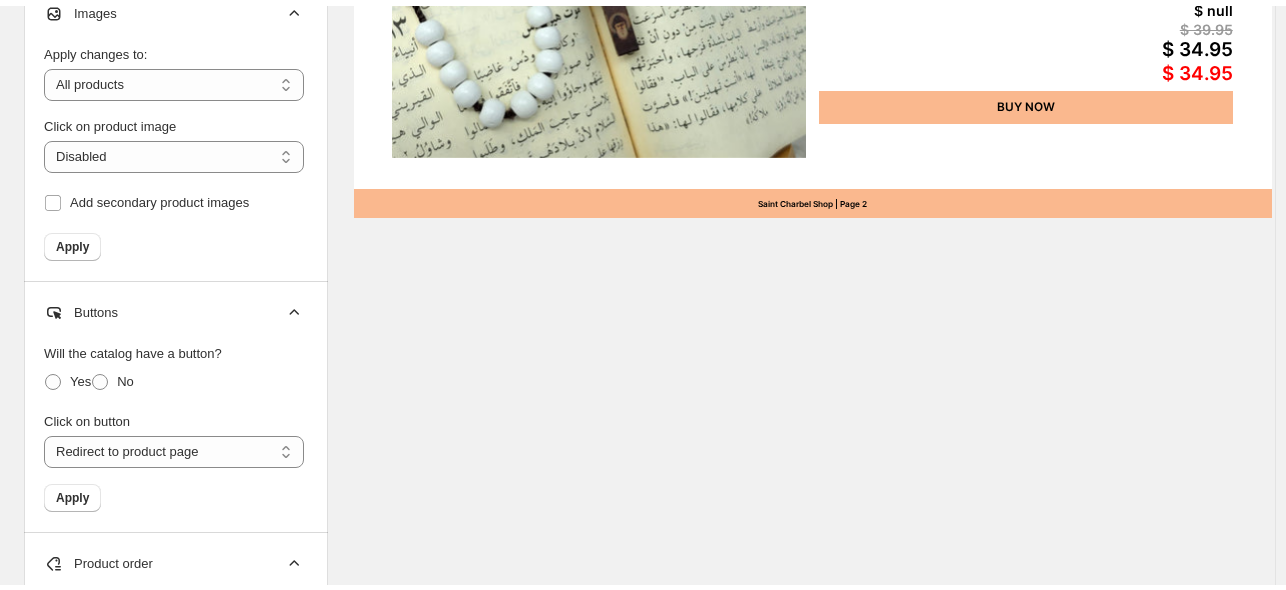 scroll, scrollTop: 0, scrollLeft: 0, axis: both 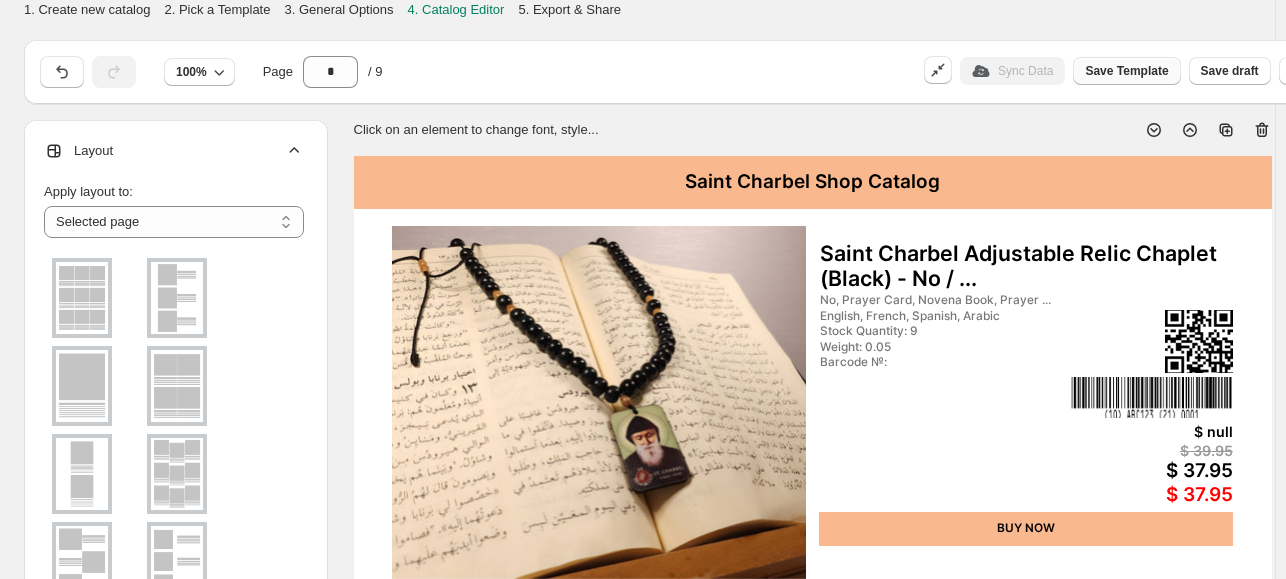 click on "Save Template" at bounding box center (1126, 71) 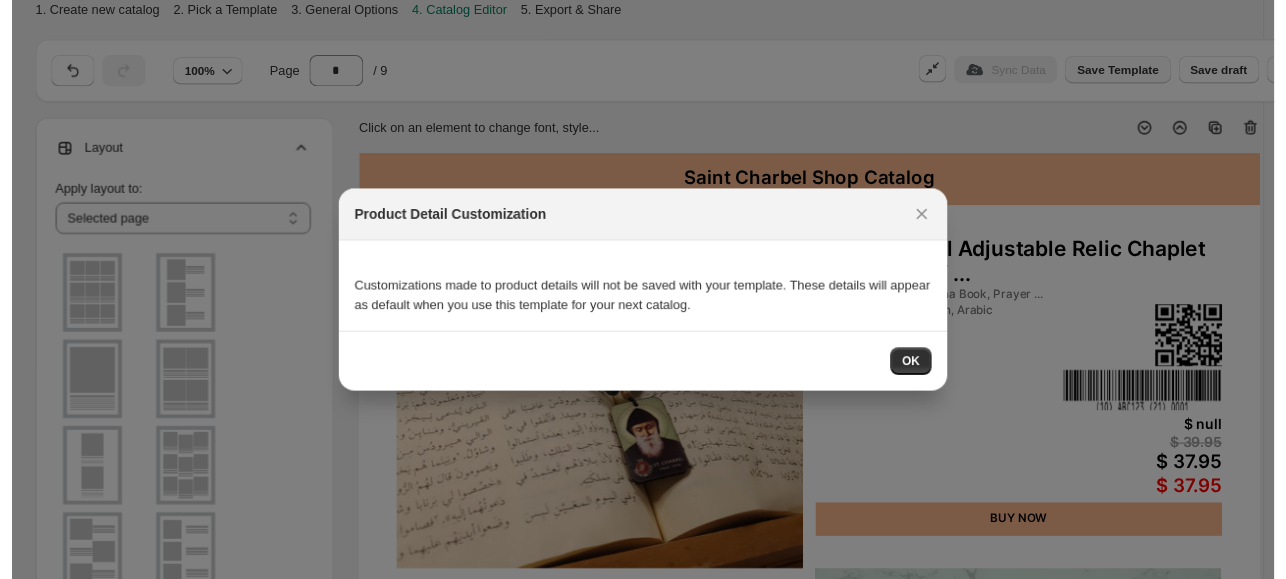 scroll, scrollTop: 0, scrollLeft: 0, axis: both 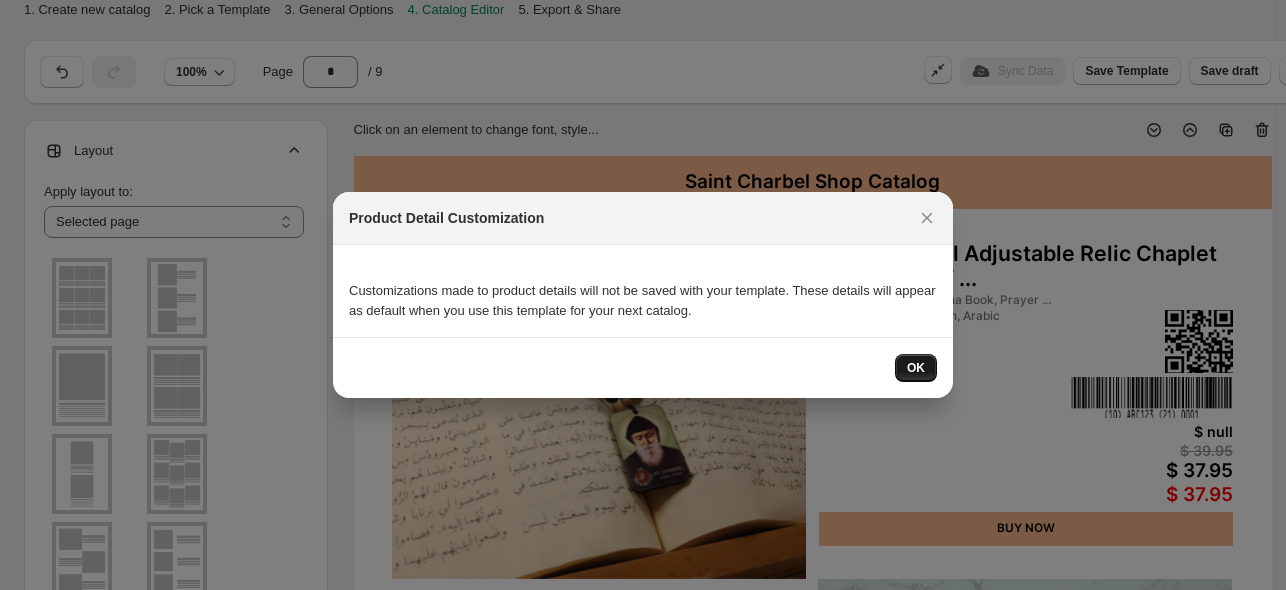 click on "OK" at bounding box center (916, 368) 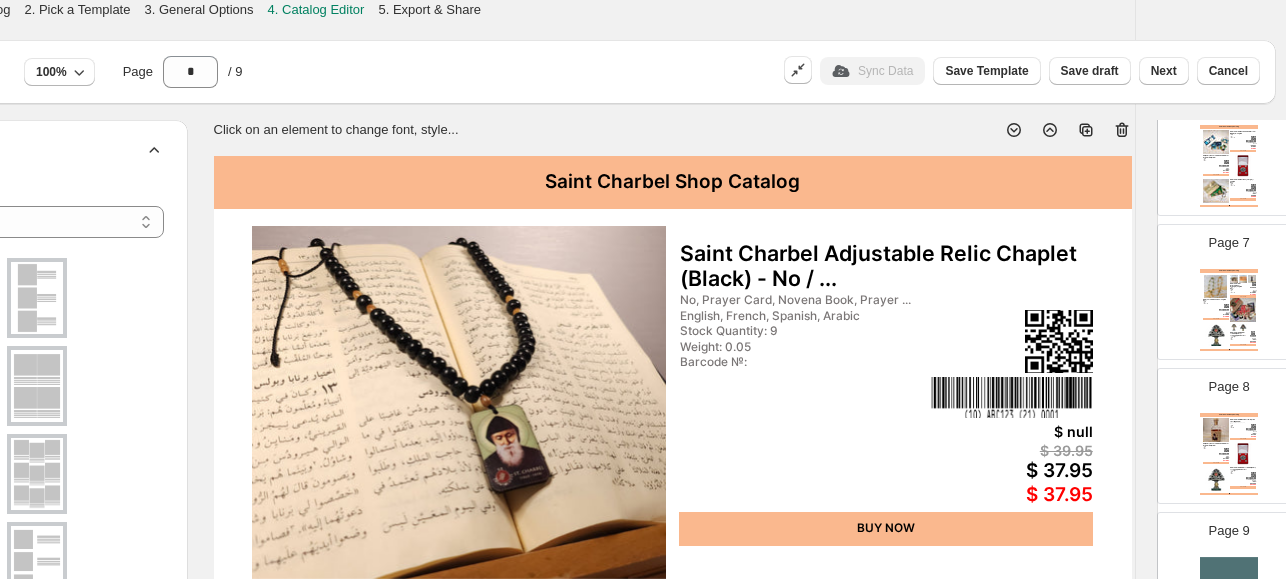 scroll, scrollTop: 0, scrollLeft: 156, axis: horizontal 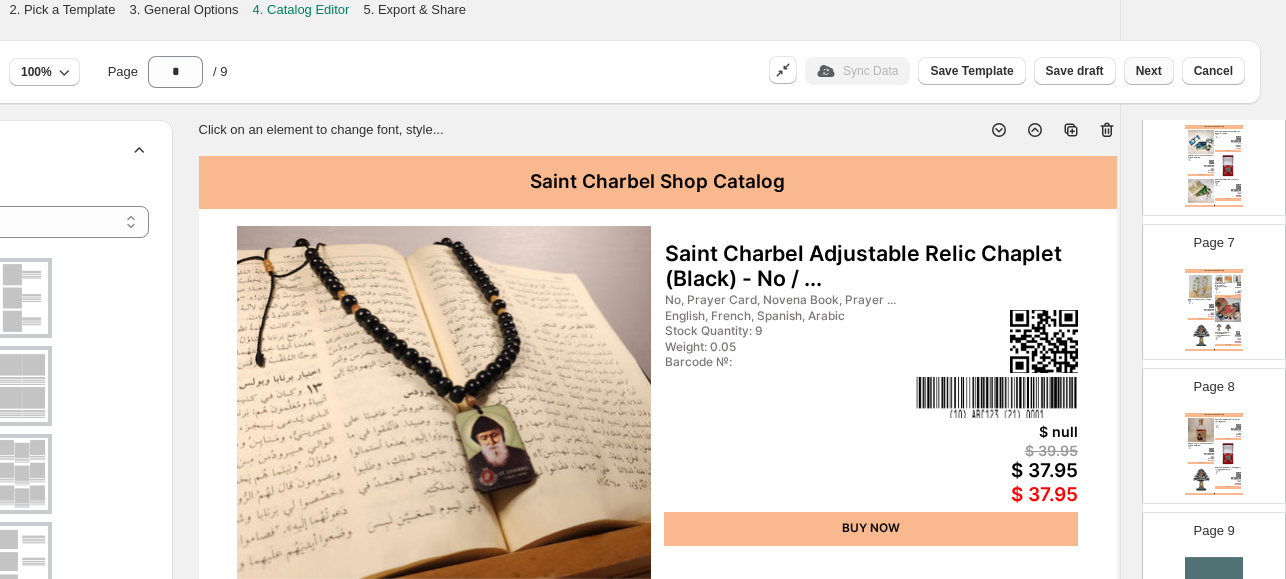 click on "Next" at bounding box center (1149, 71) 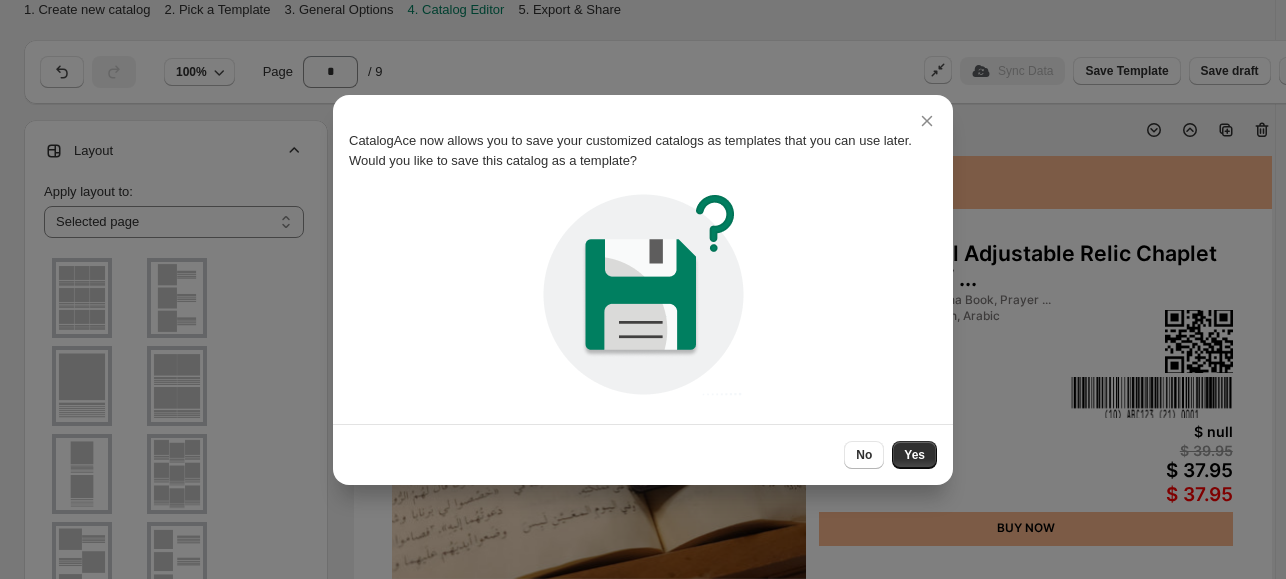 scroll, scrollTop: 0, scrollLeft: 0, axis: both 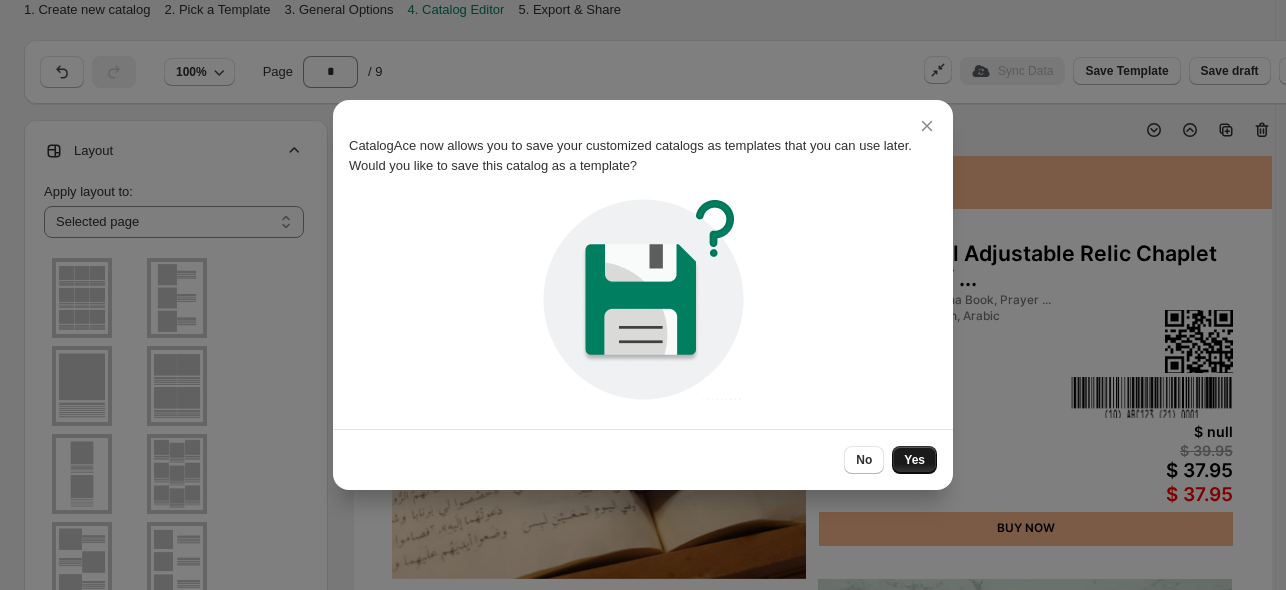 click on "Yes" at bounding box center [914, 460] 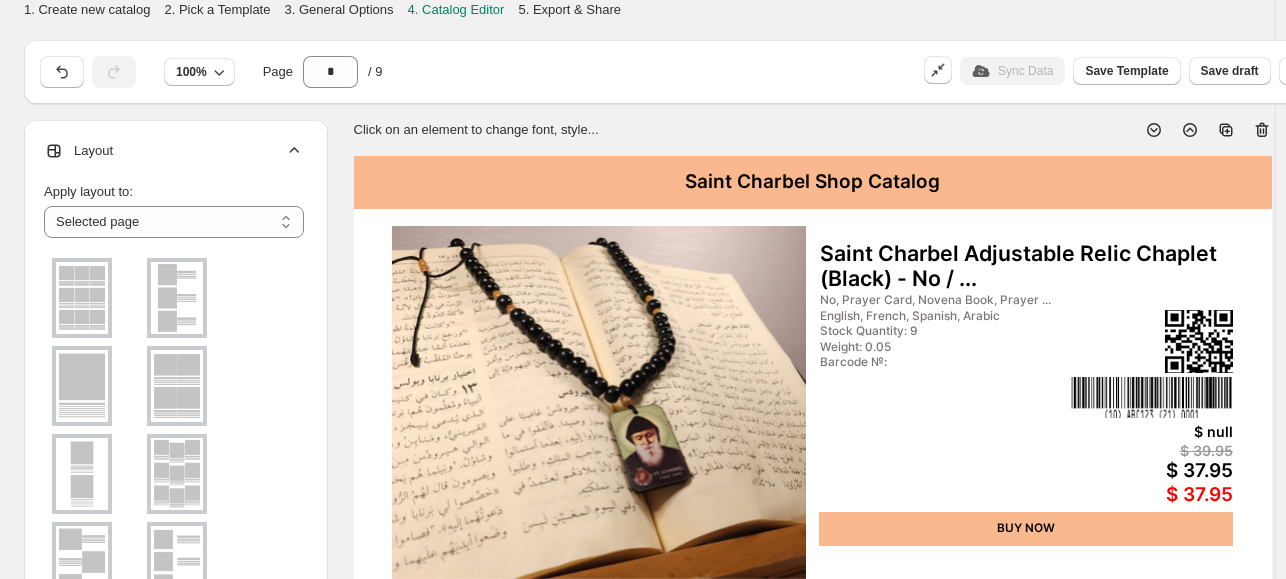 scroll, scrollTop: 0, scrollLeft: 156, axis: horizontal 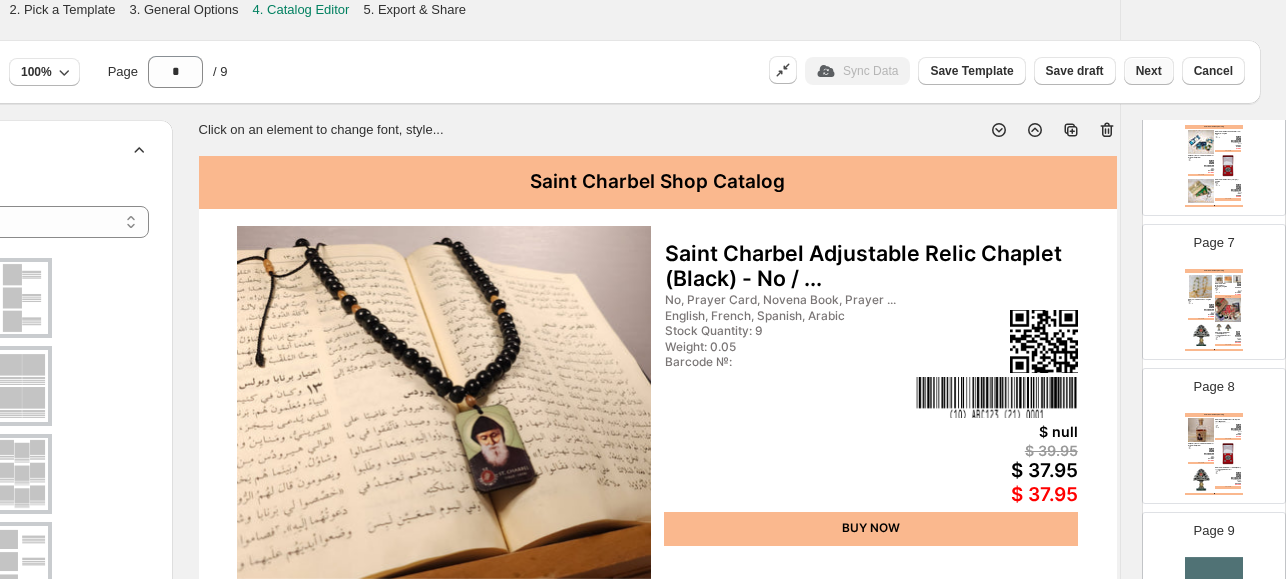 click on "Next" at bounding box center (1149, 71) 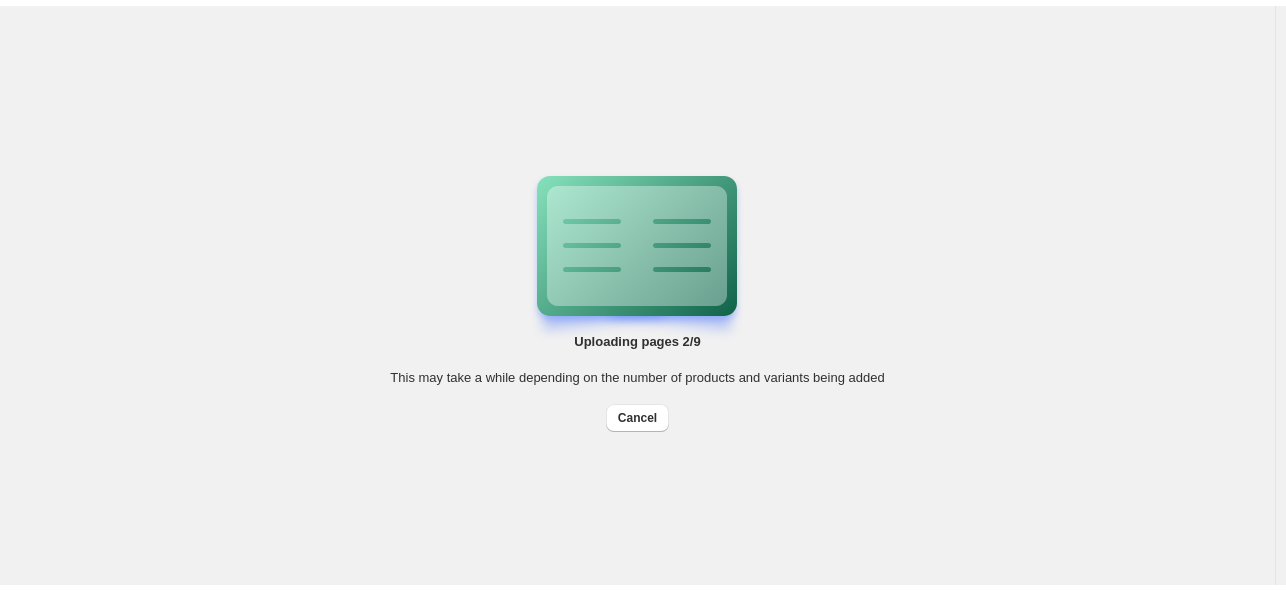 scroll, scrollTop: 0, scrollLeft: 0, axis: both 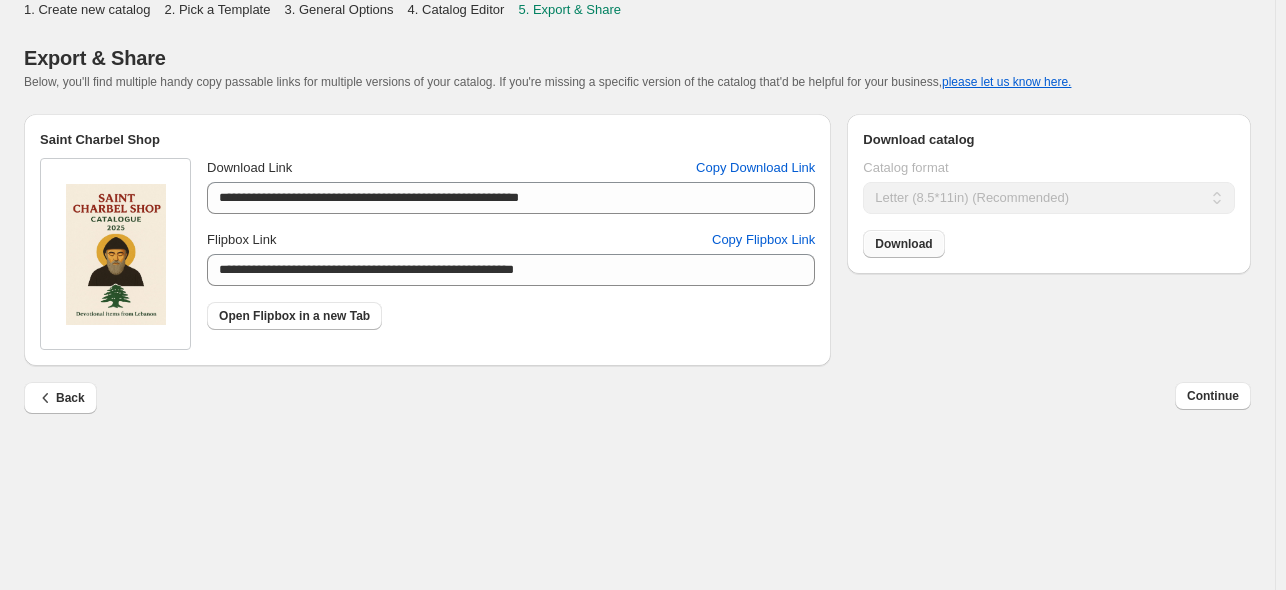 click on "Download" at bounding box center [903, 244] 